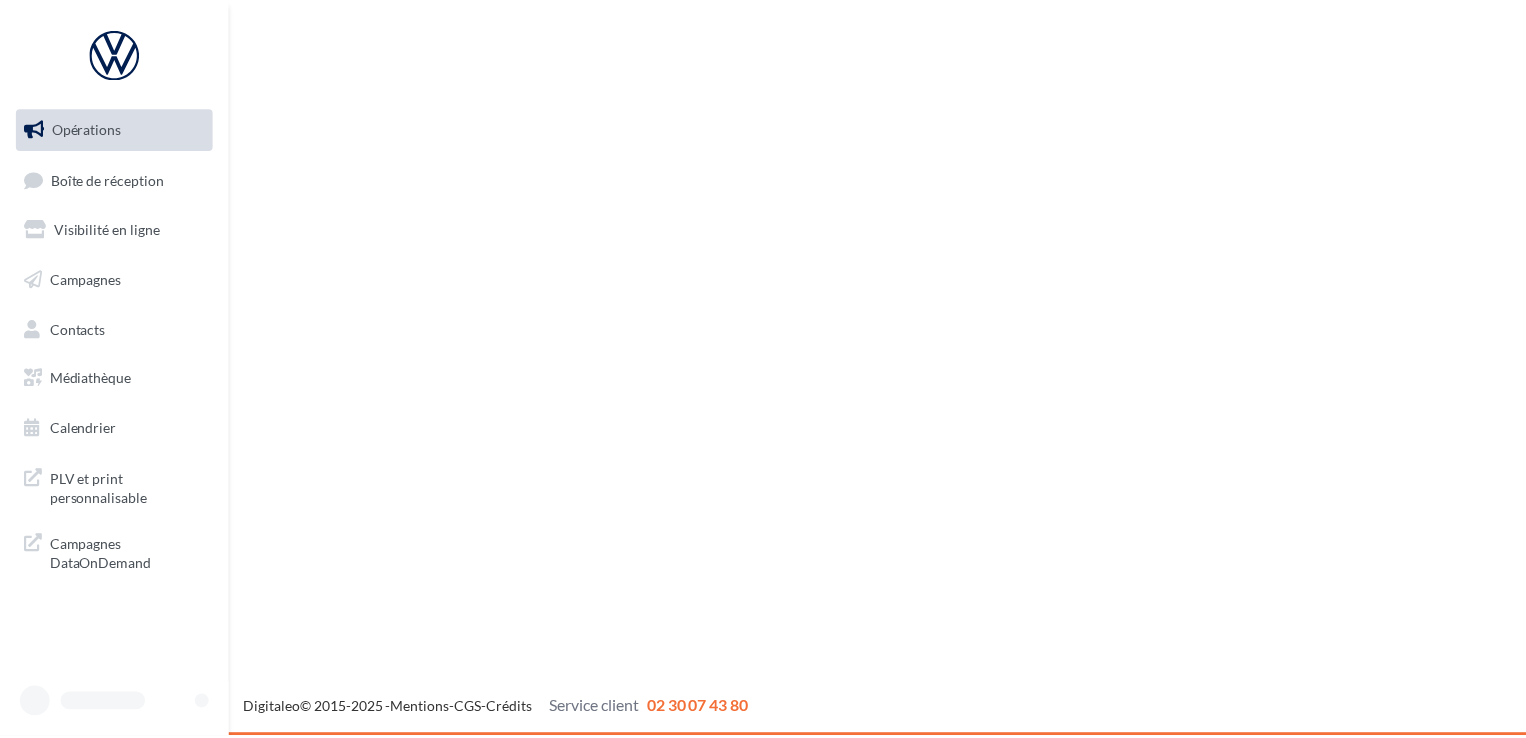 scroll, scrollTop: 0, scrollLeft: 0, axis: both 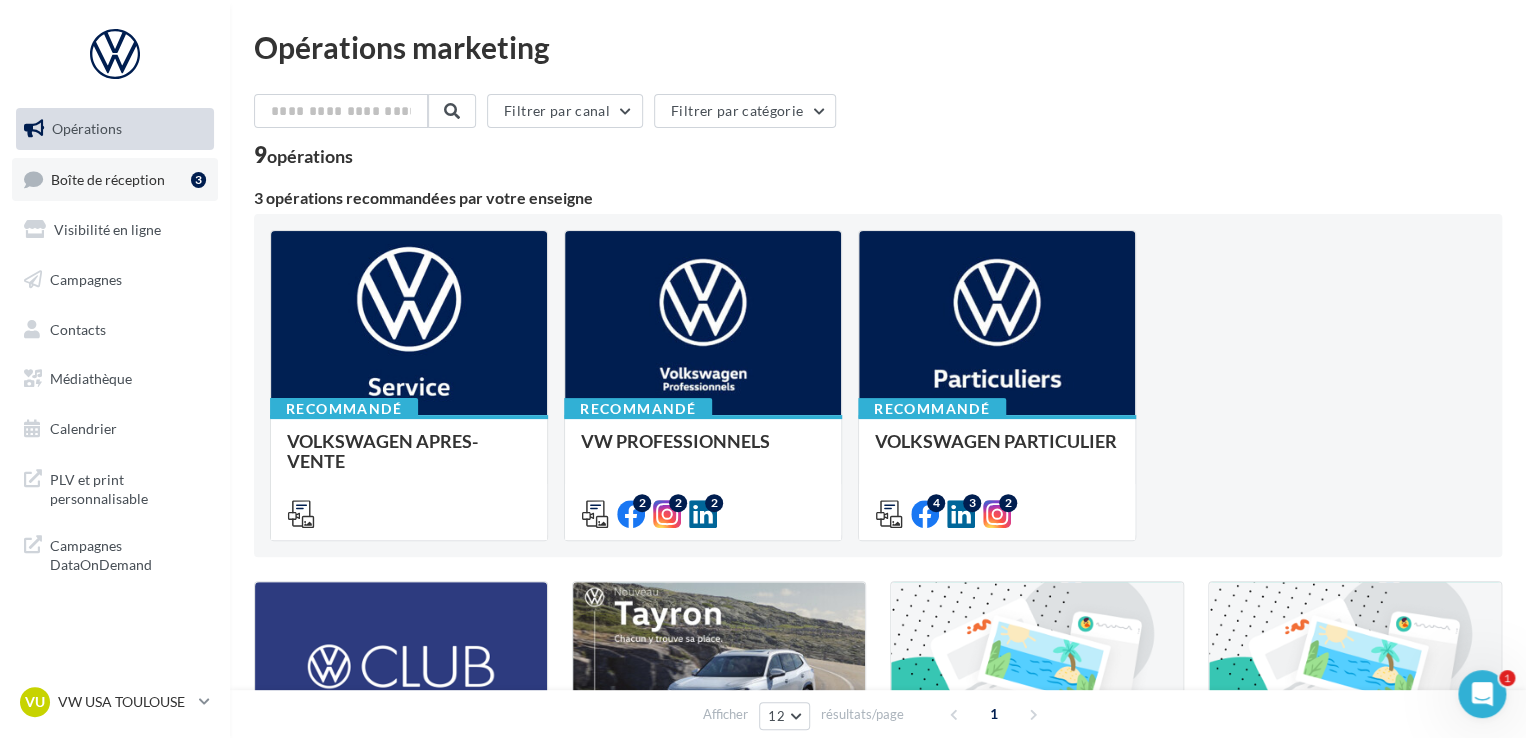 click on "Boîte de réception" at bounding box center (108, 178) 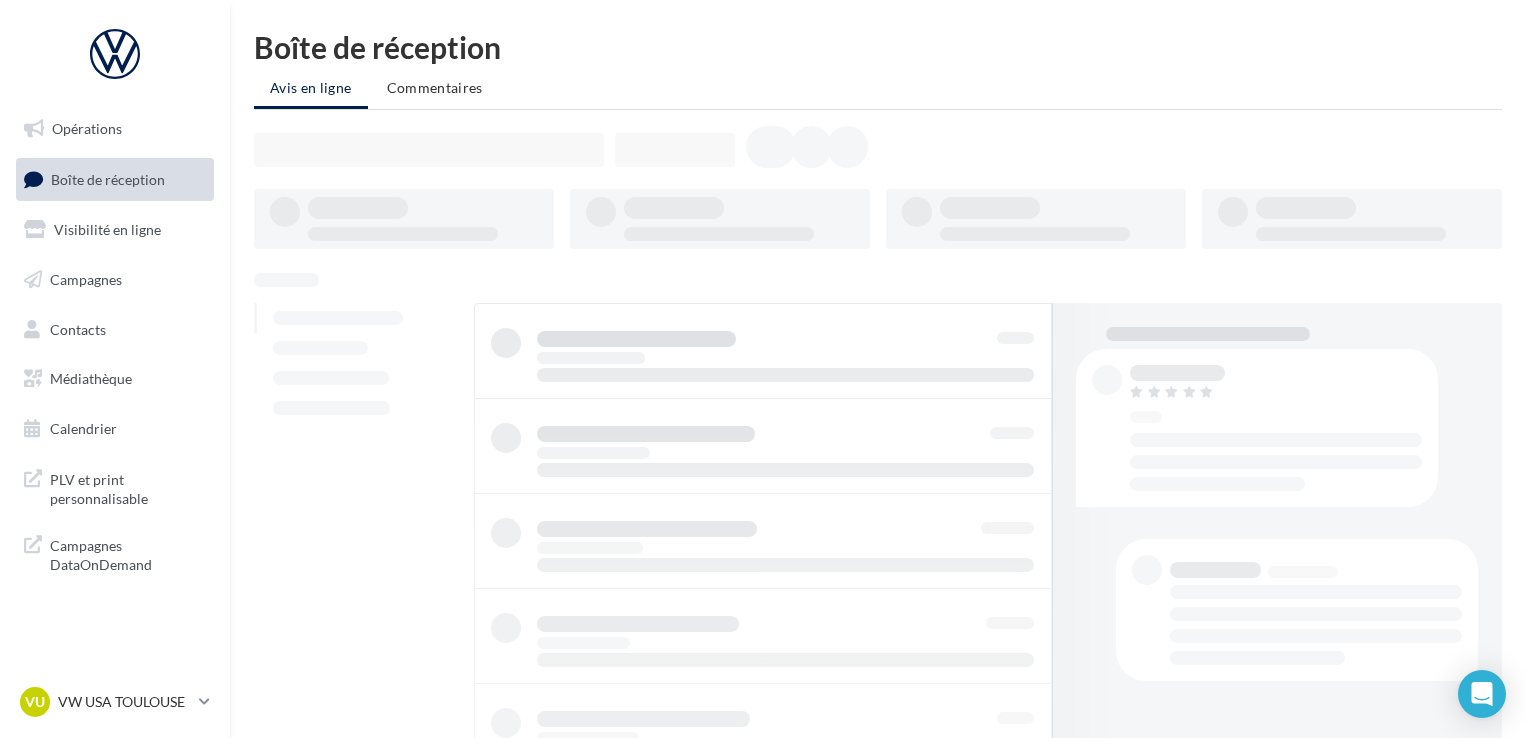 scroll, scrollTop: 0, scrollLeft: 0, axis: both 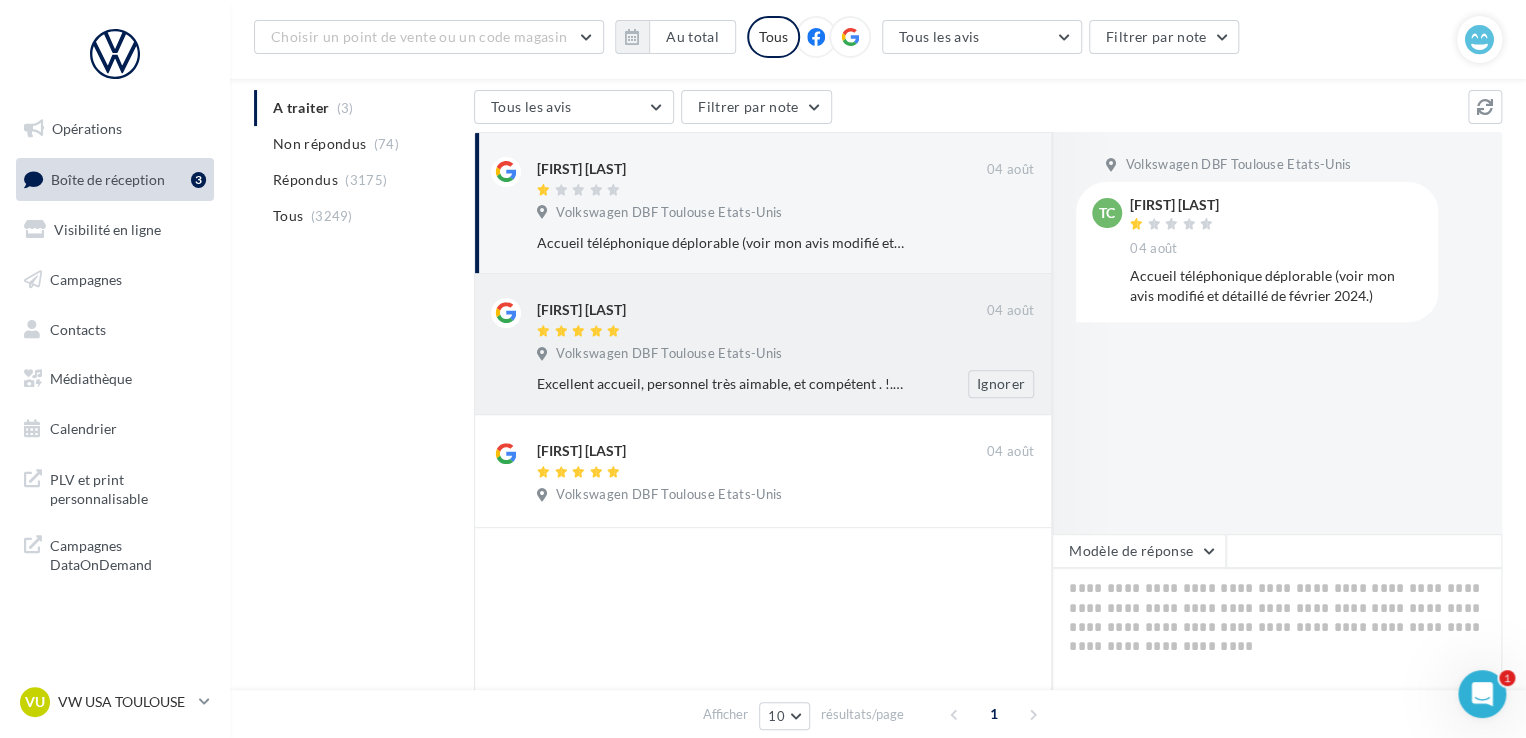click at bounding box center [762, 332] 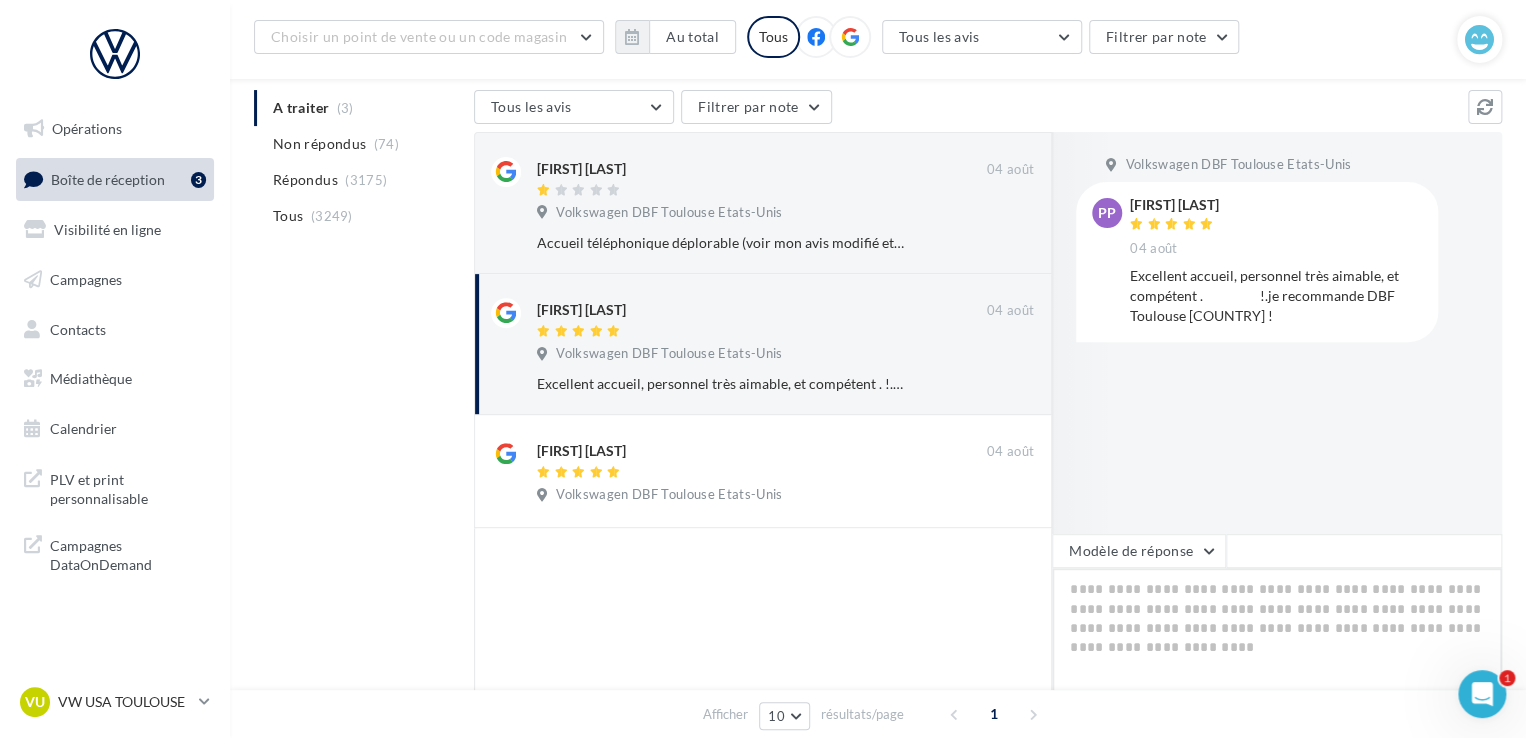 click at bounding box center [1277, 630] 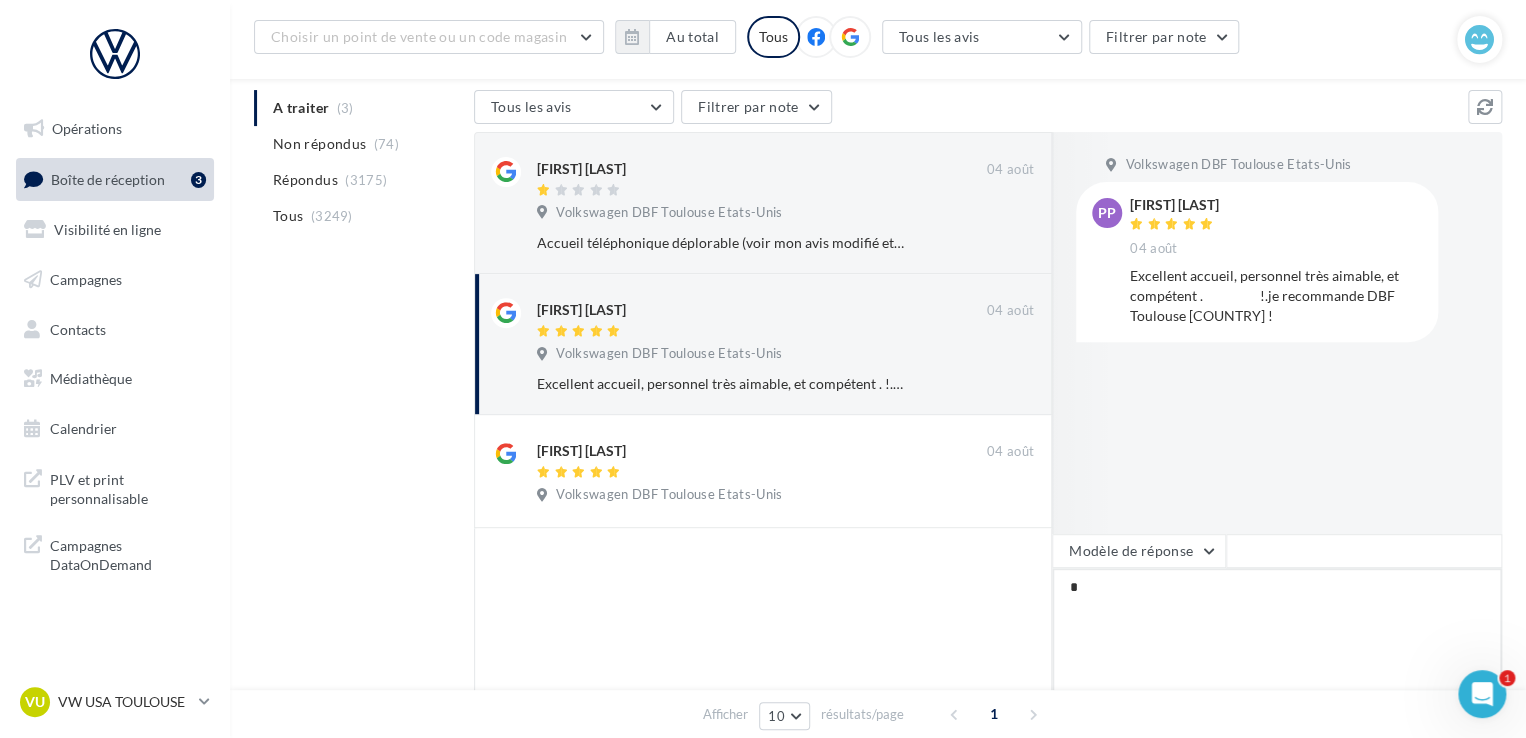 type on "**" 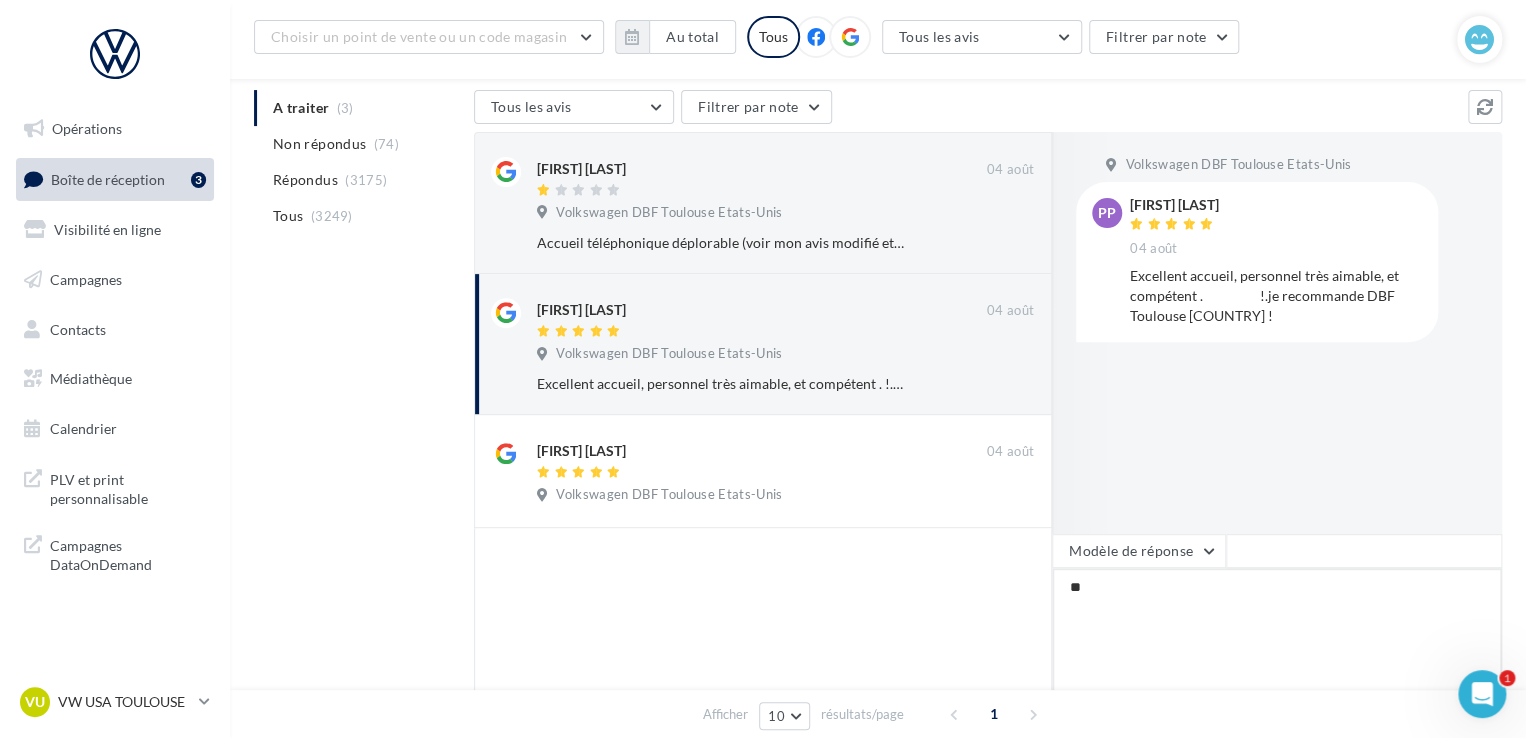 type on "***" 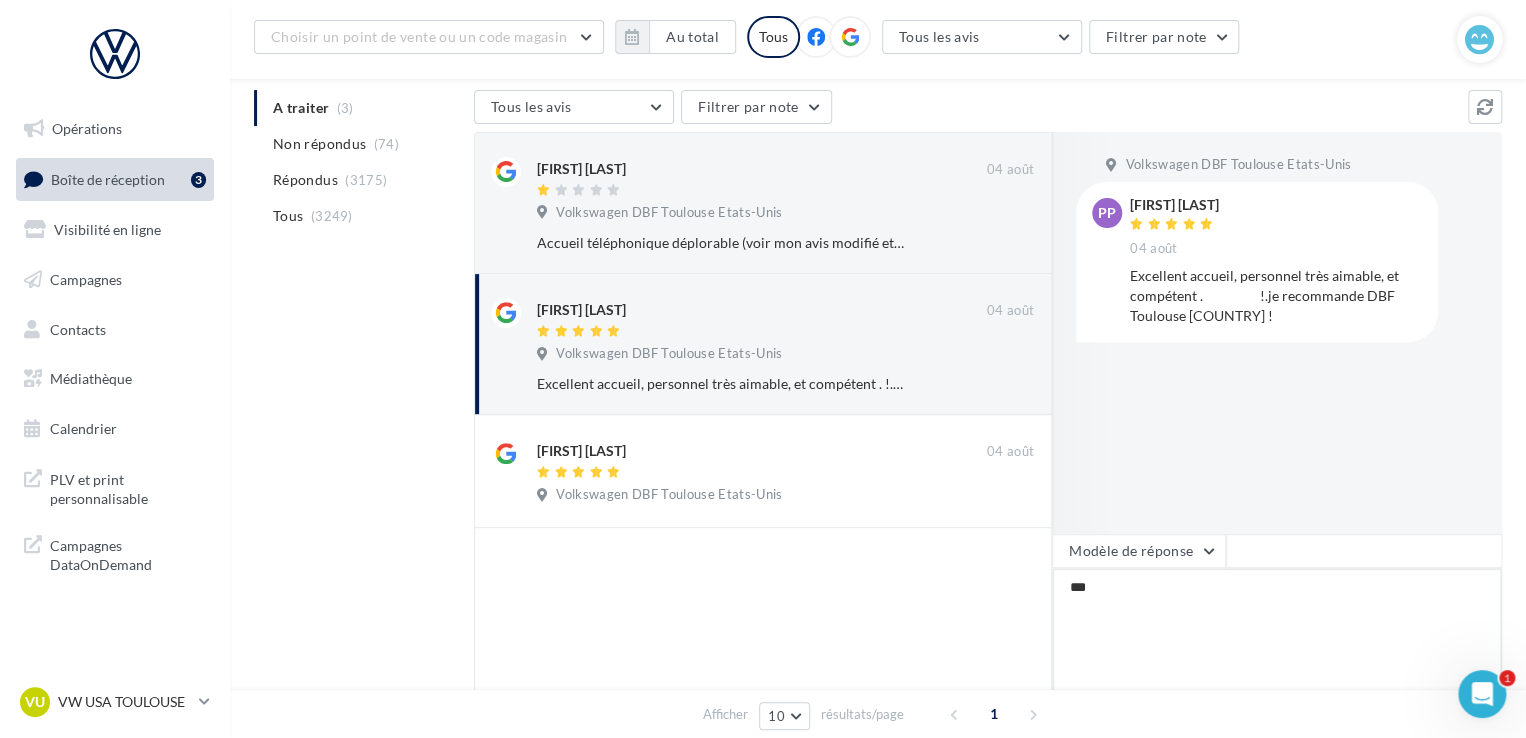 type on "****" 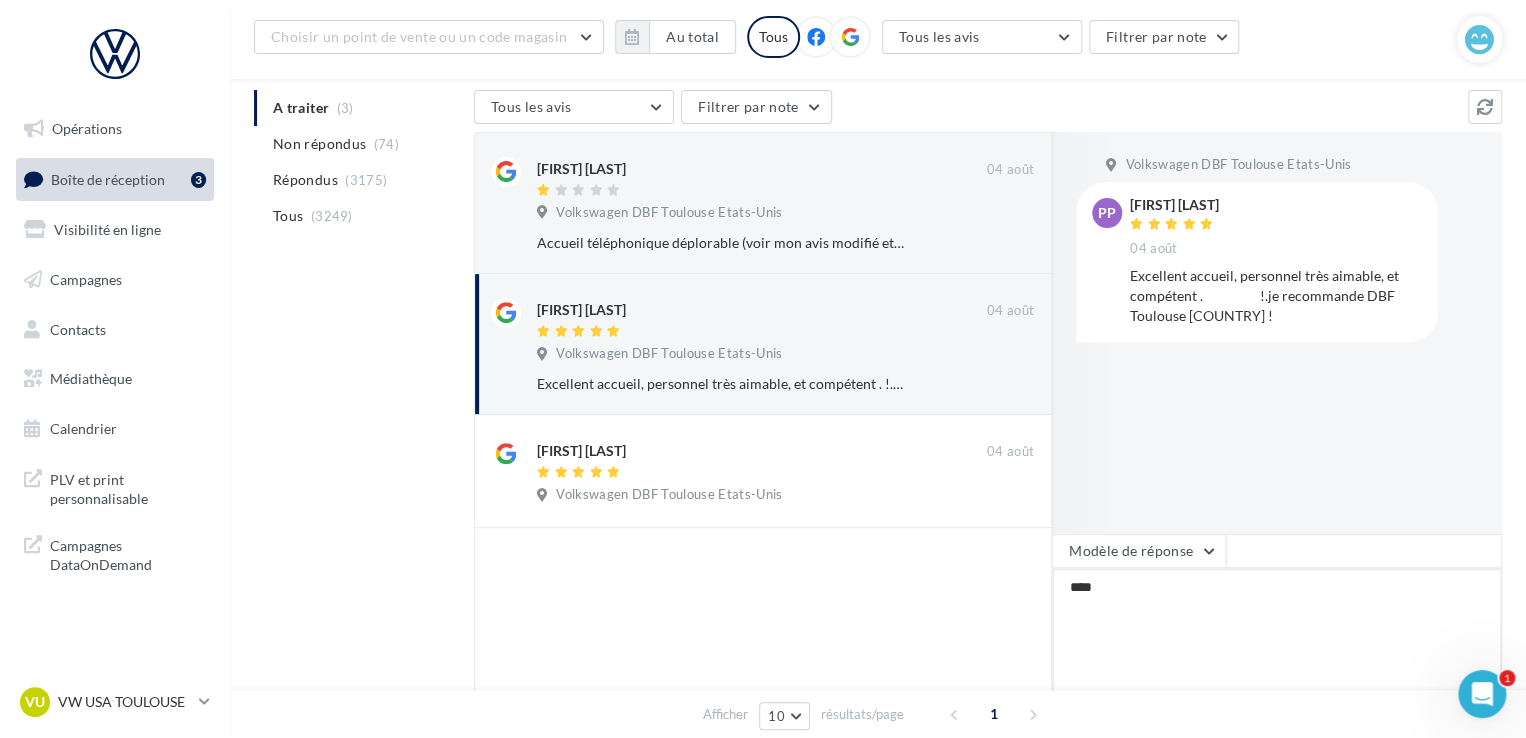 type on "*****" 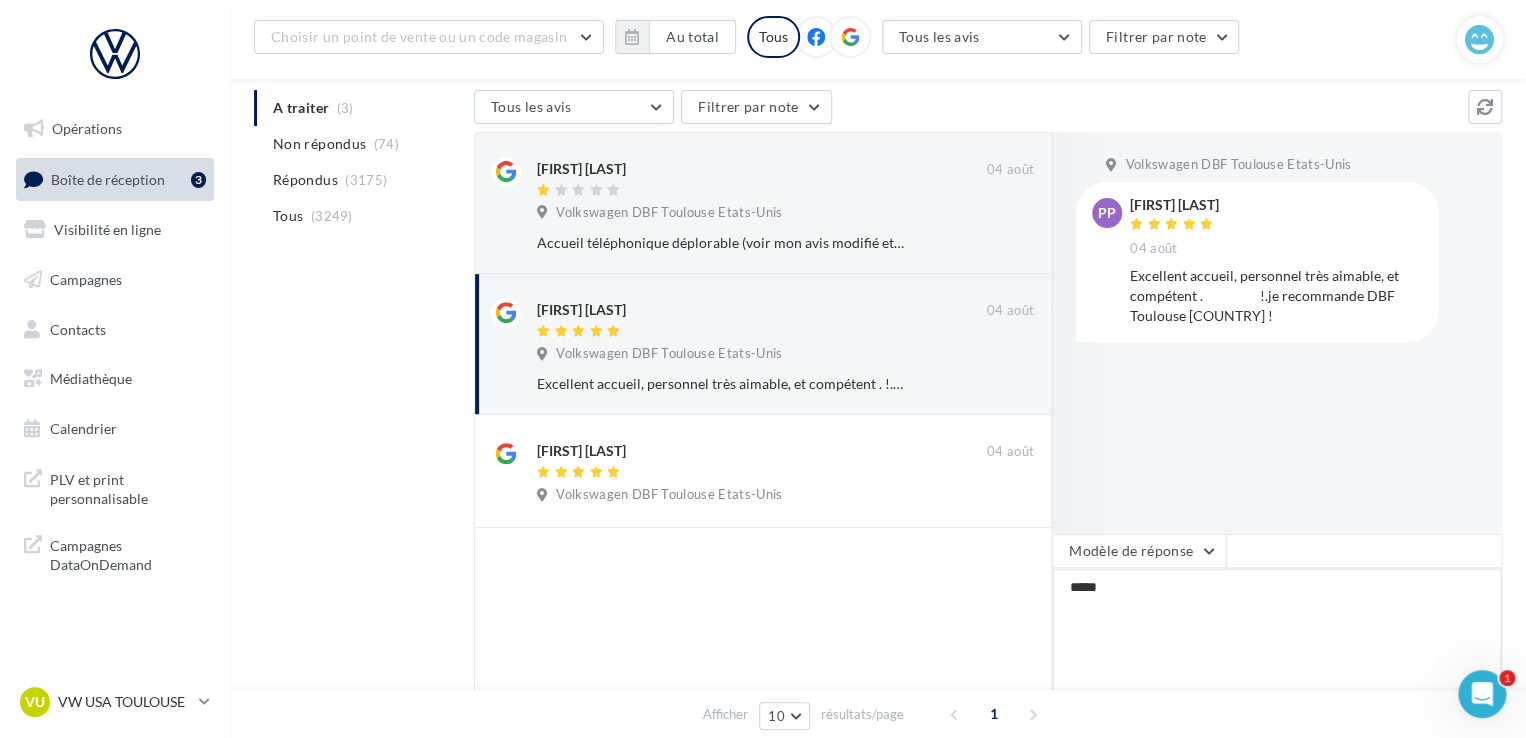 type on "******" 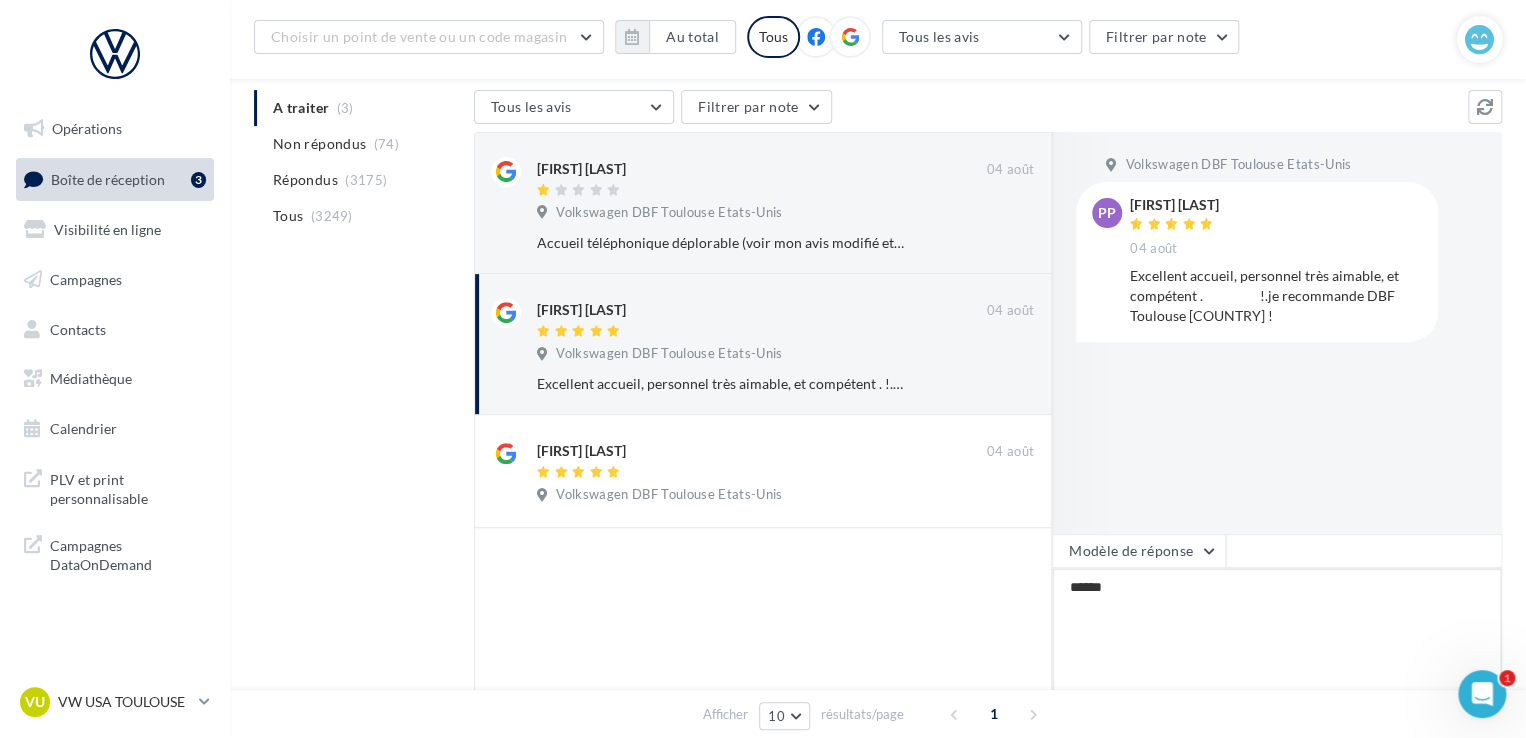 type on "*******" 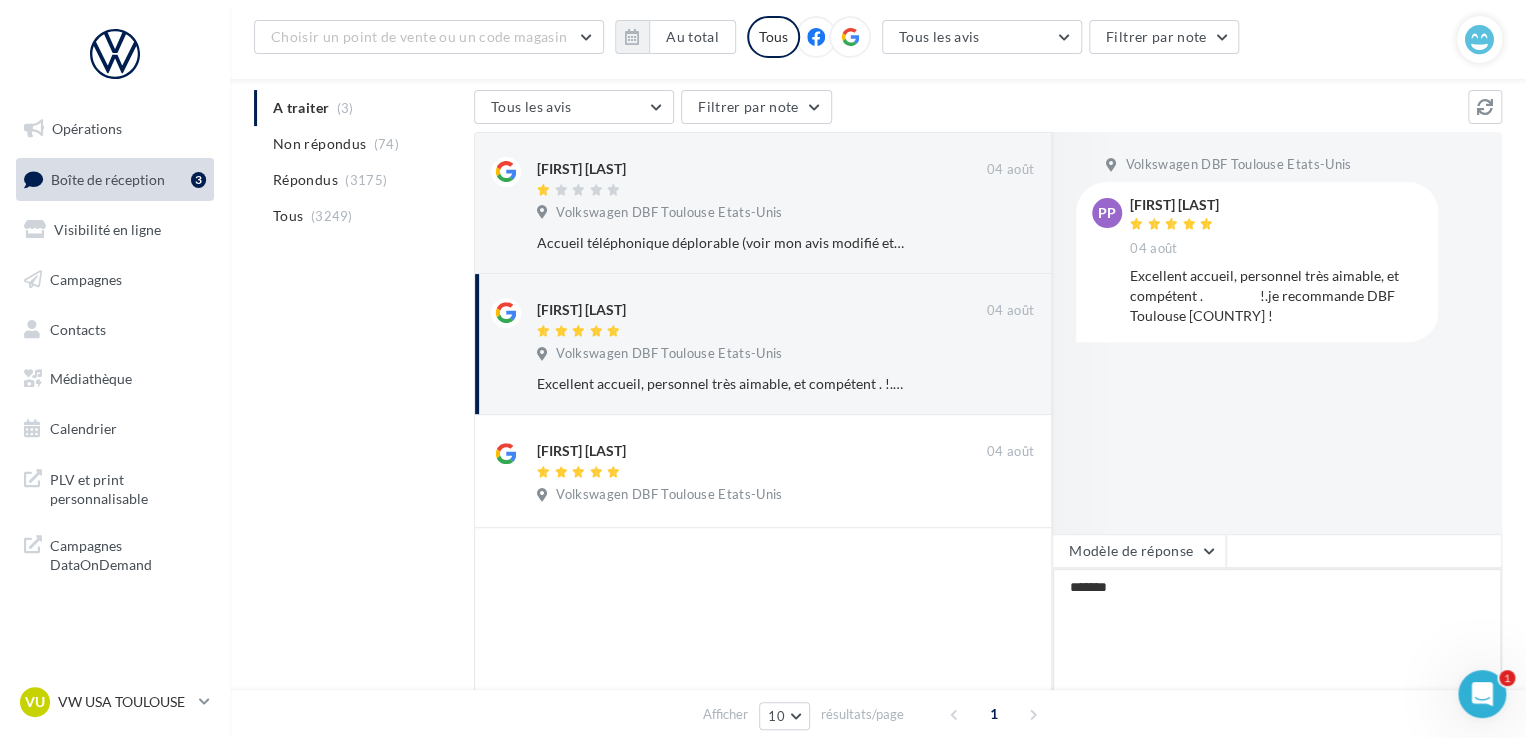 type on "*******" 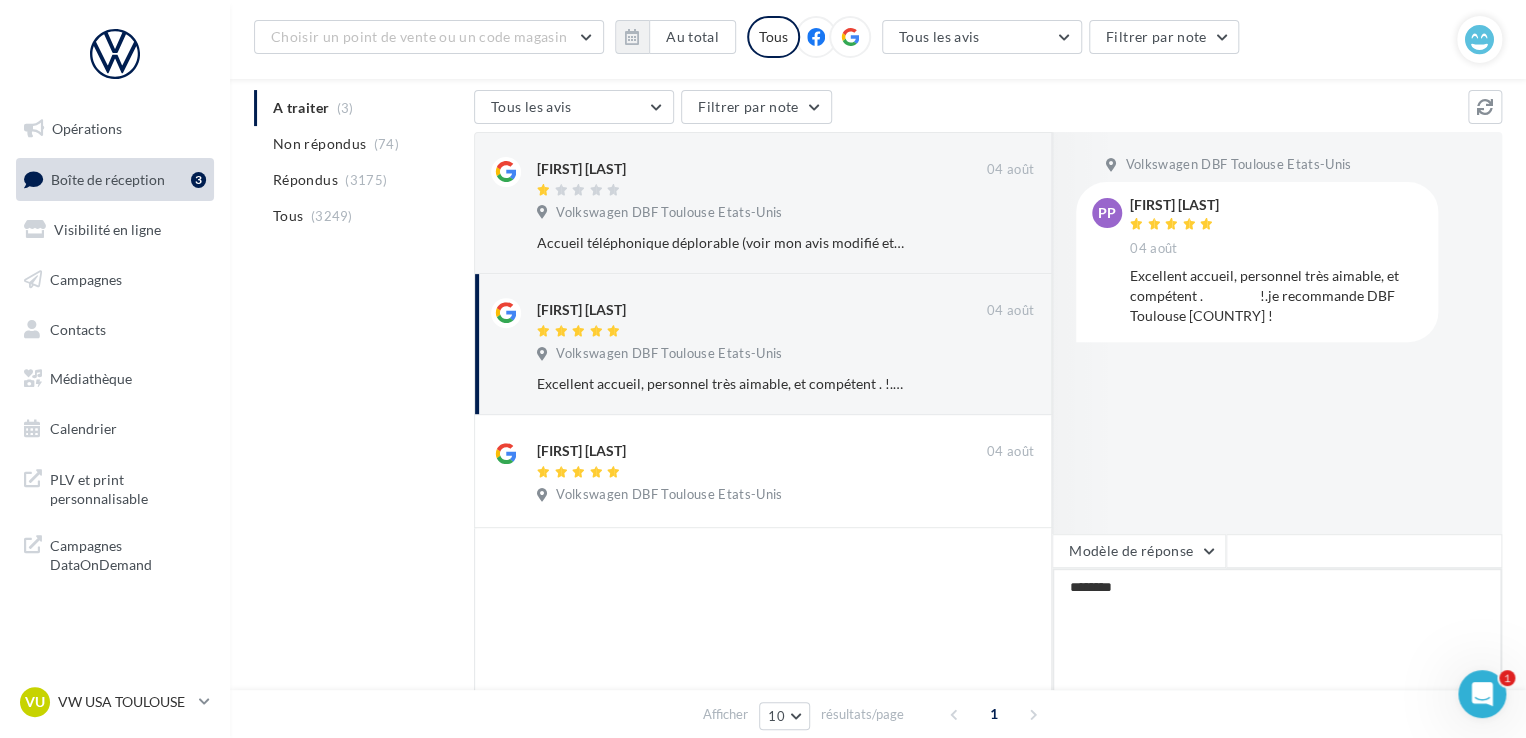 type on "*********" 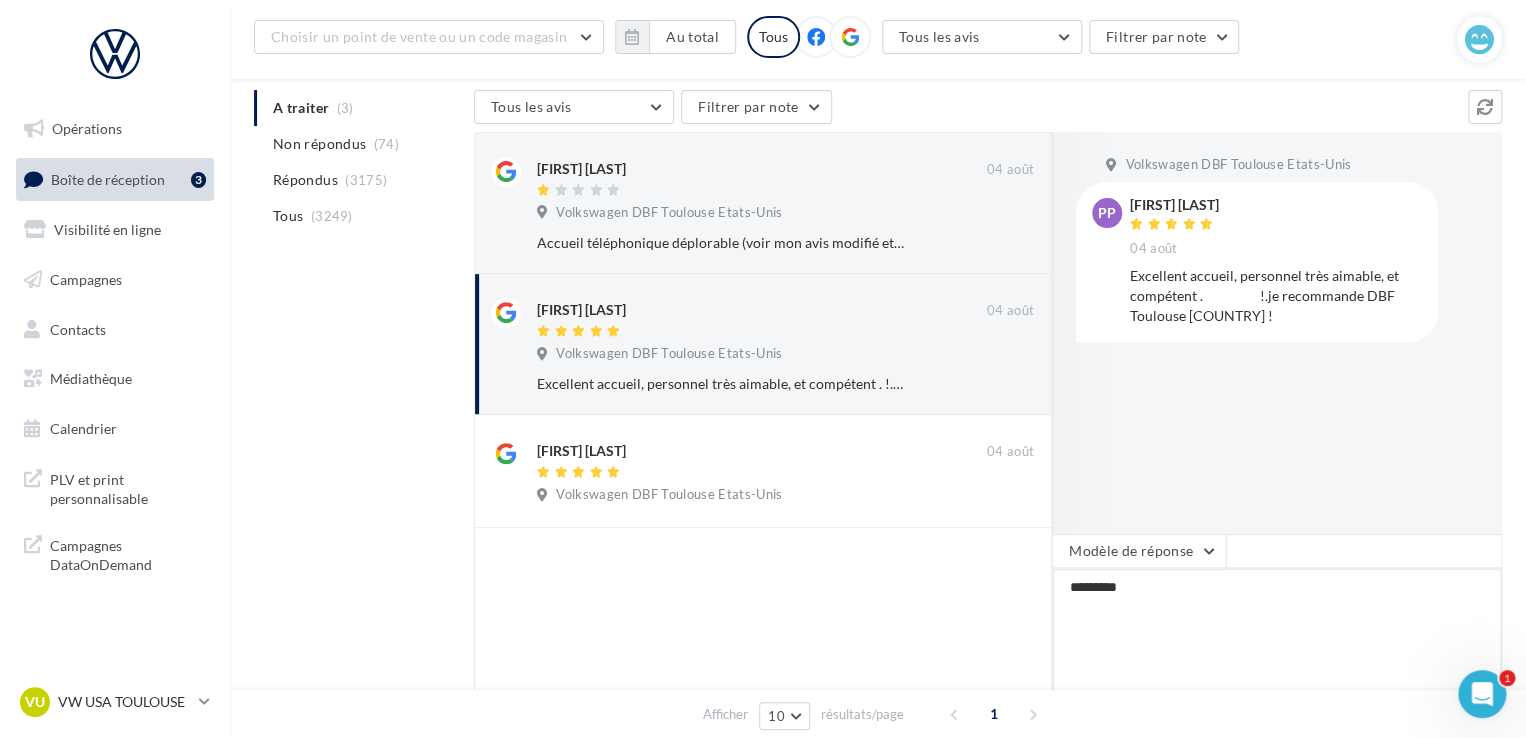 type on "**********" 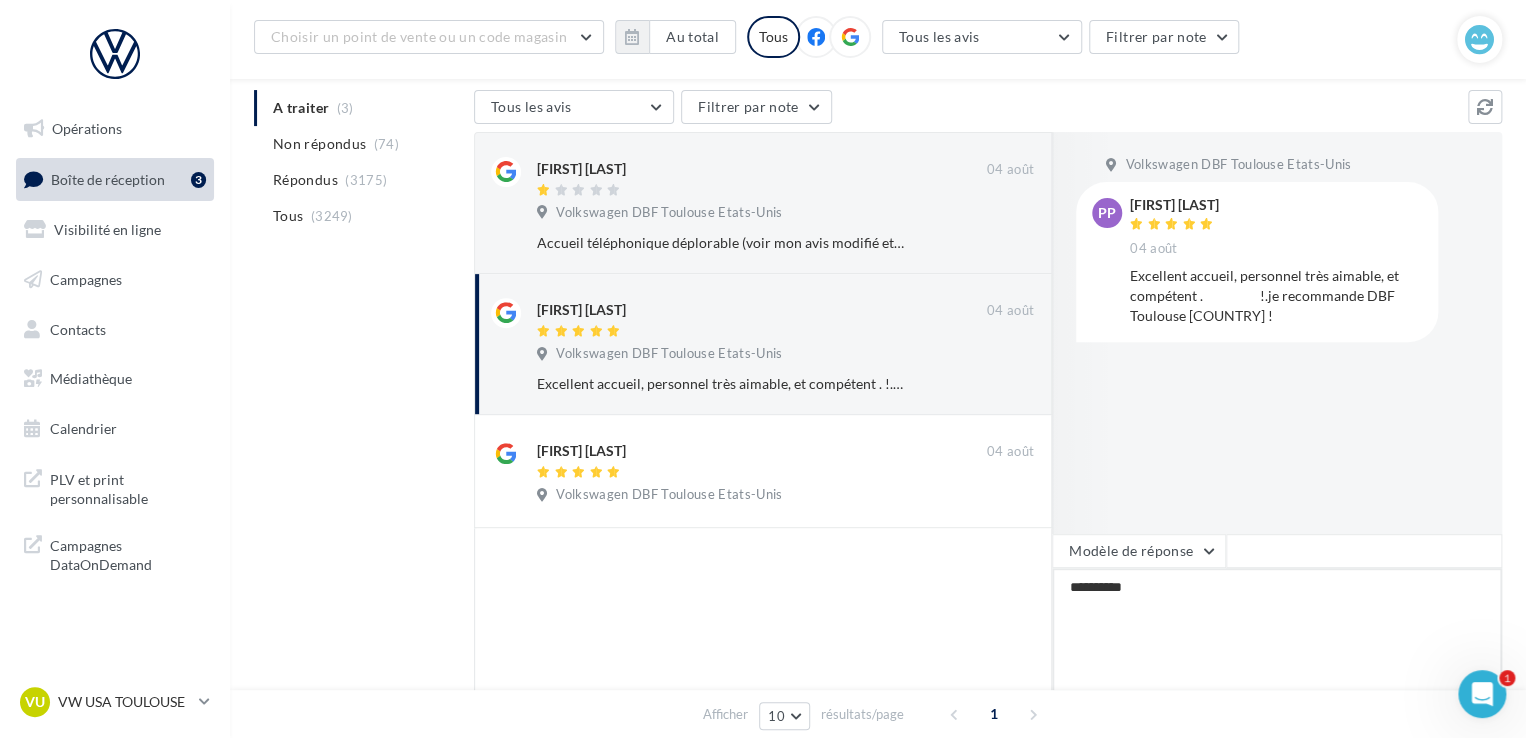 type on "**********" 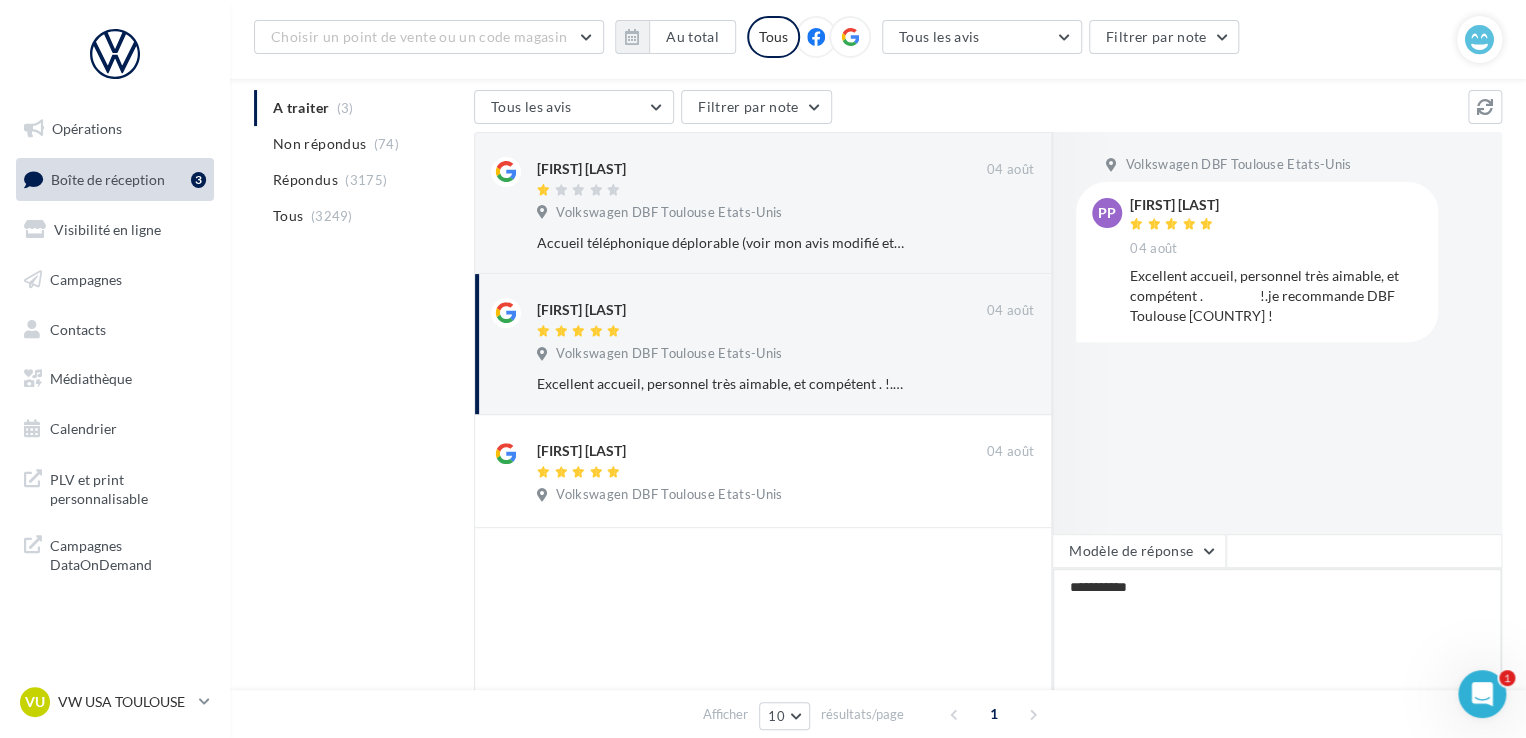 type on "**********" 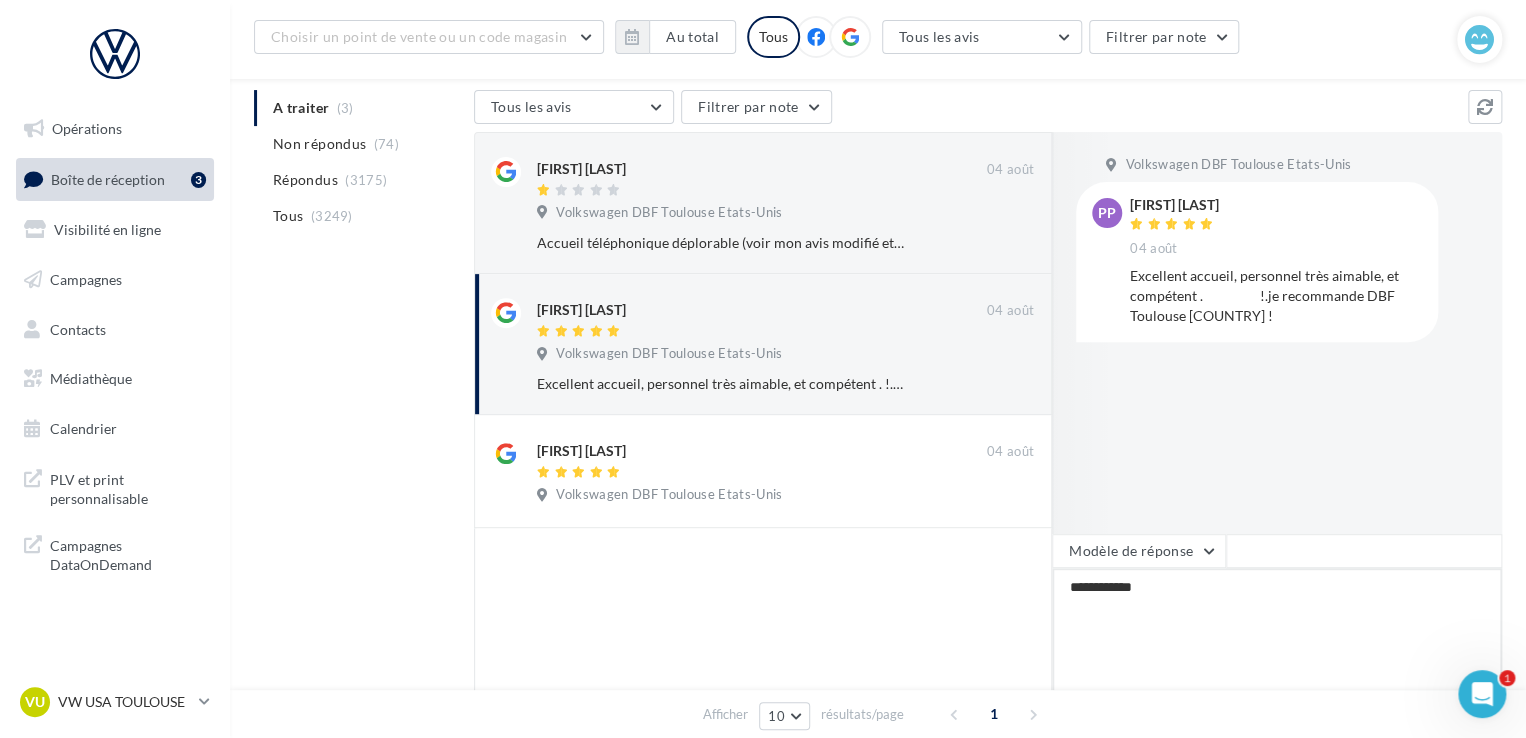 type on "**********" 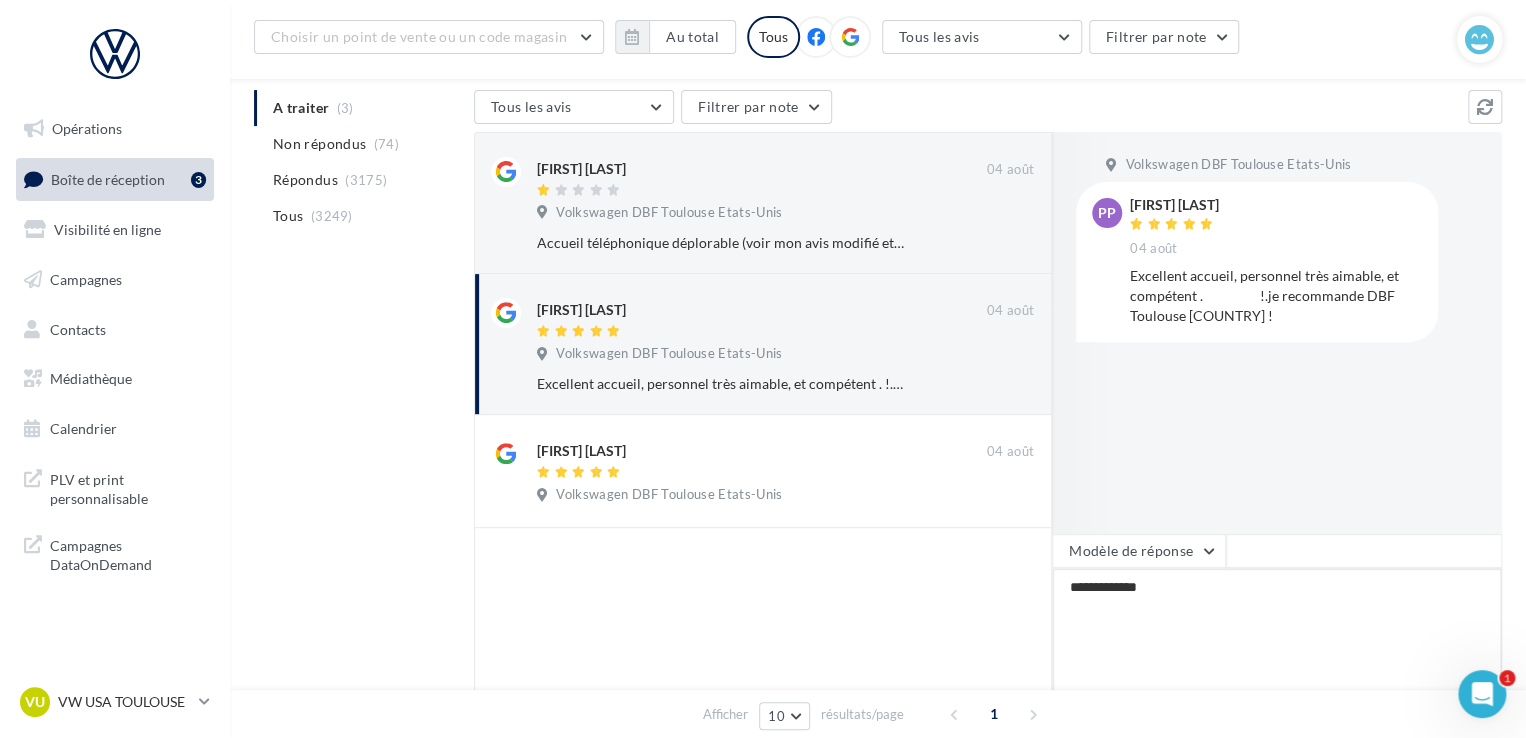 type on "**********" 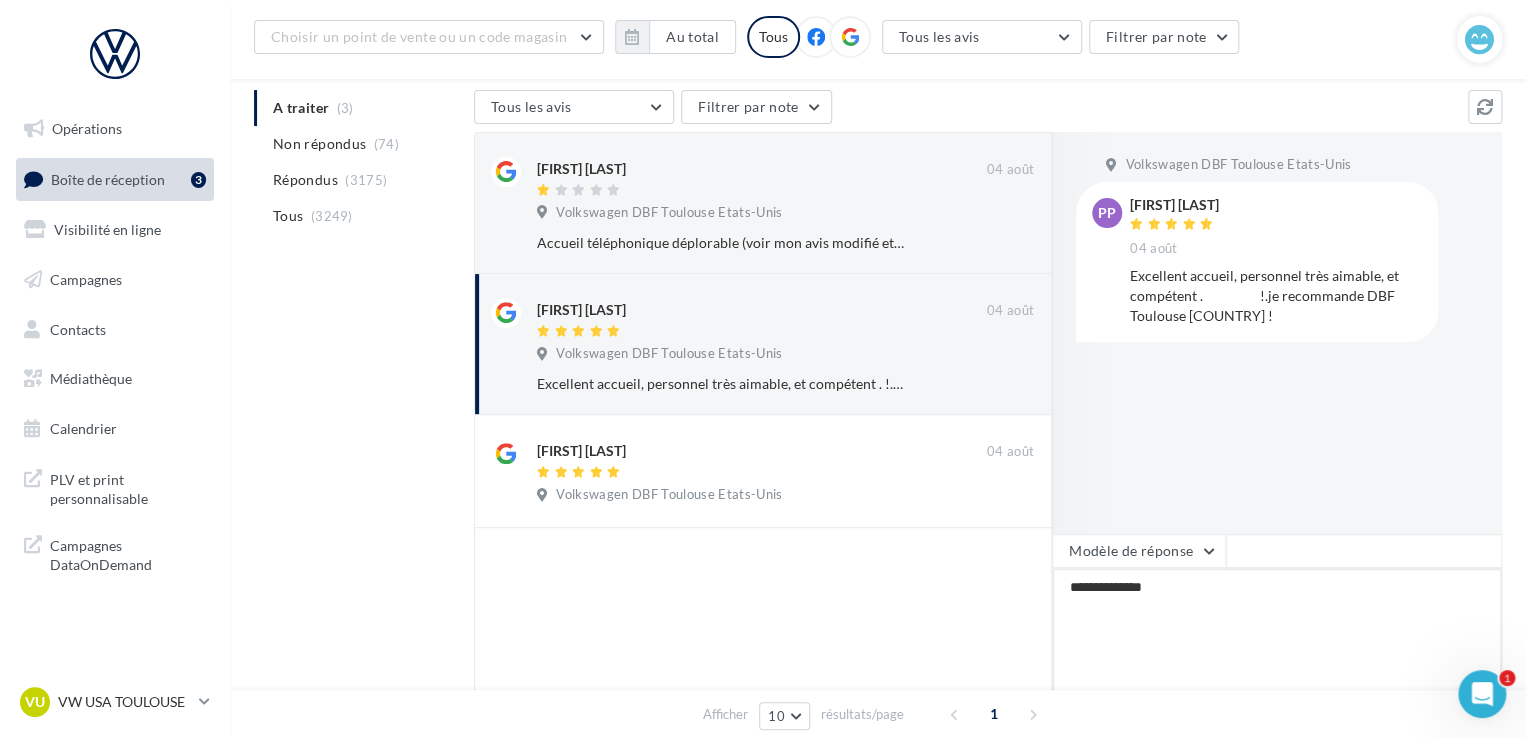 type on "**********" 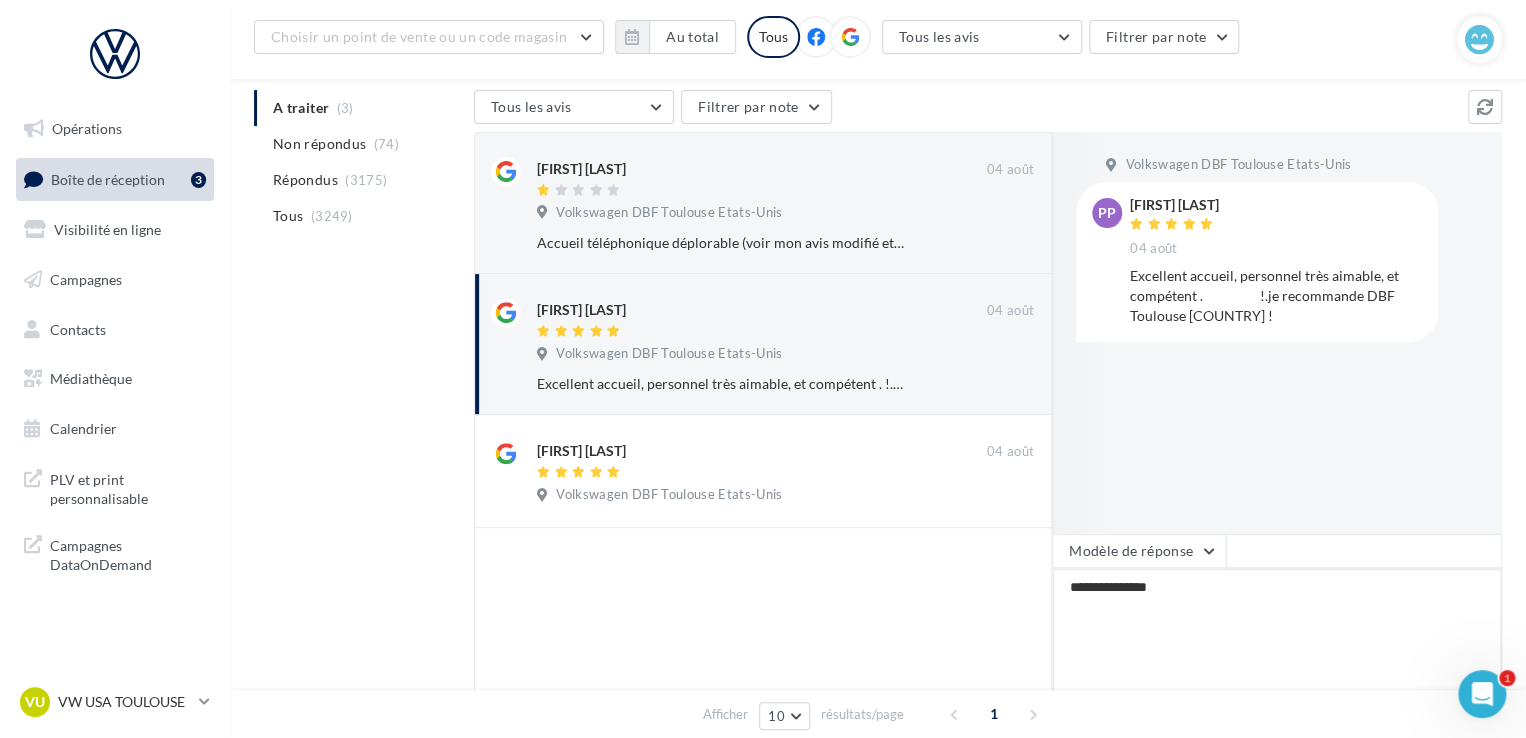 type on "**********" 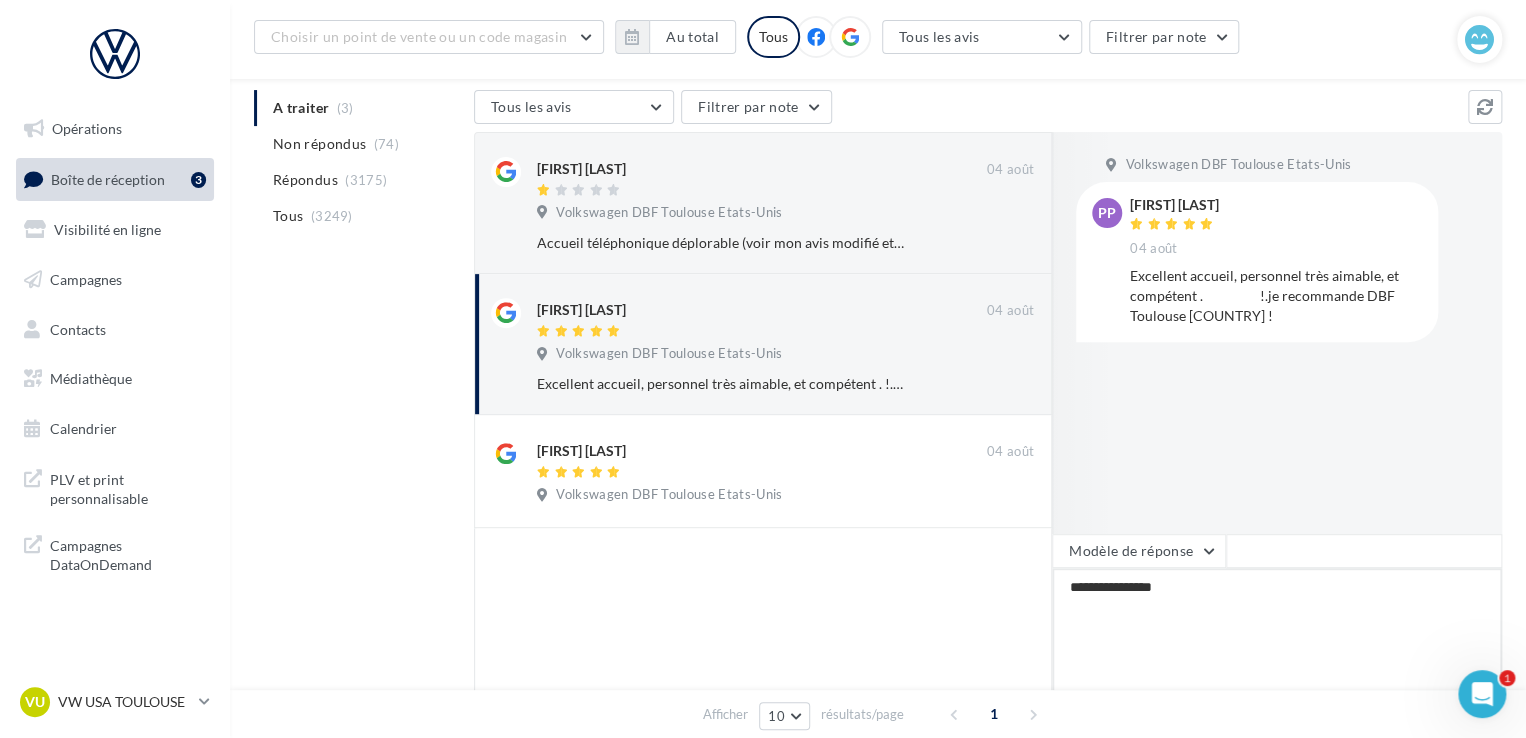 type on "**********" 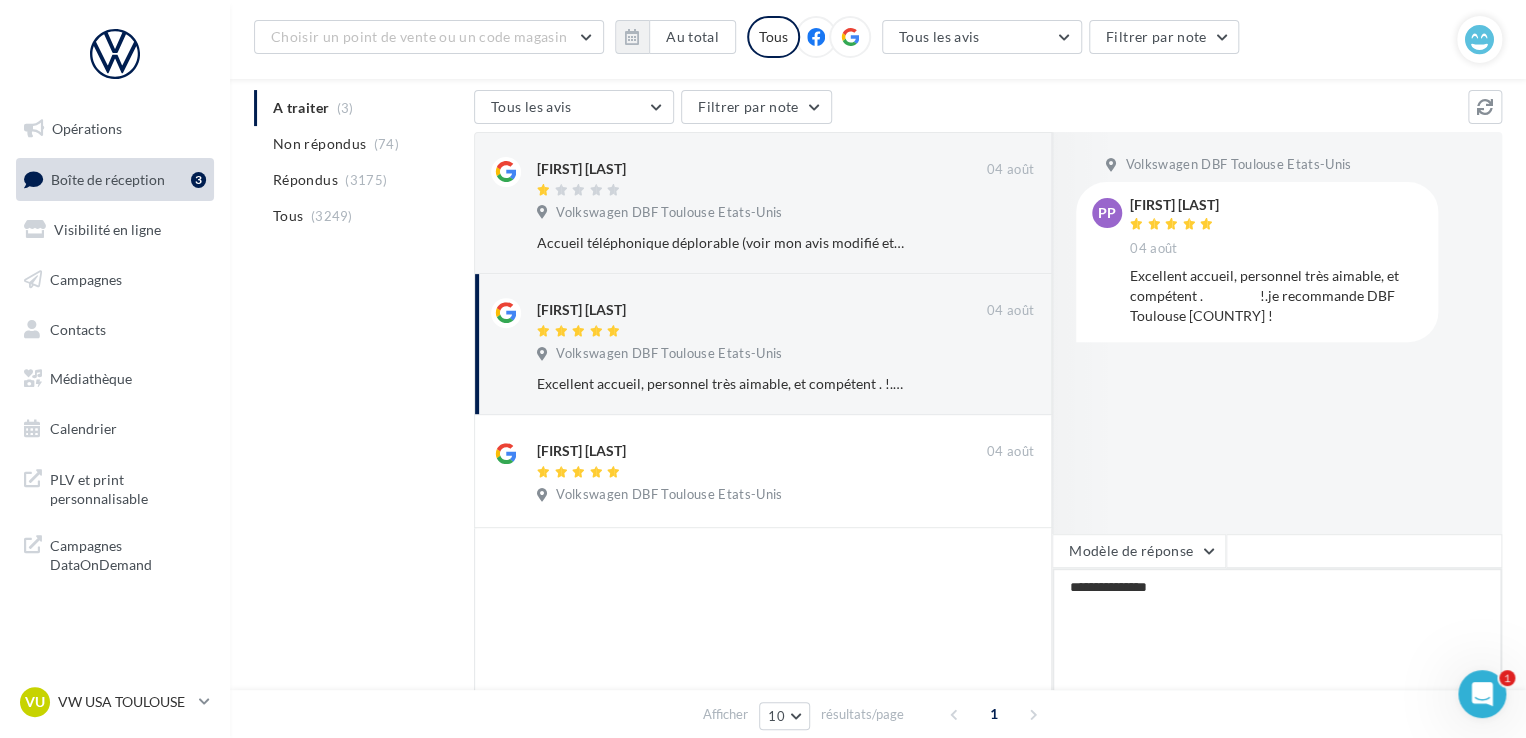 type on "**********" 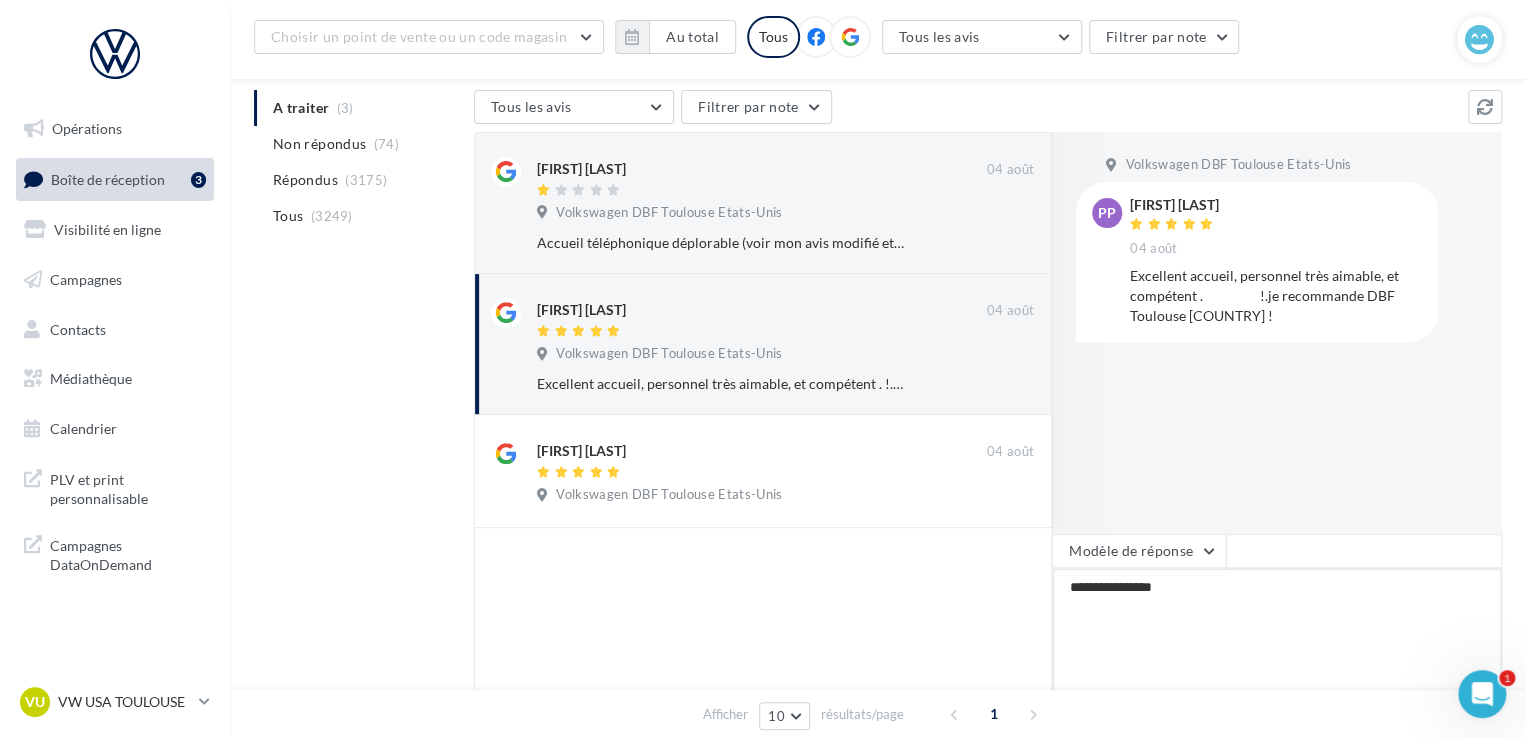 type on "**********" 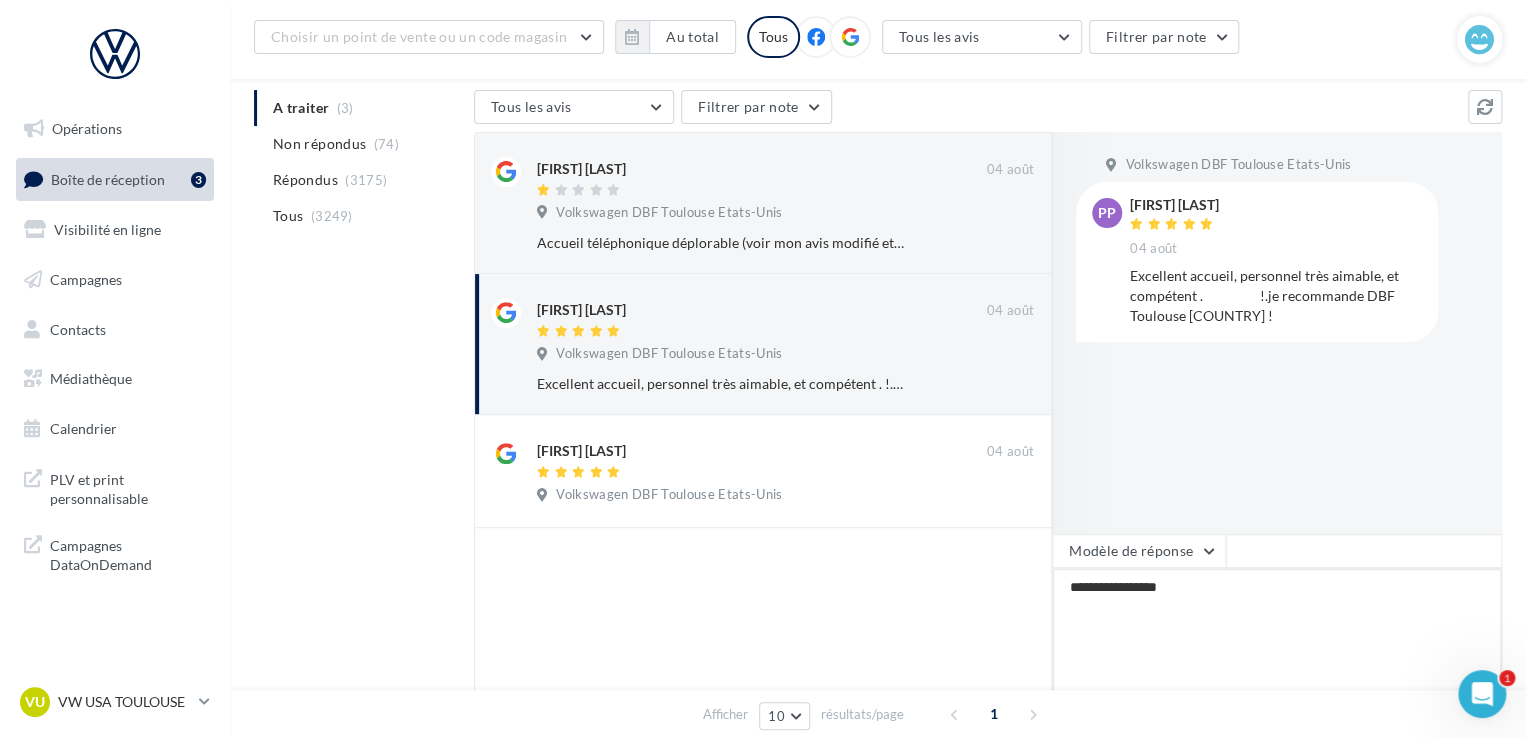 type on "**********" 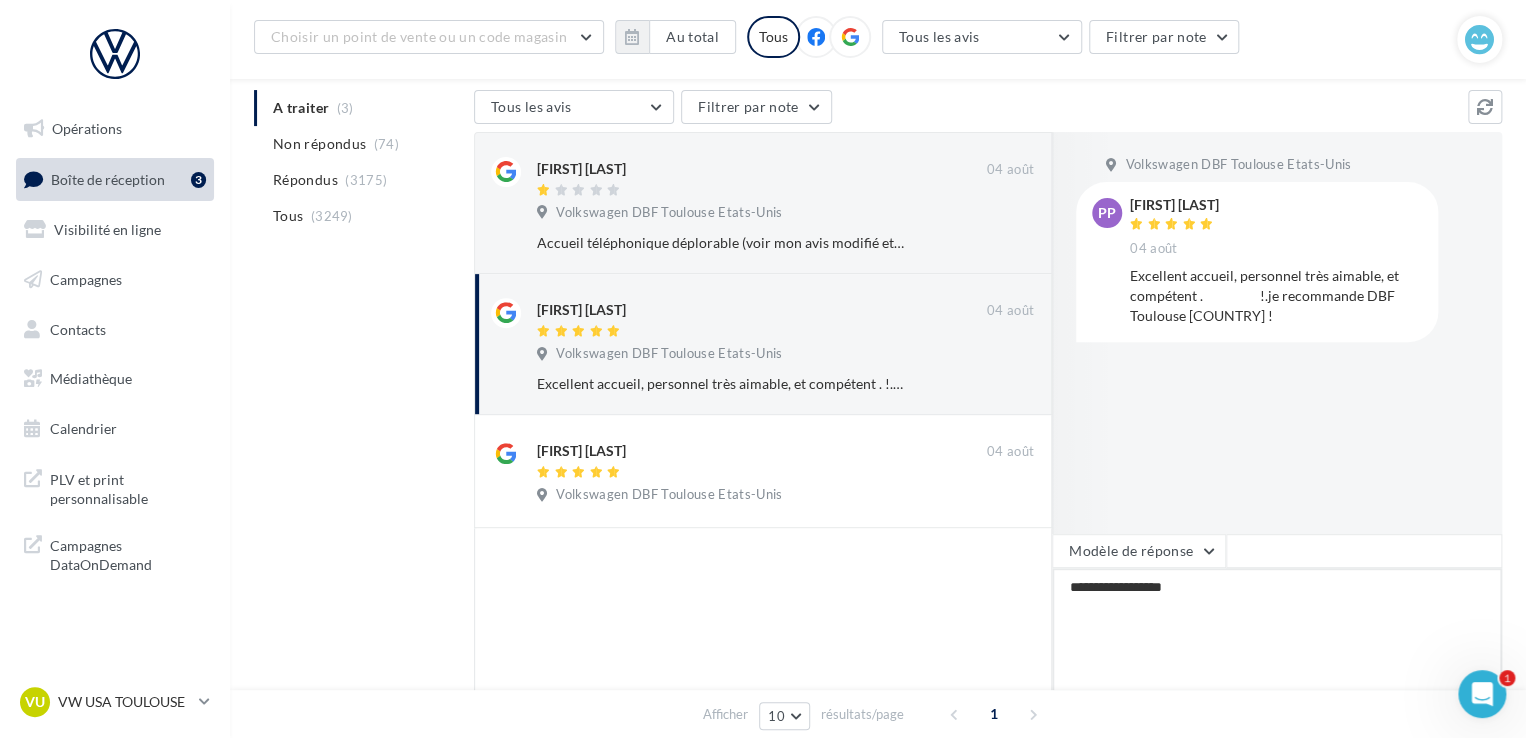 type on "**********" 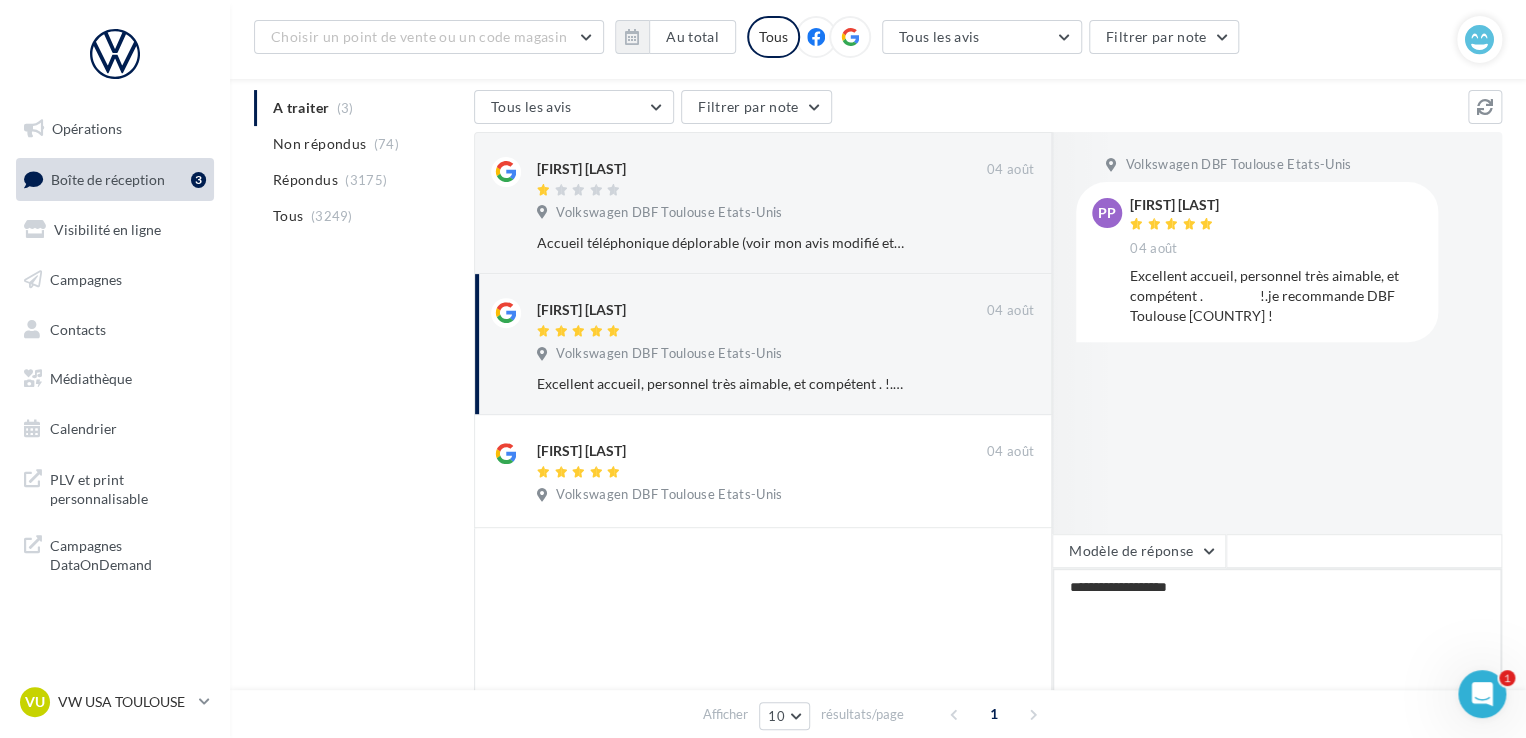 type on "**********" 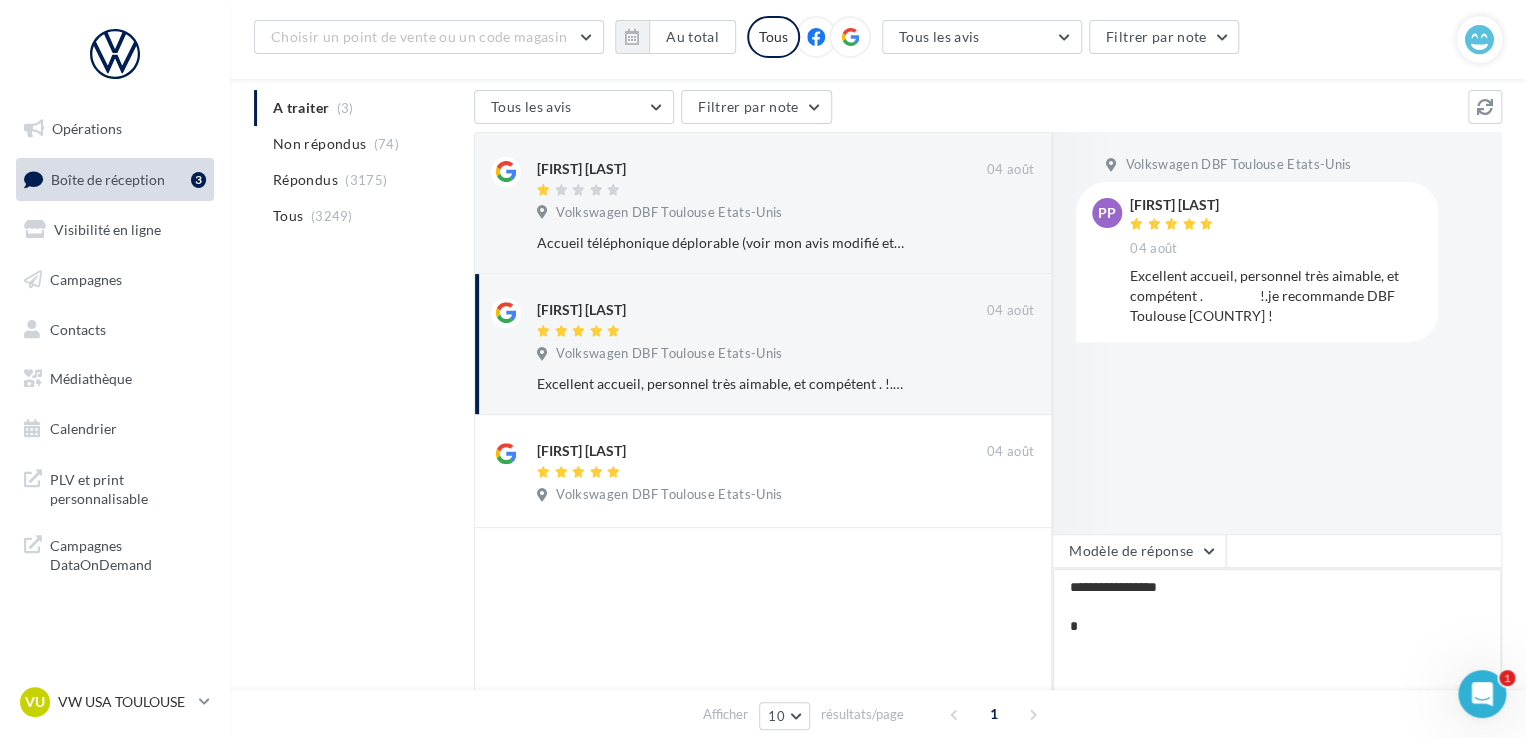 type on "**********" 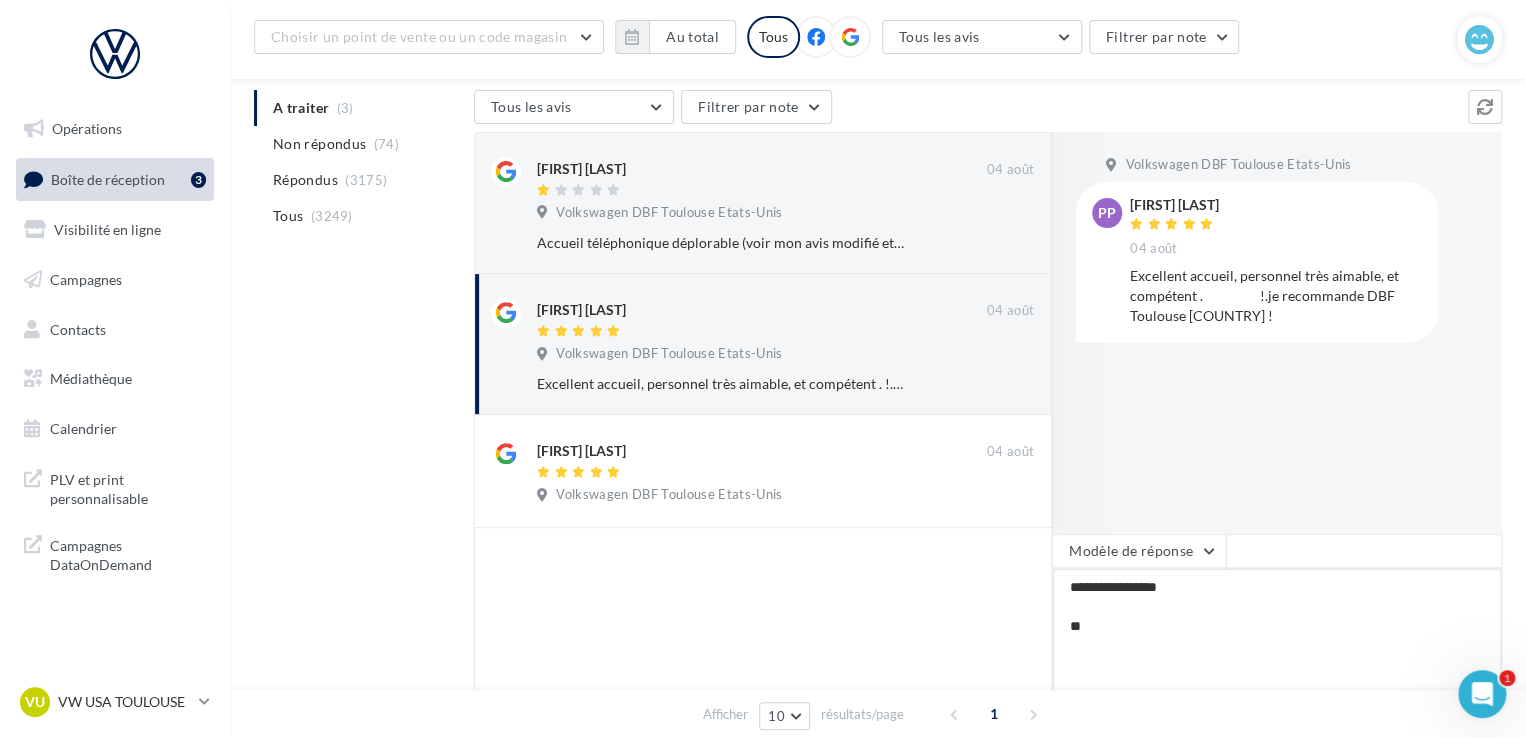 type on "**********" 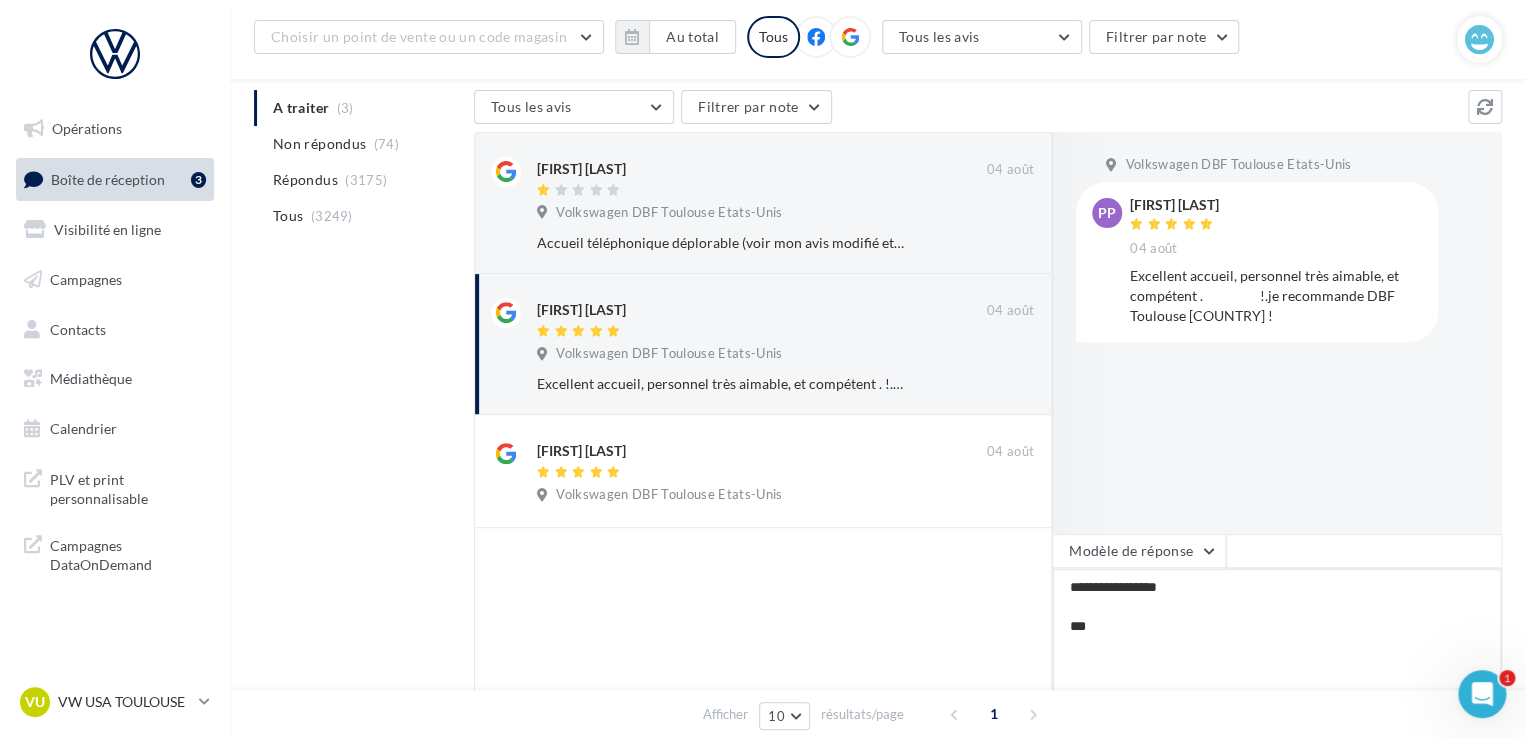 type on "**********" 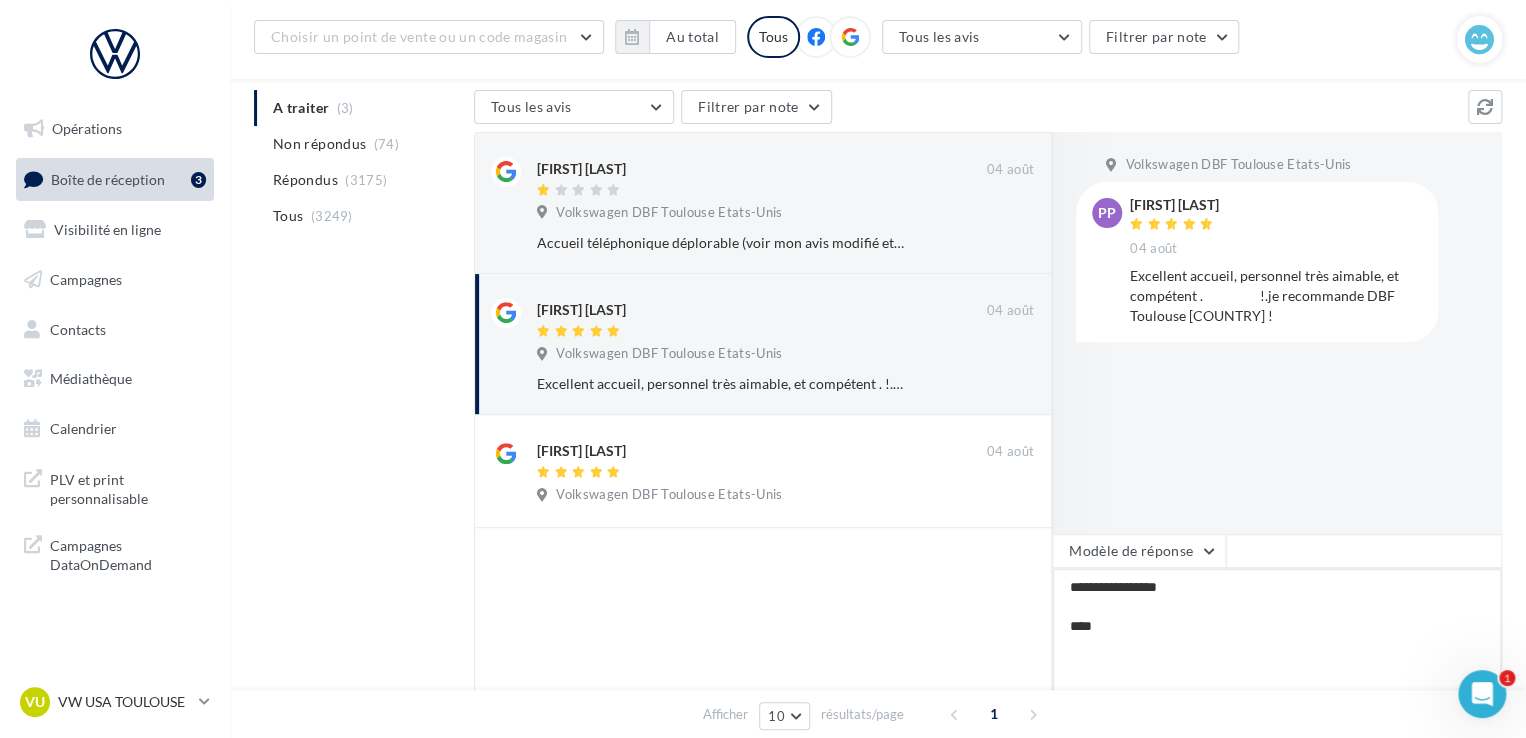 type on "**********" 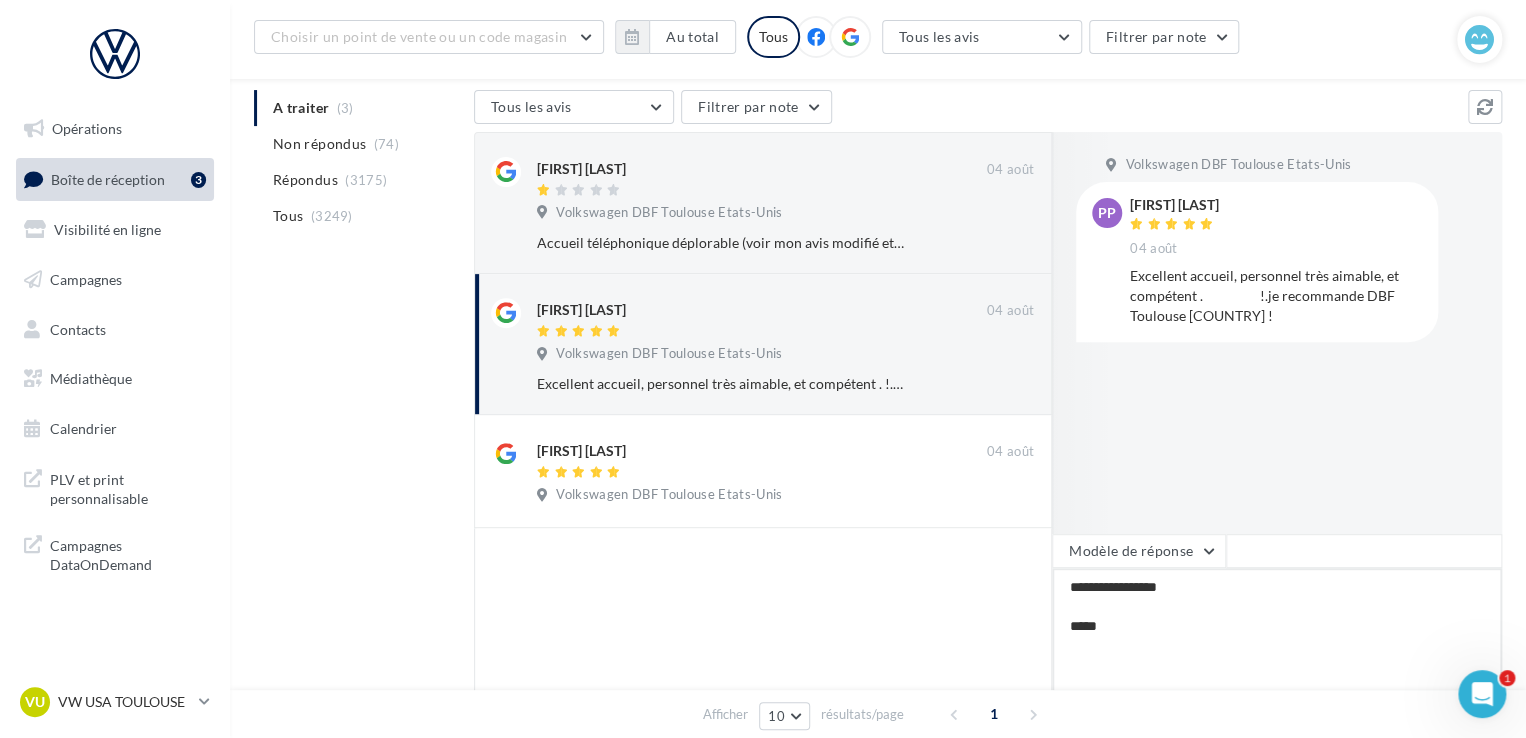 type on "**********" 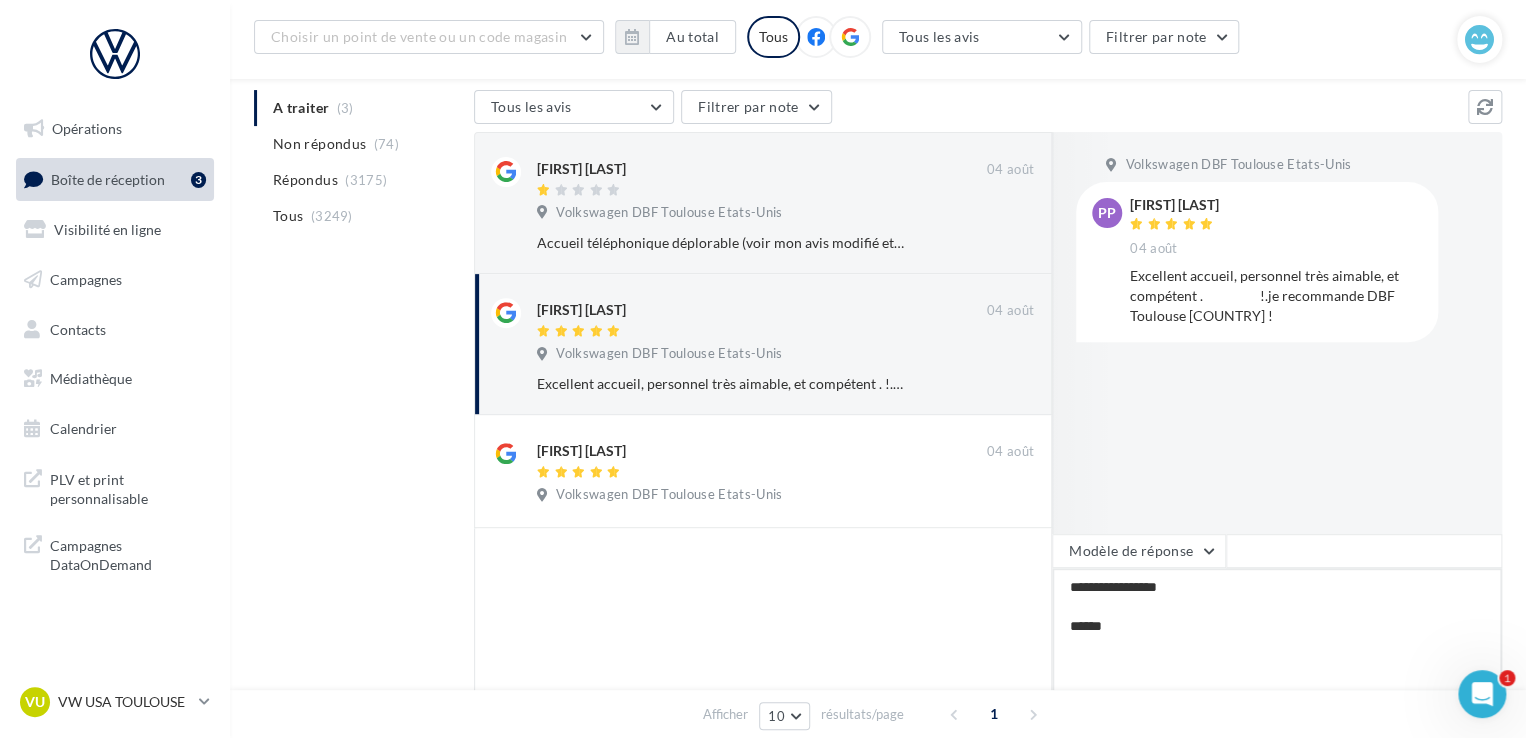 type on "**********" 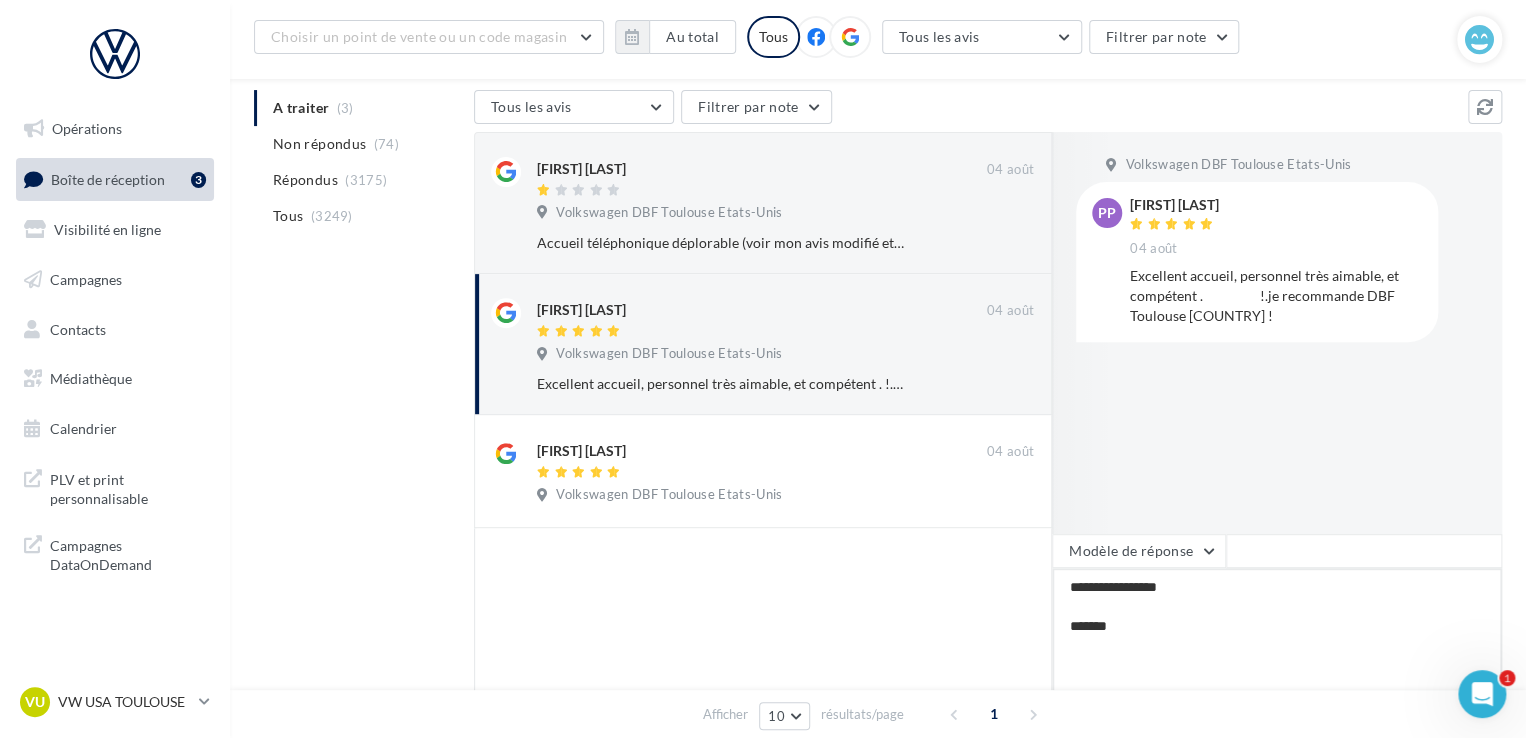 type on "**********" 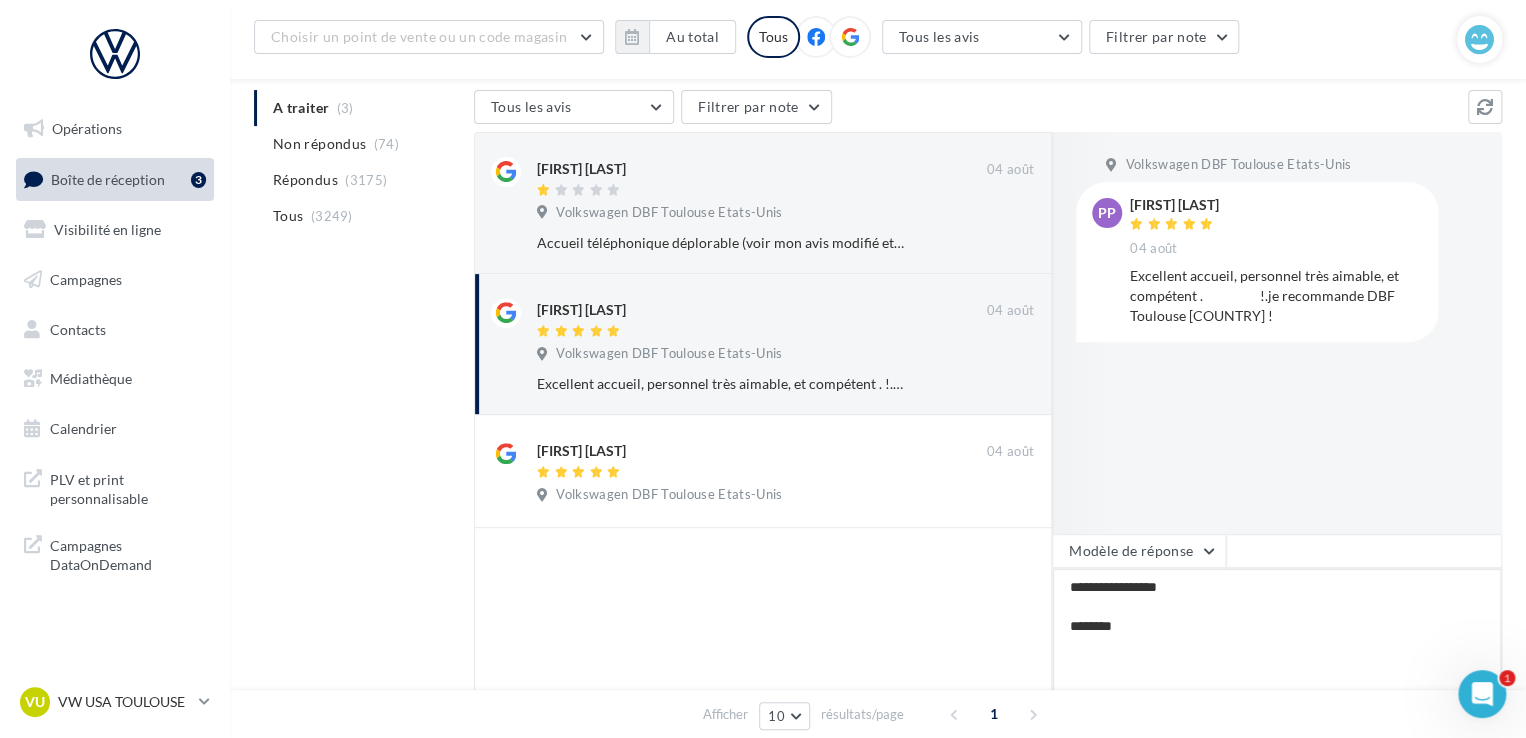 type on "**********" 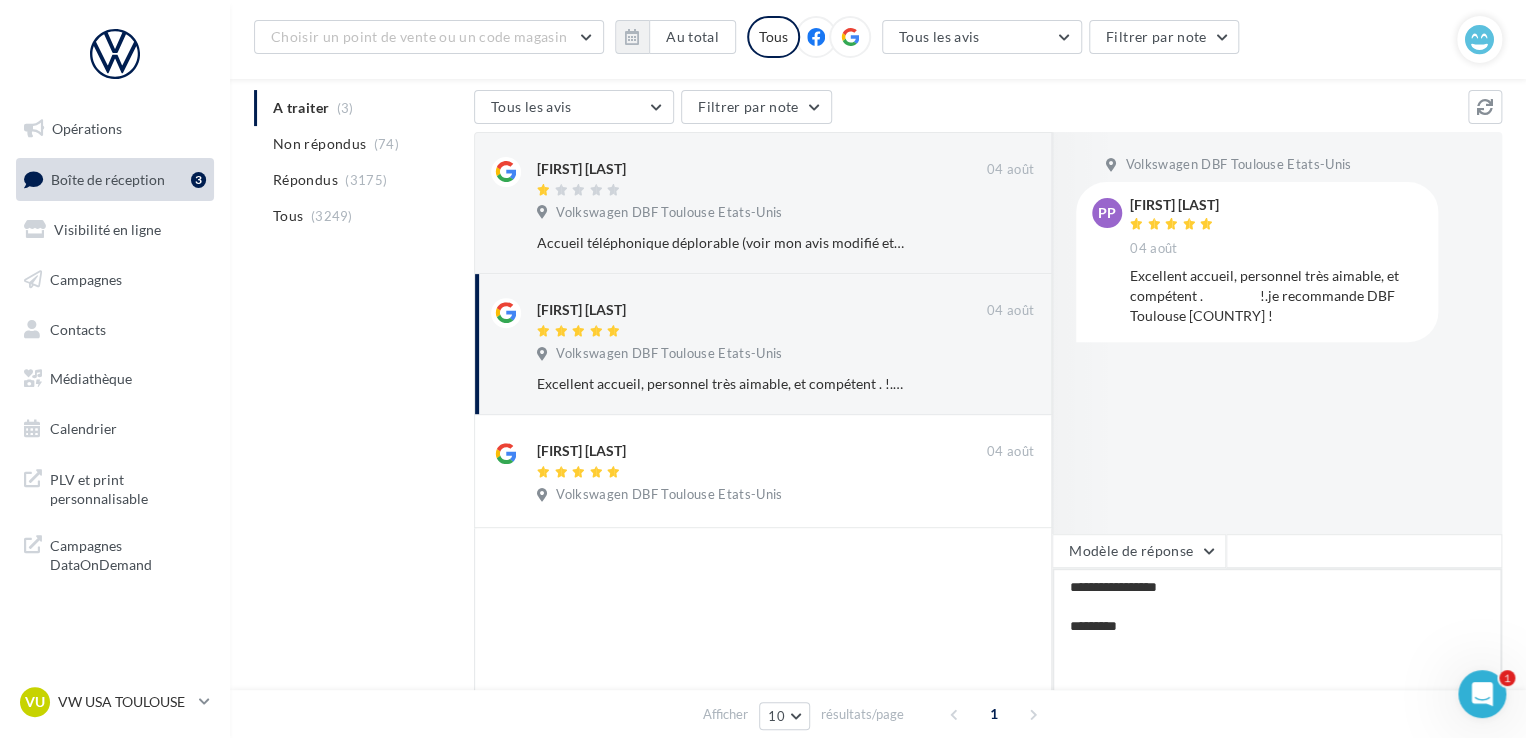 type on "**********" 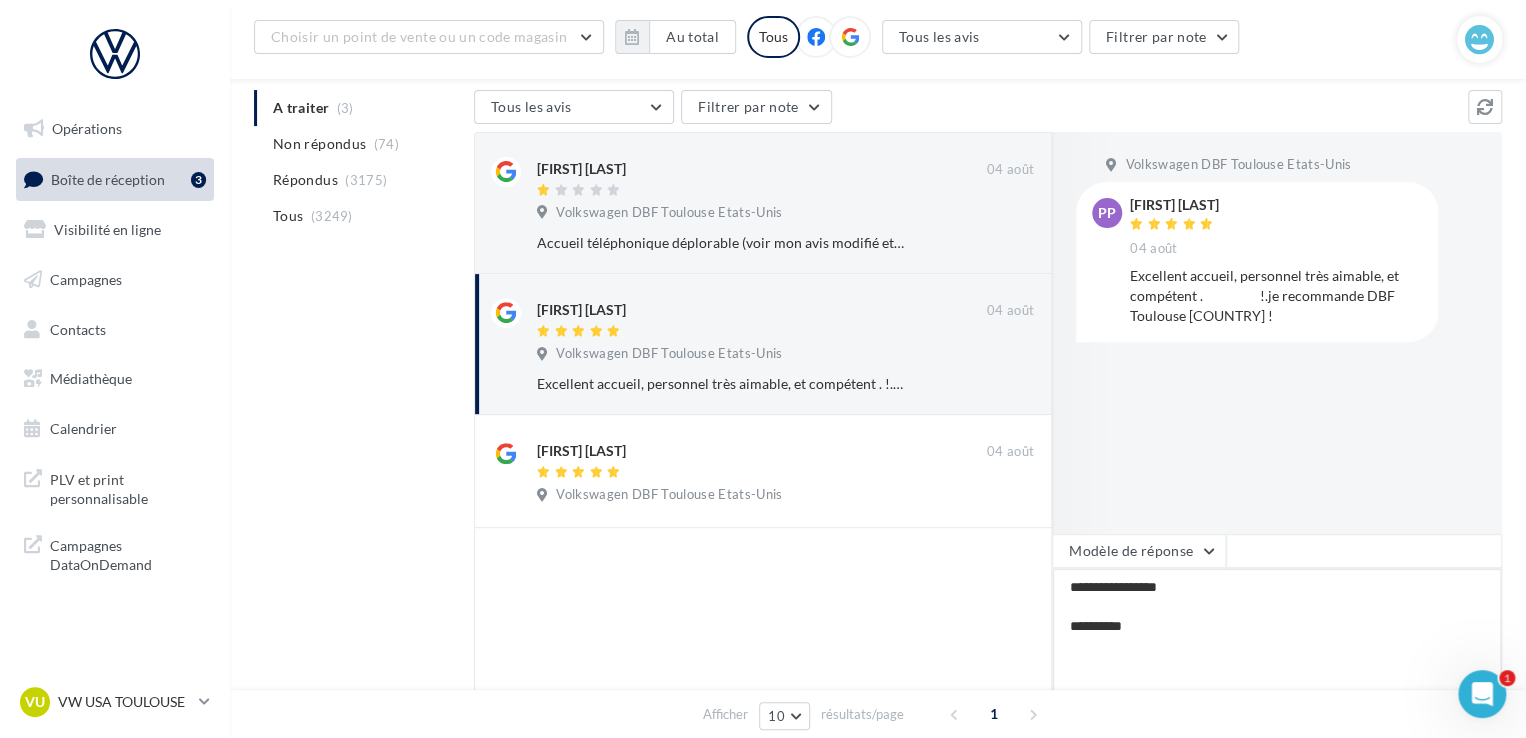 type on "**********" 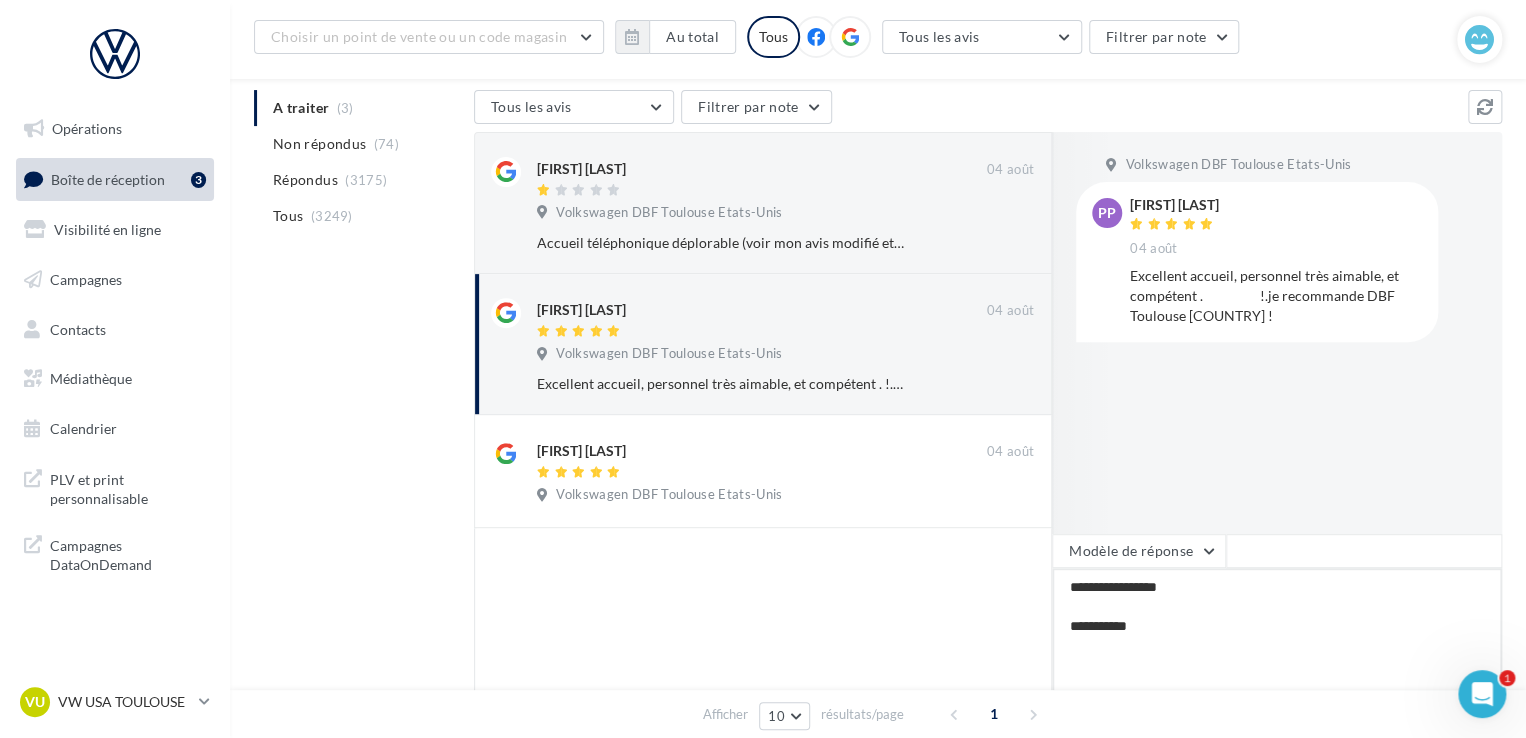 type on "**********" 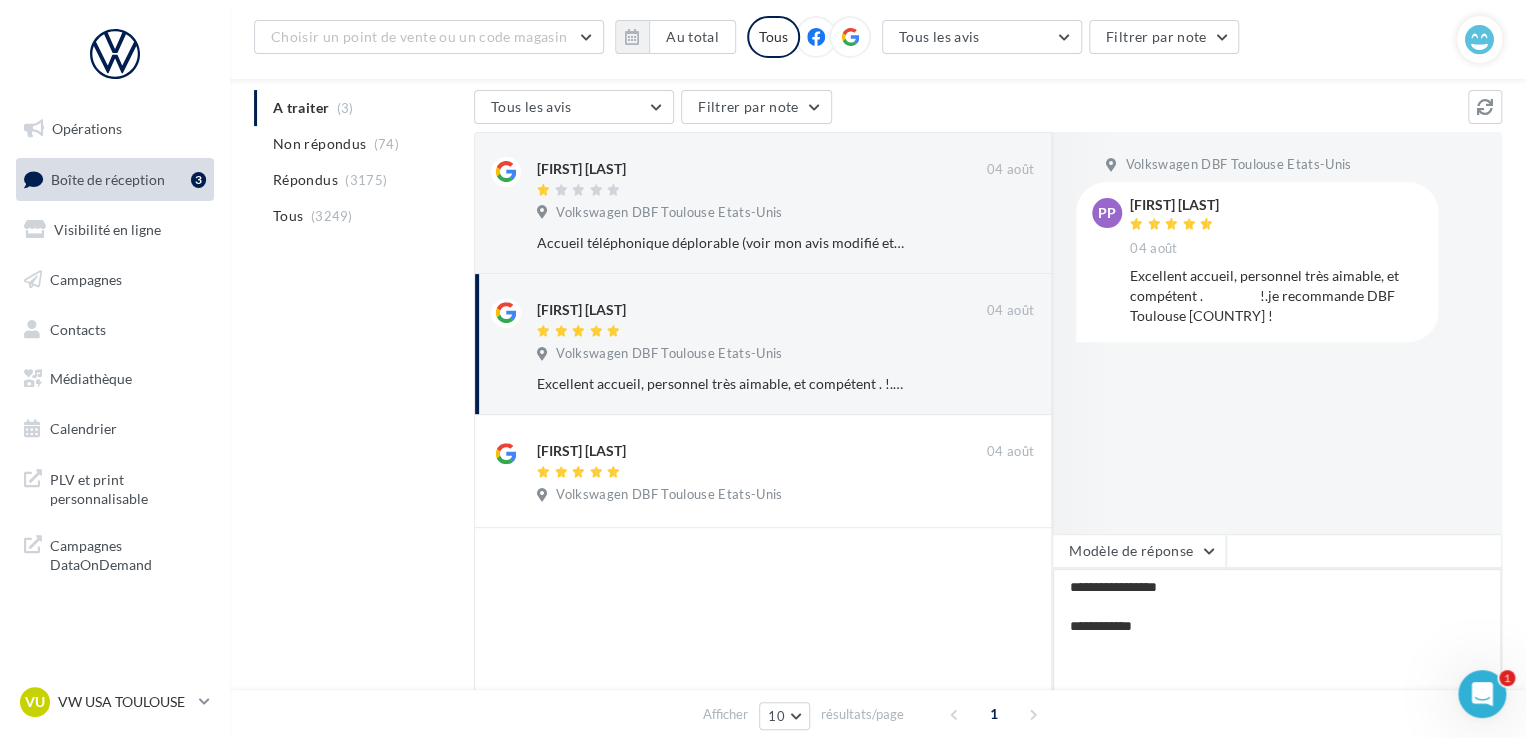 type on "**********" 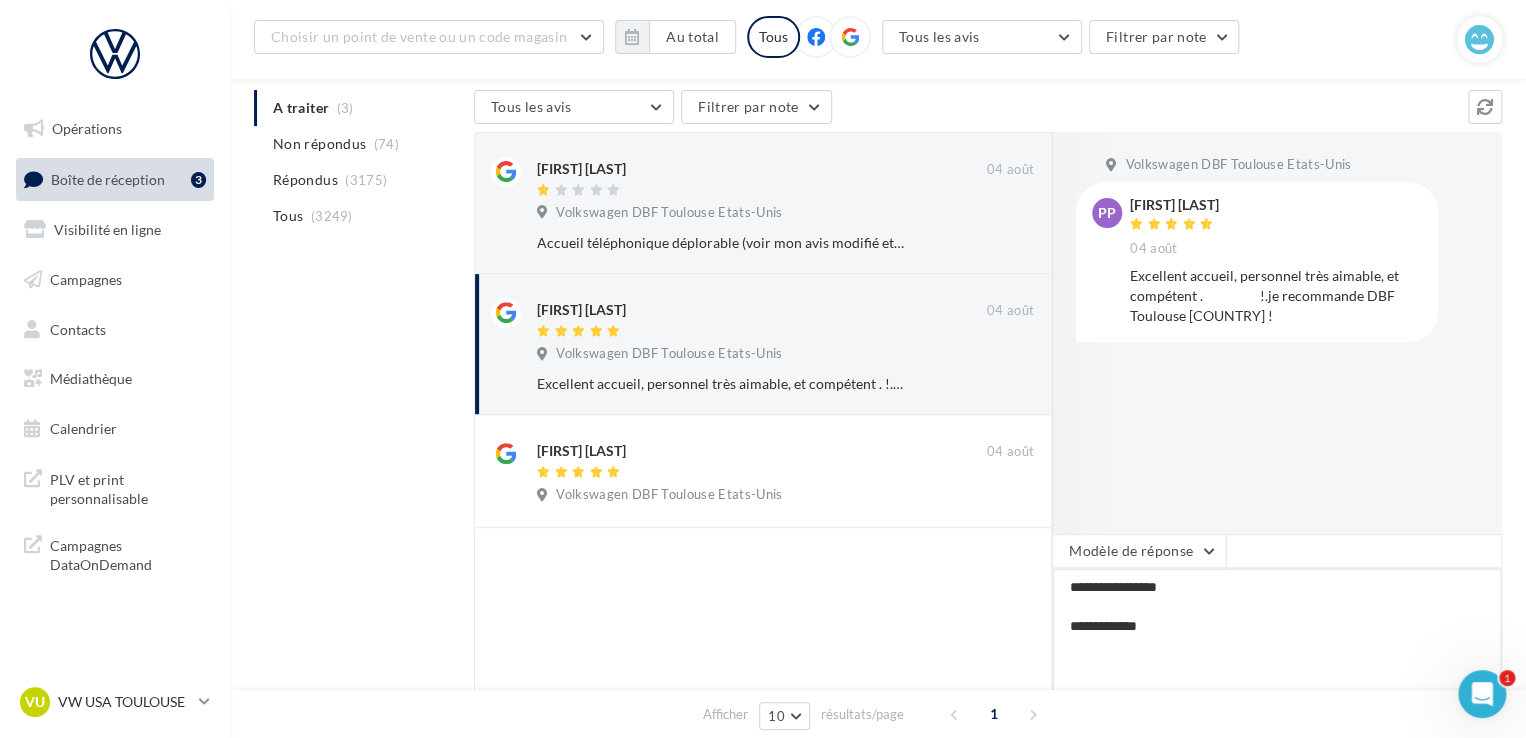 type on "**********" 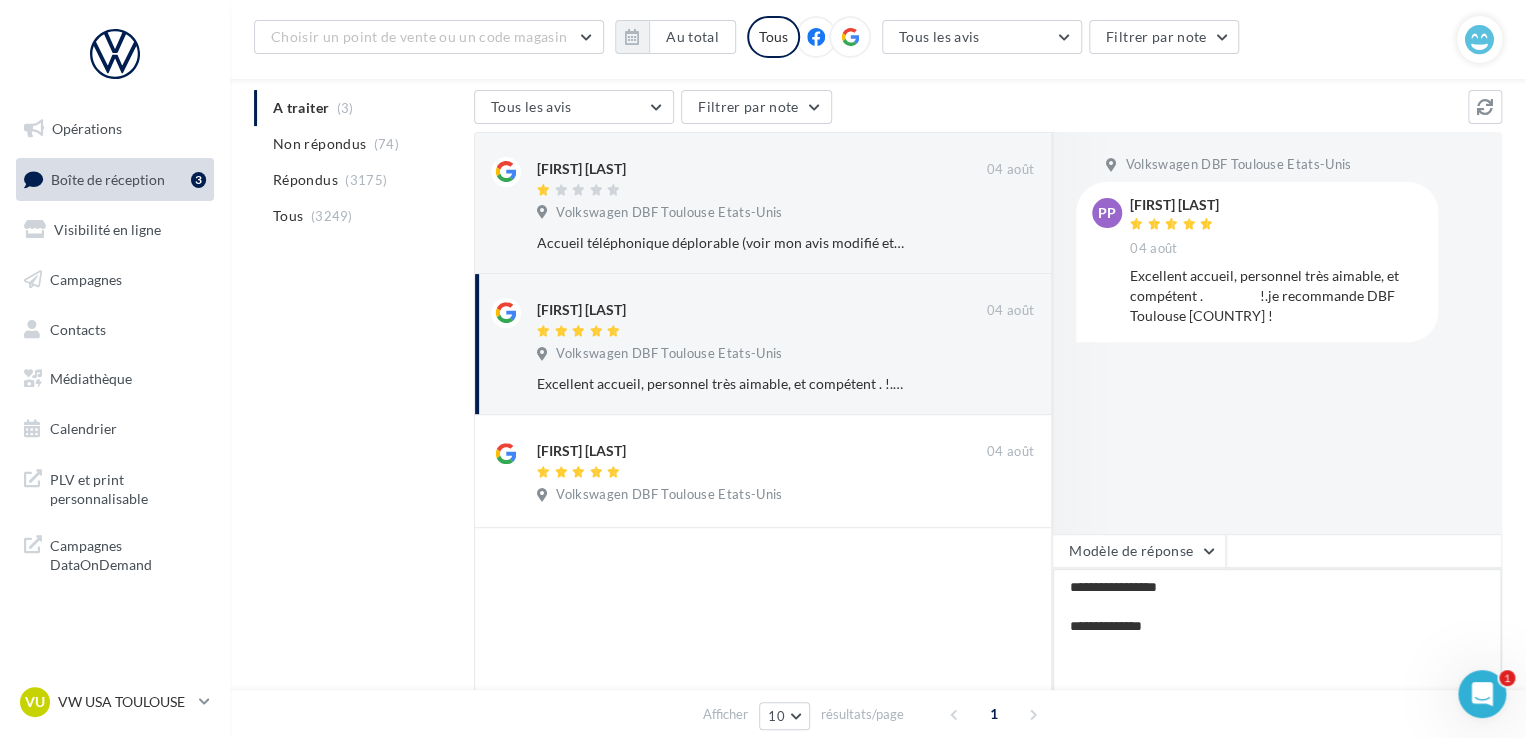type on "**********" 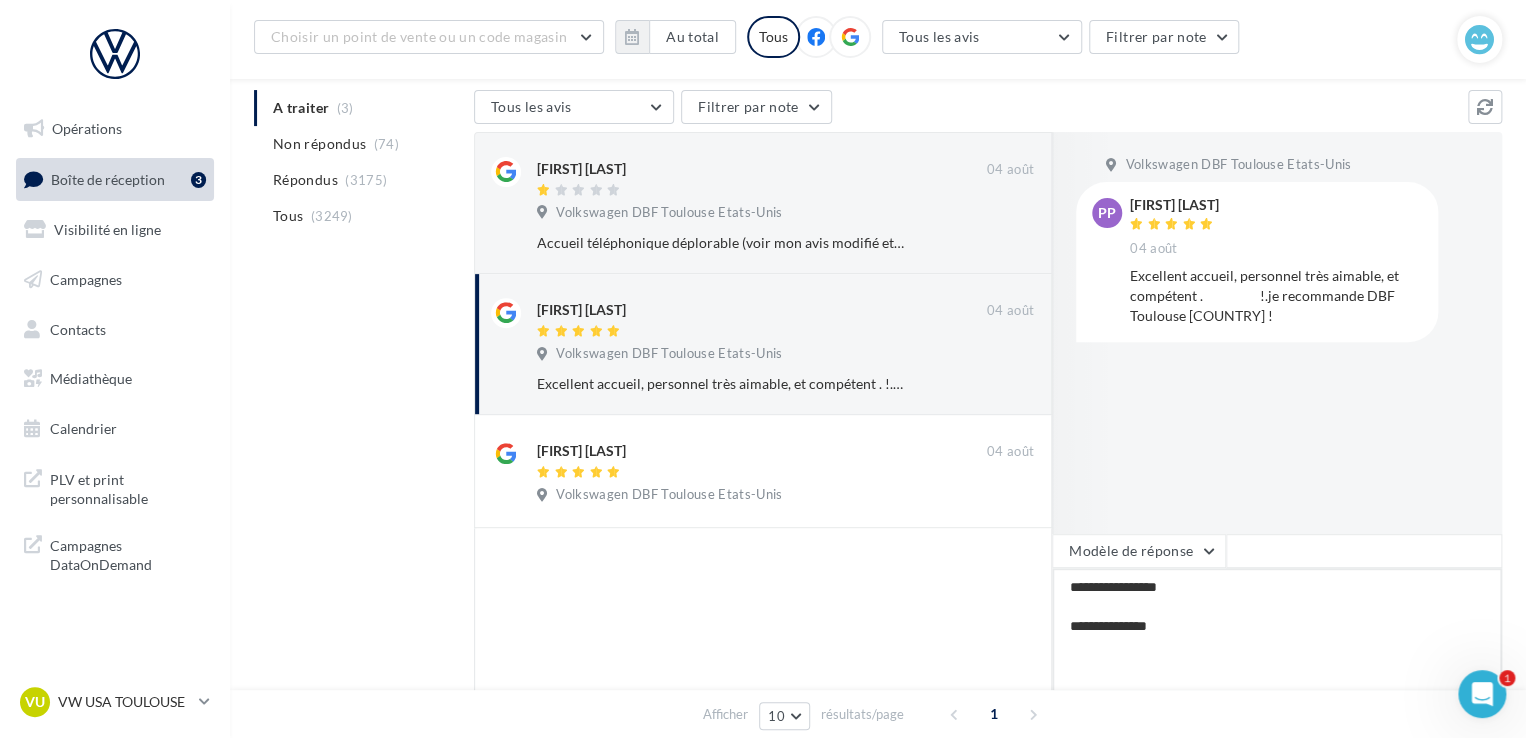 type on "**********" 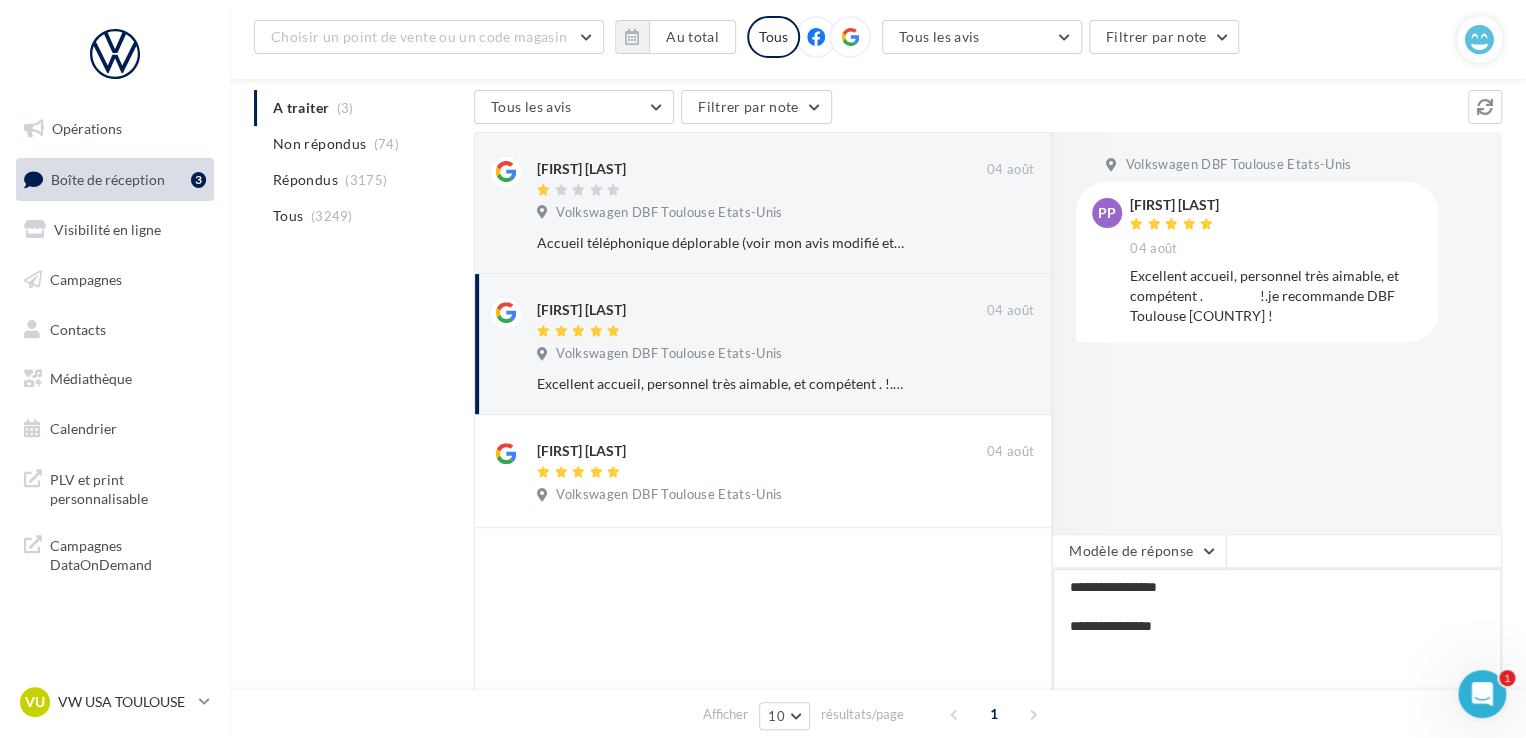 type on "**********" 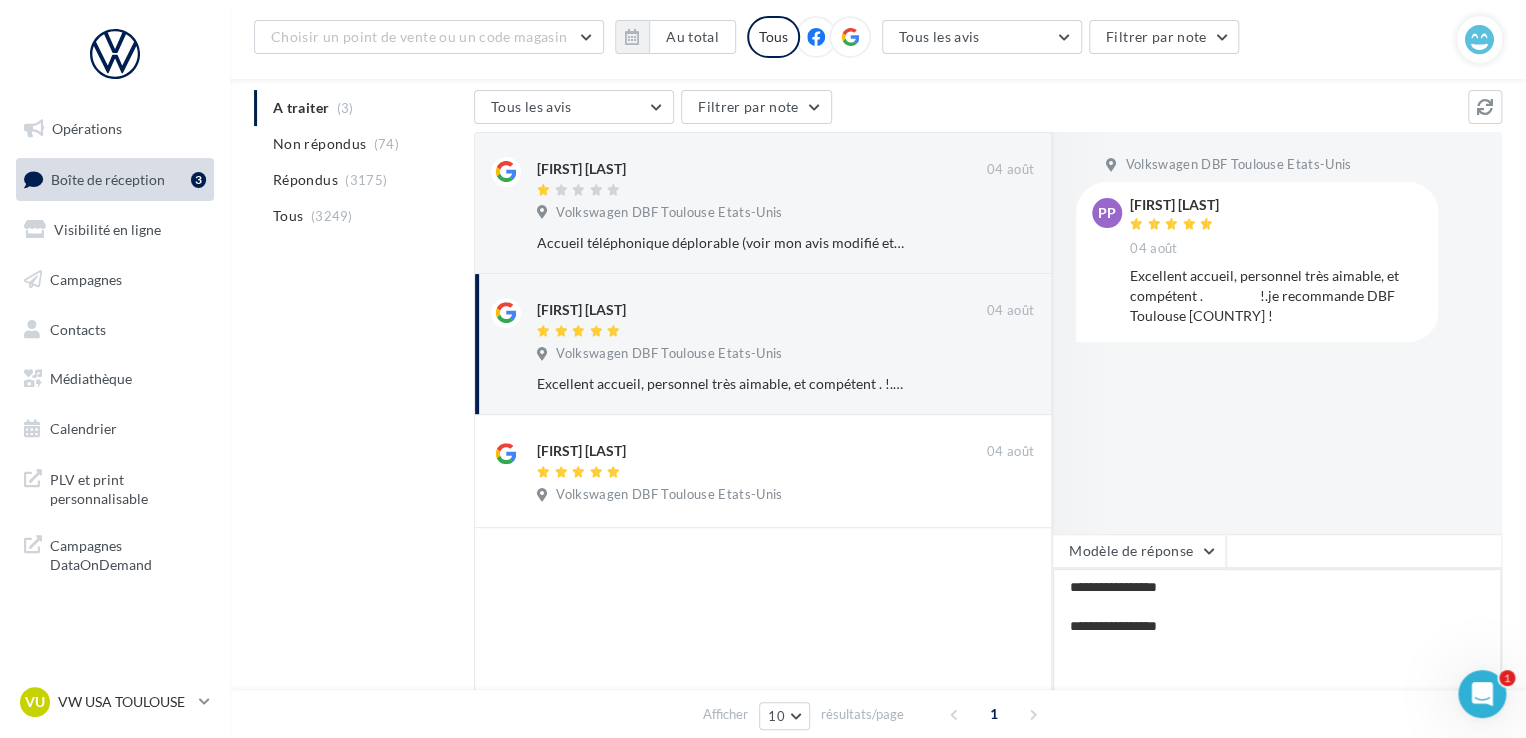 type on "**********" 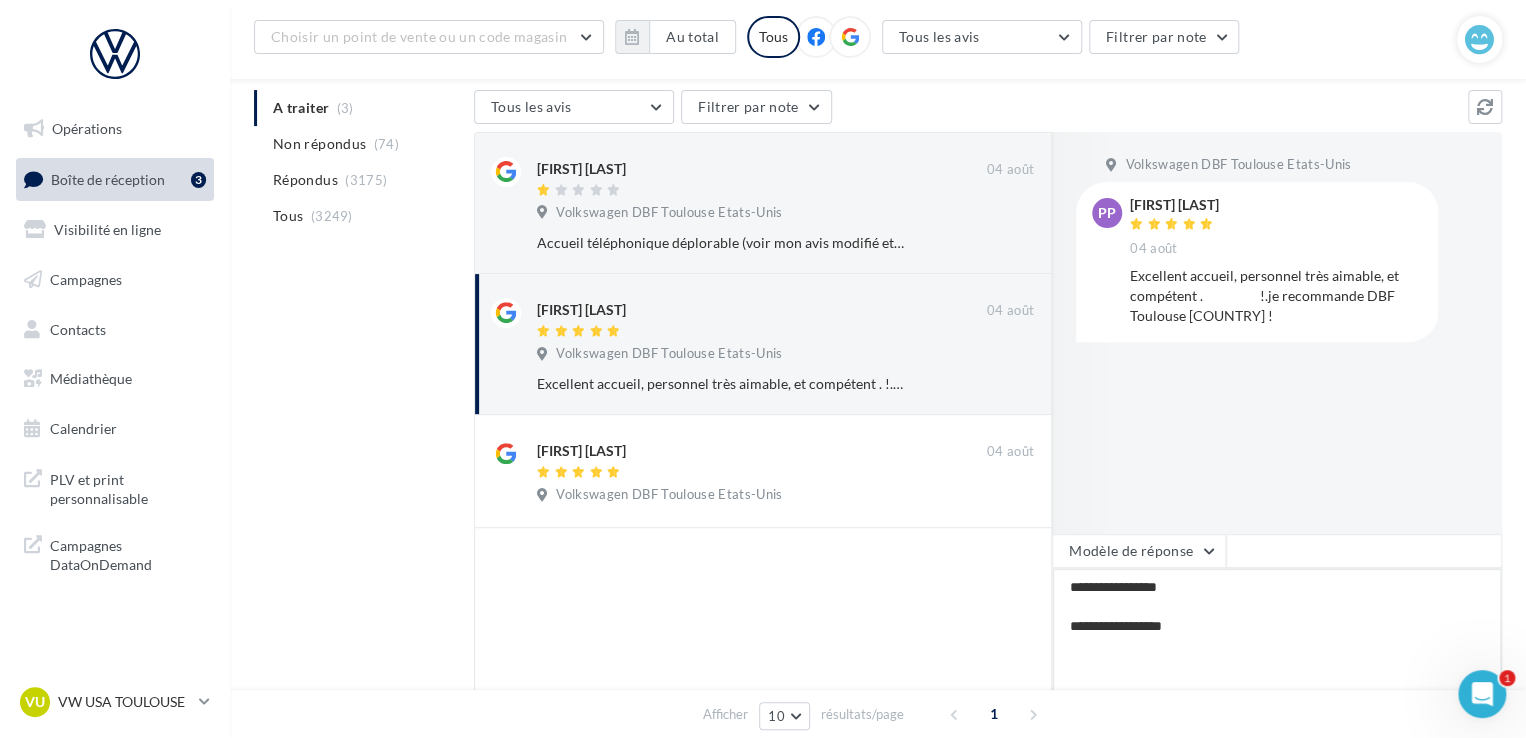 type on "**********" 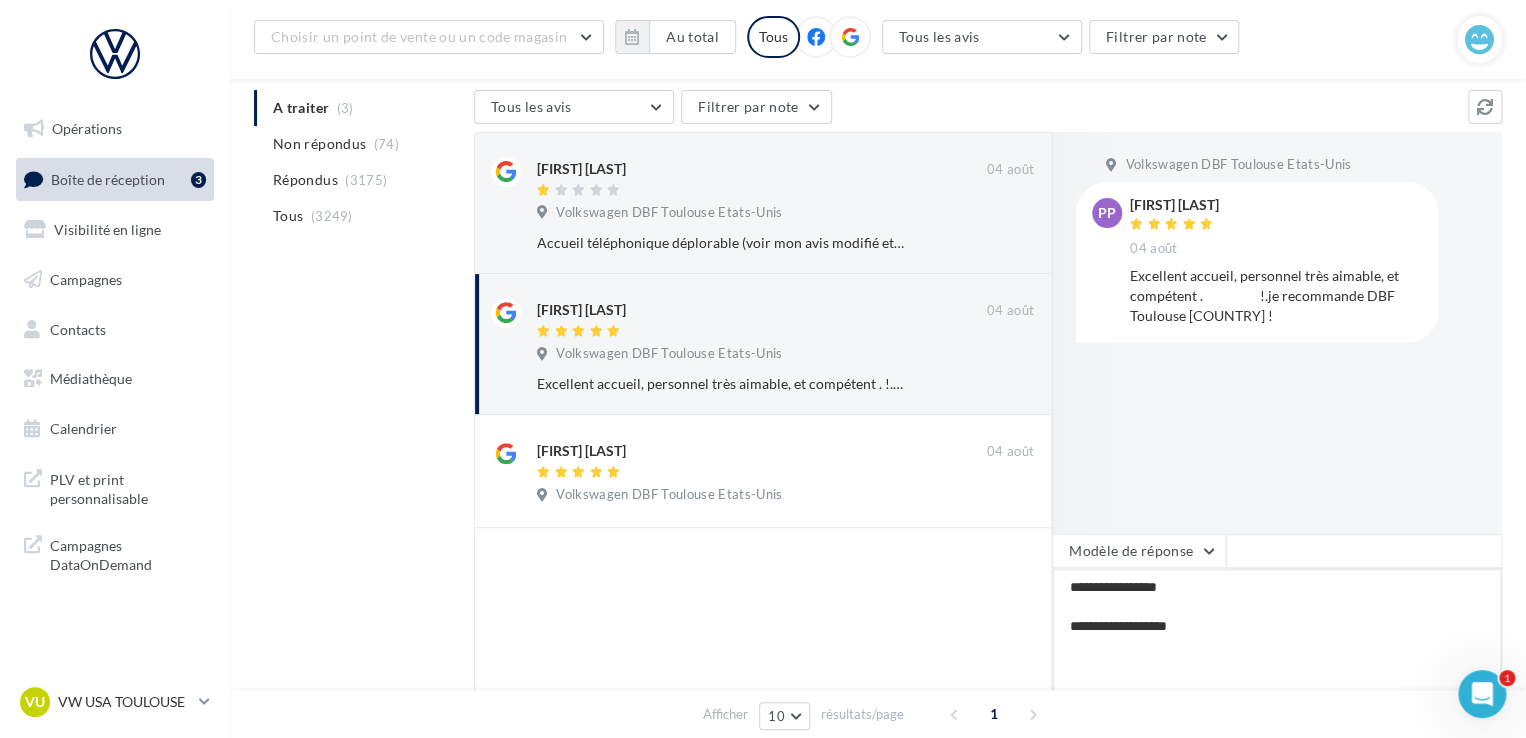 type on "**********" 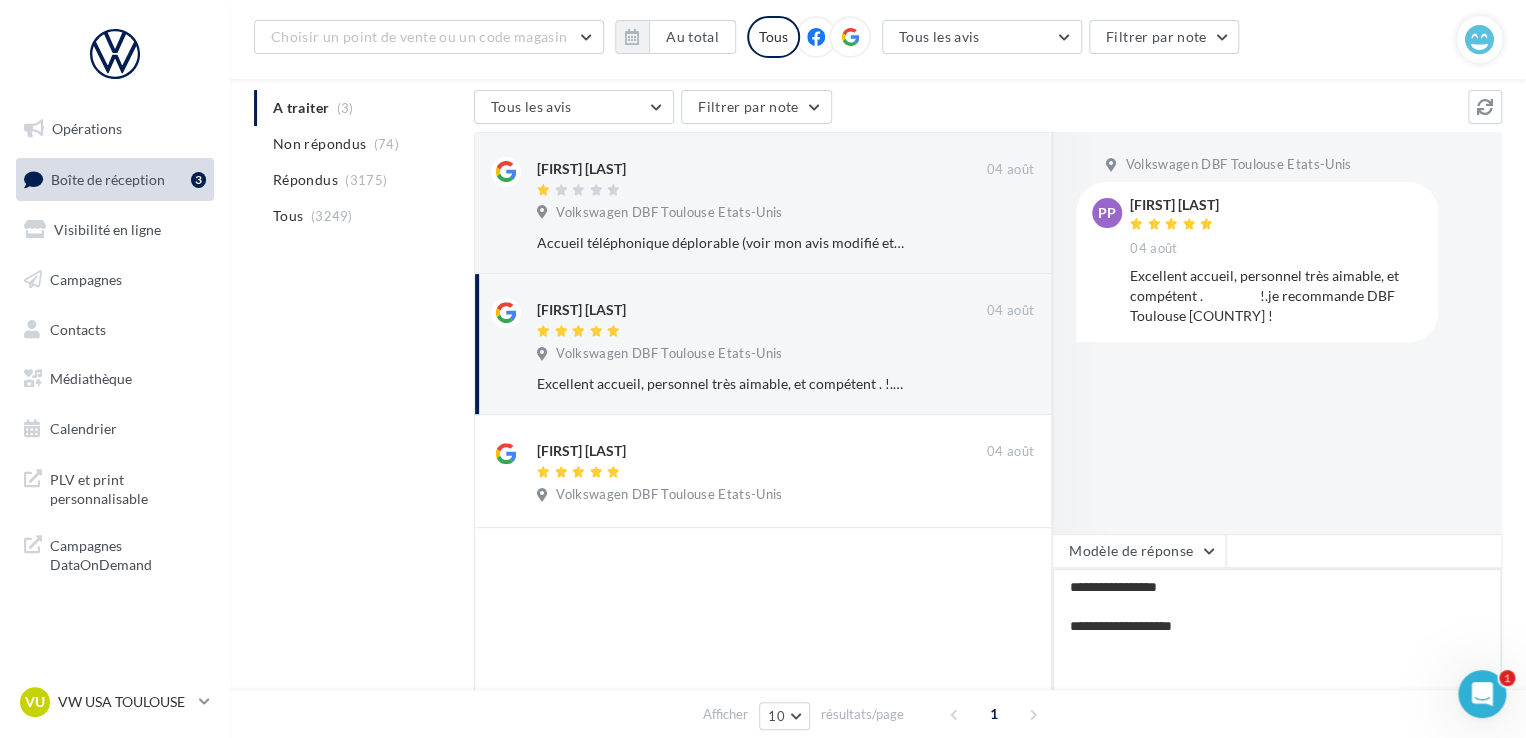 type on "**********" 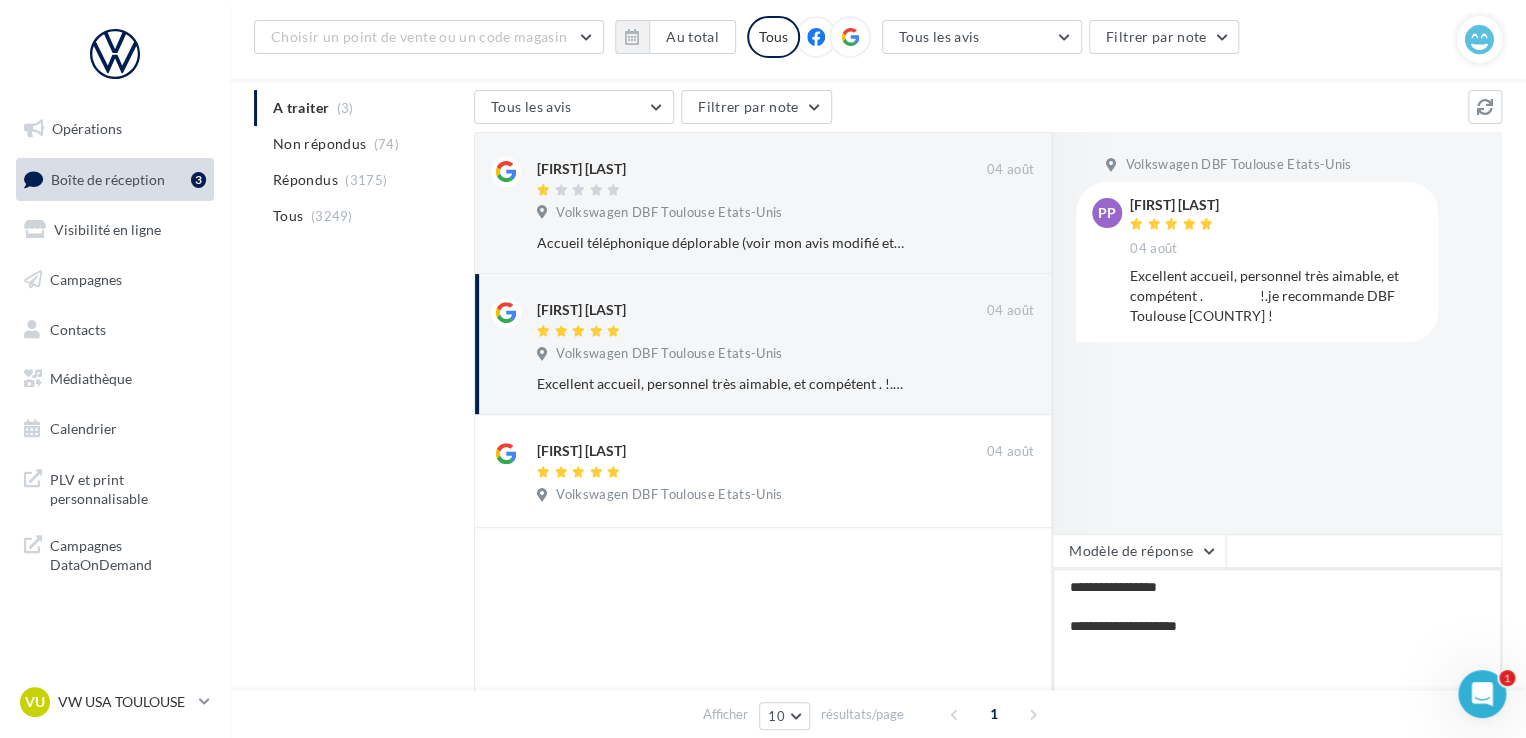 type on "**********" 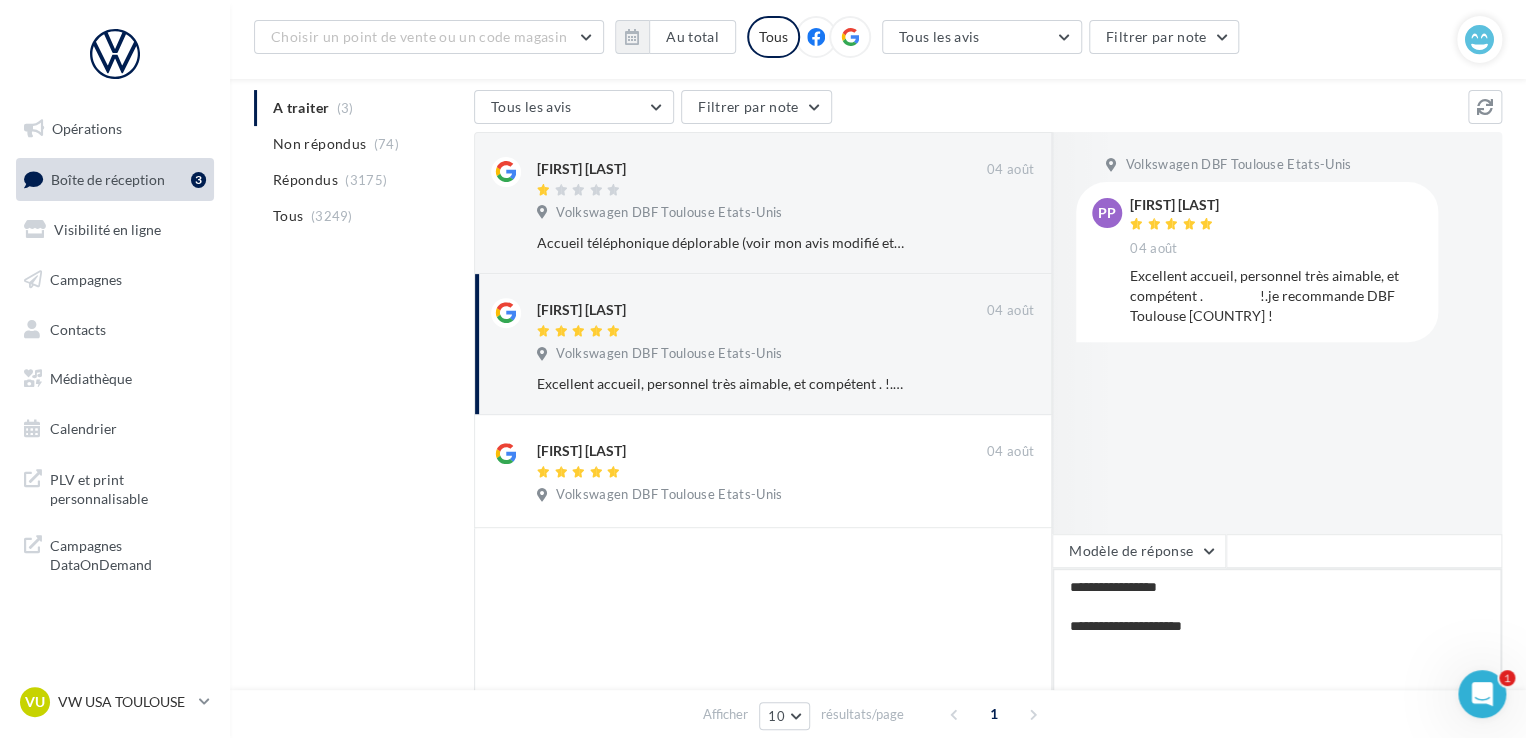 type on "**********" 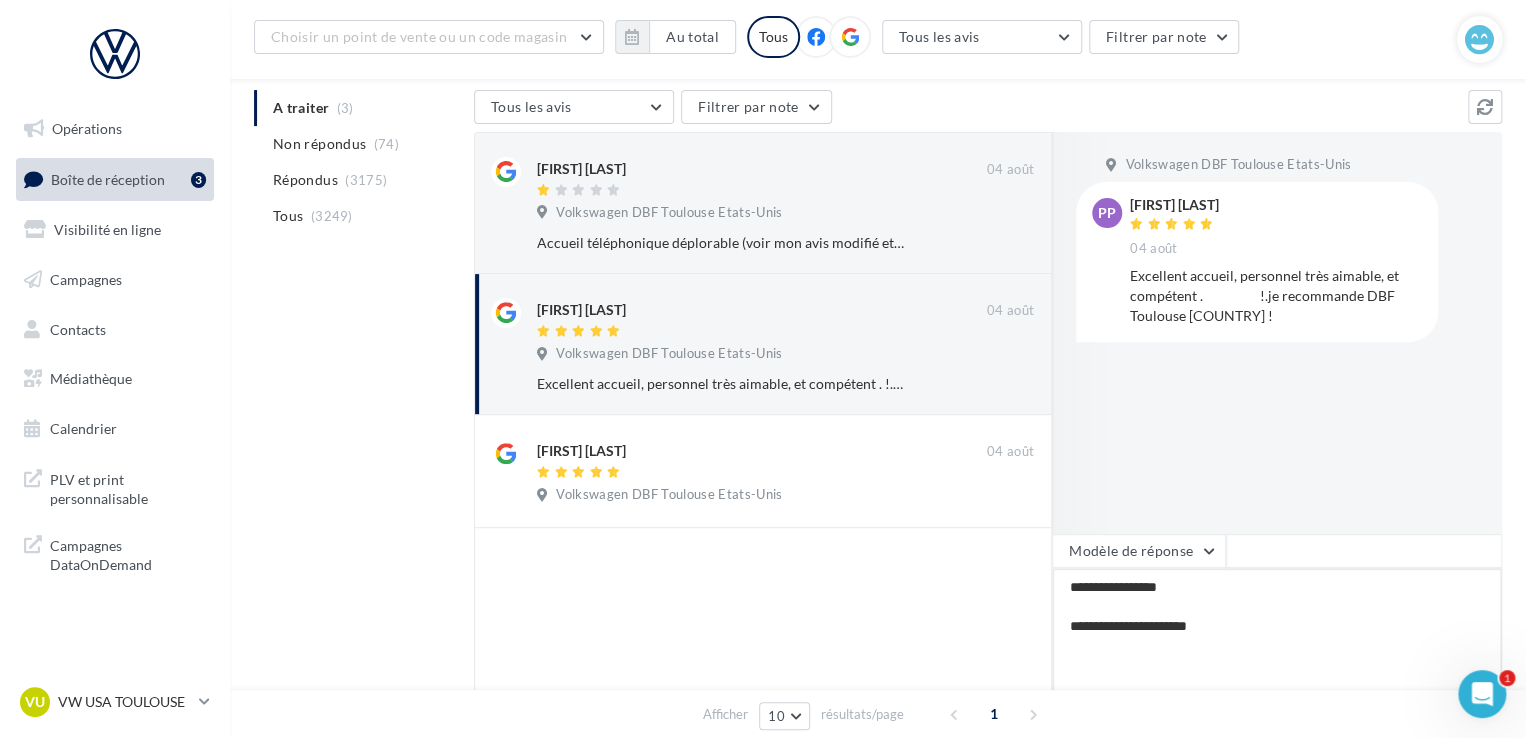 type on "**********" 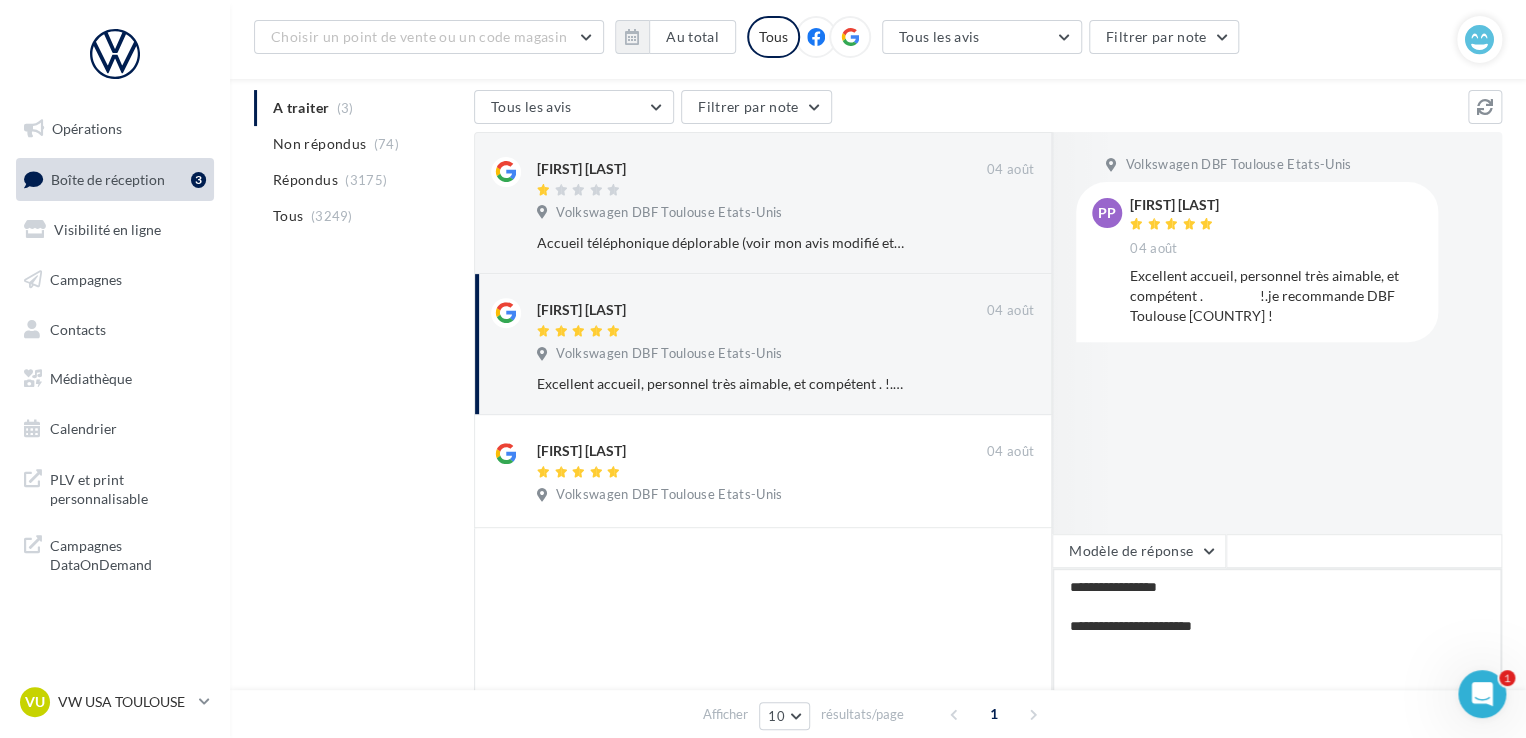type on "**********" 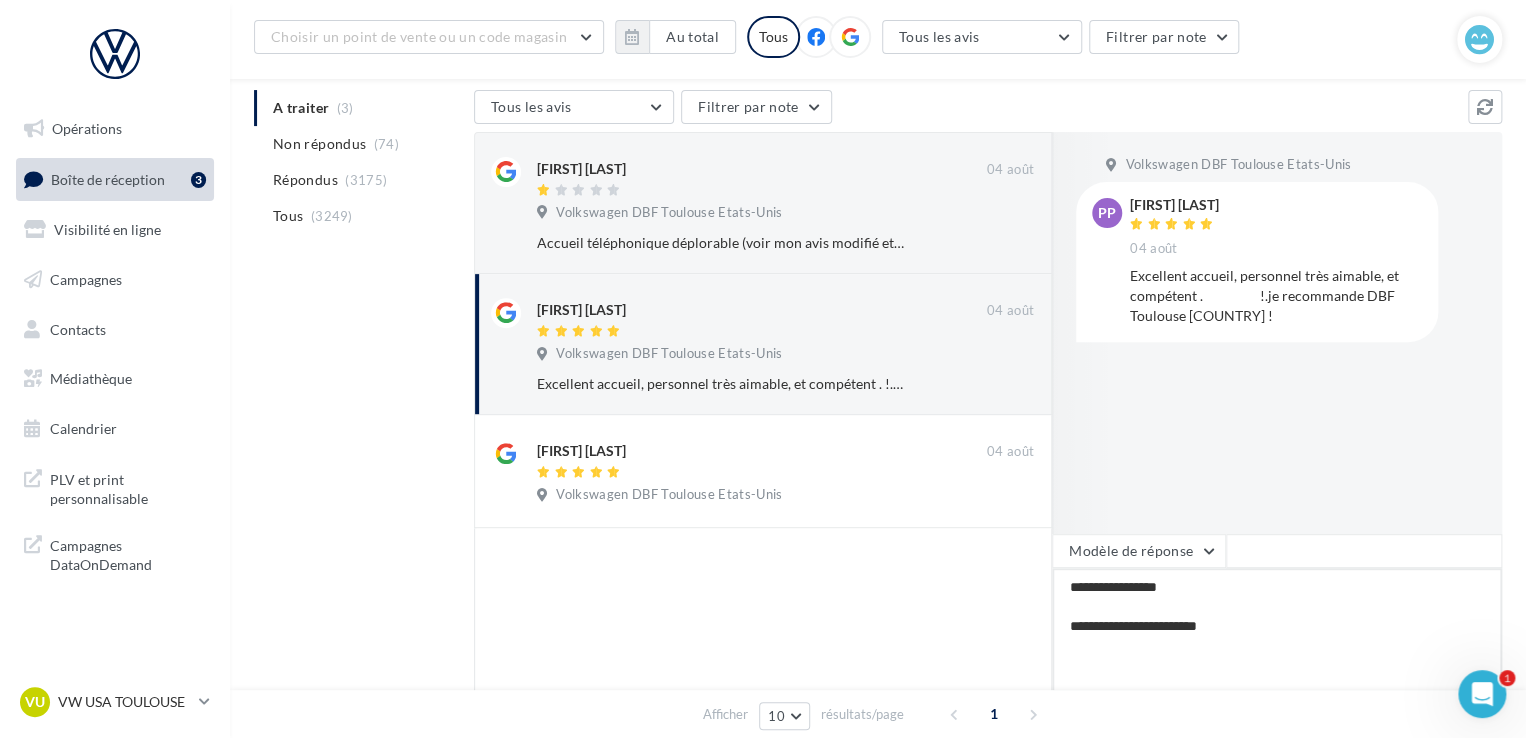 type on "**********" 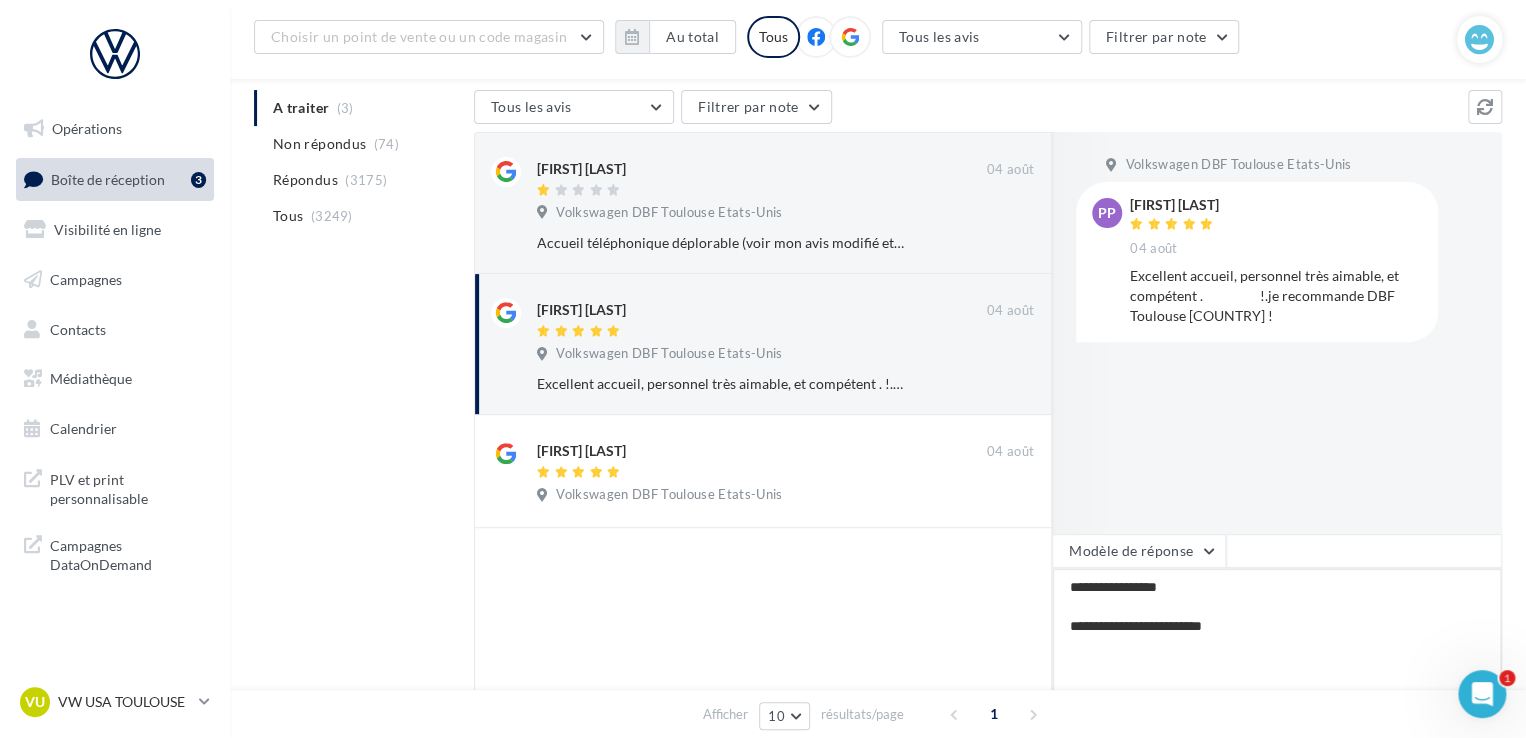 type on "**********" 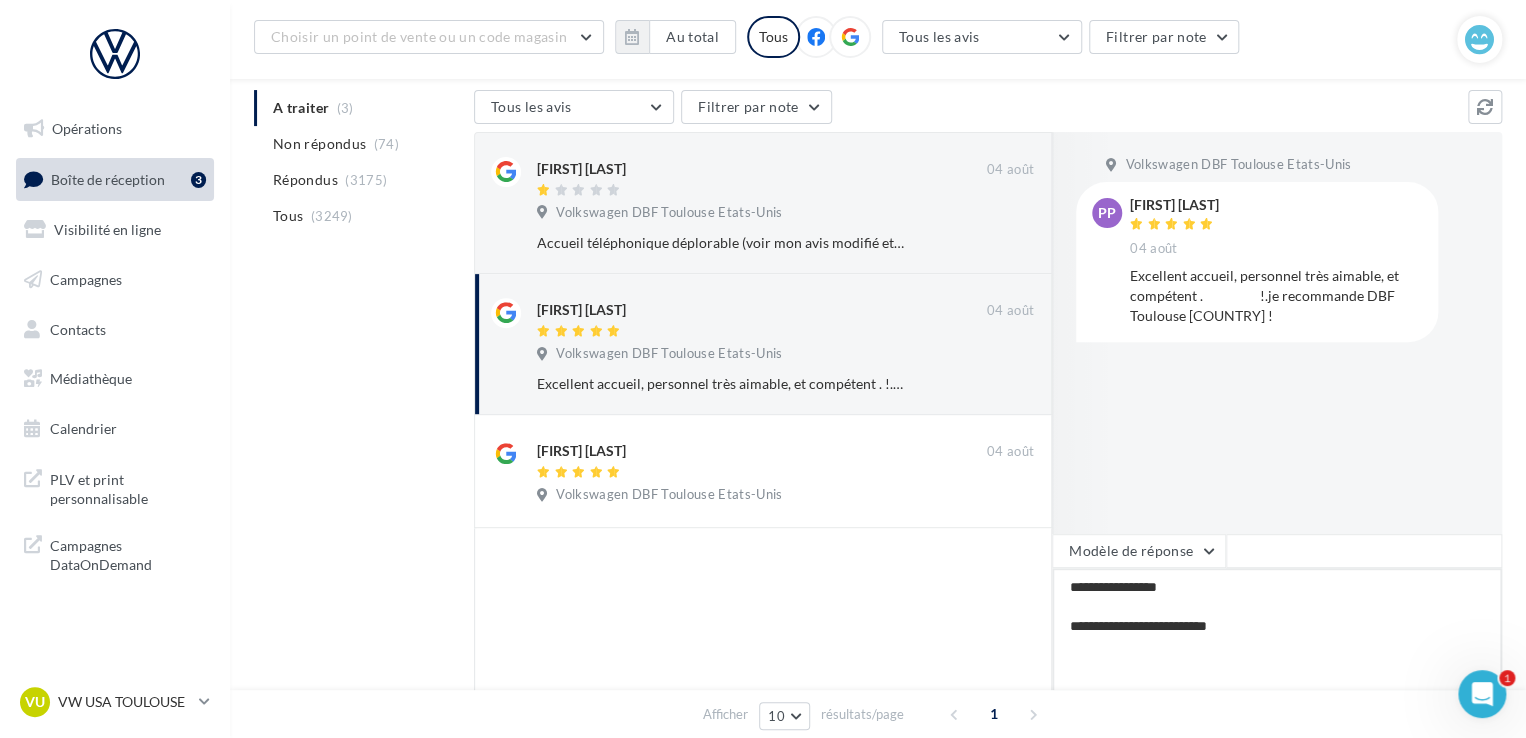 type on "**********" 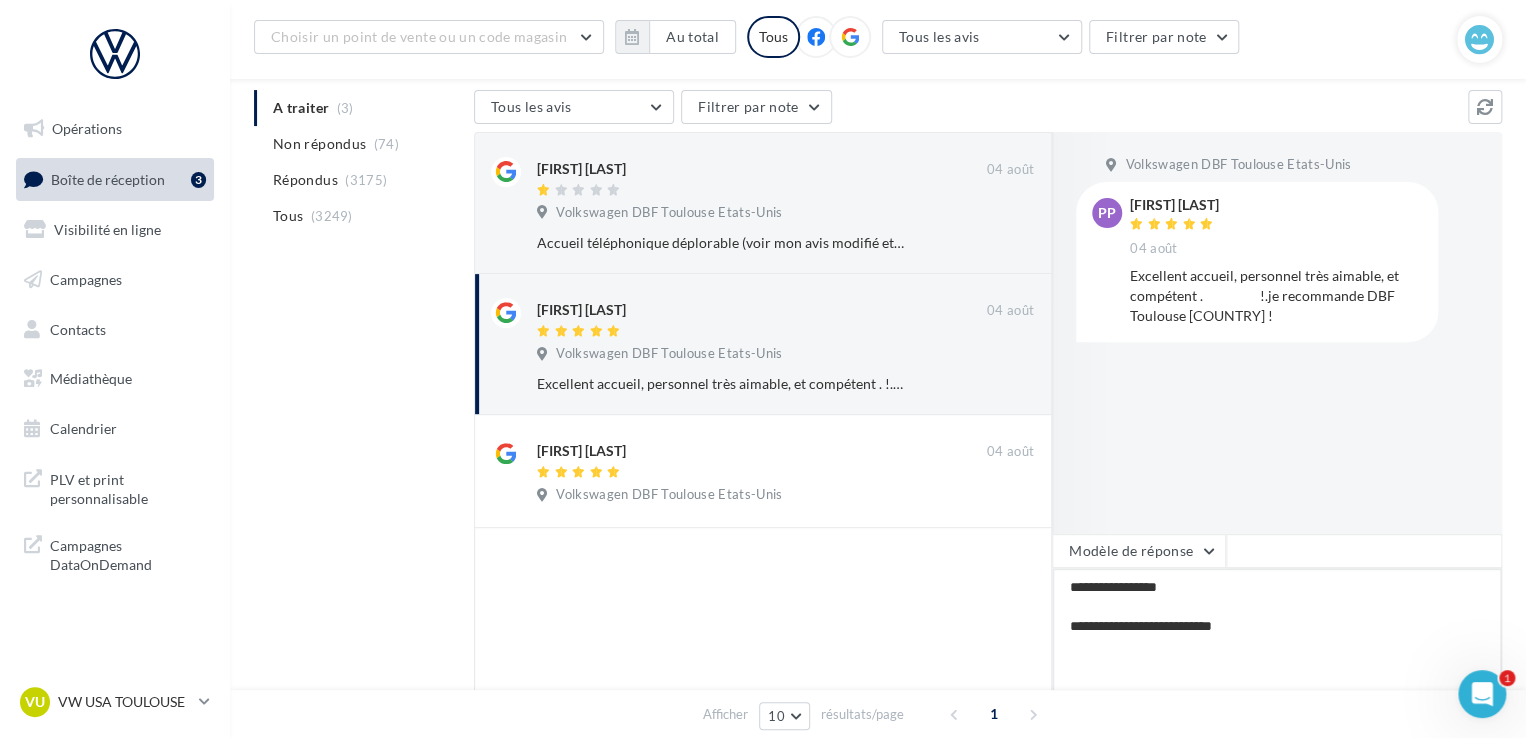 type on "**********" 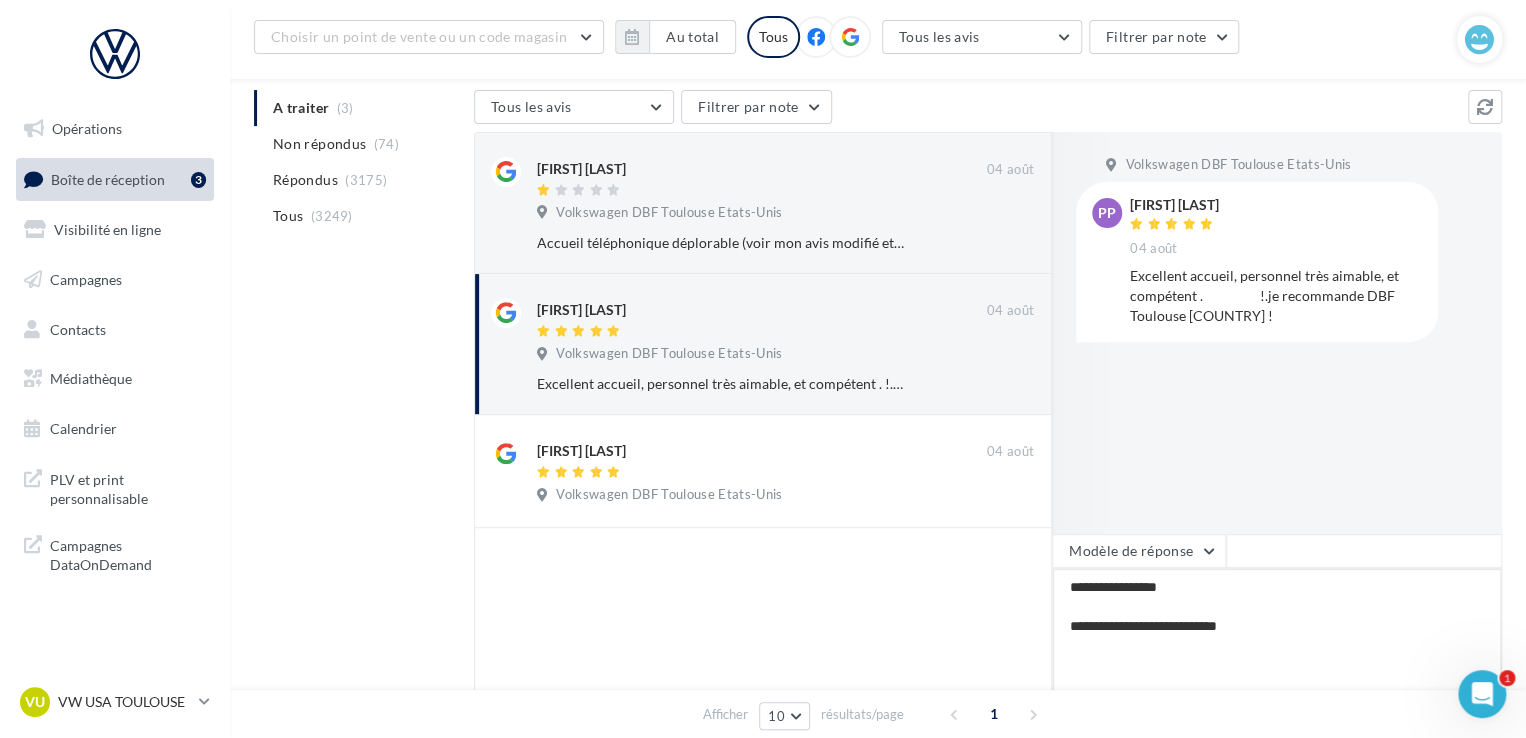 type on "**********" 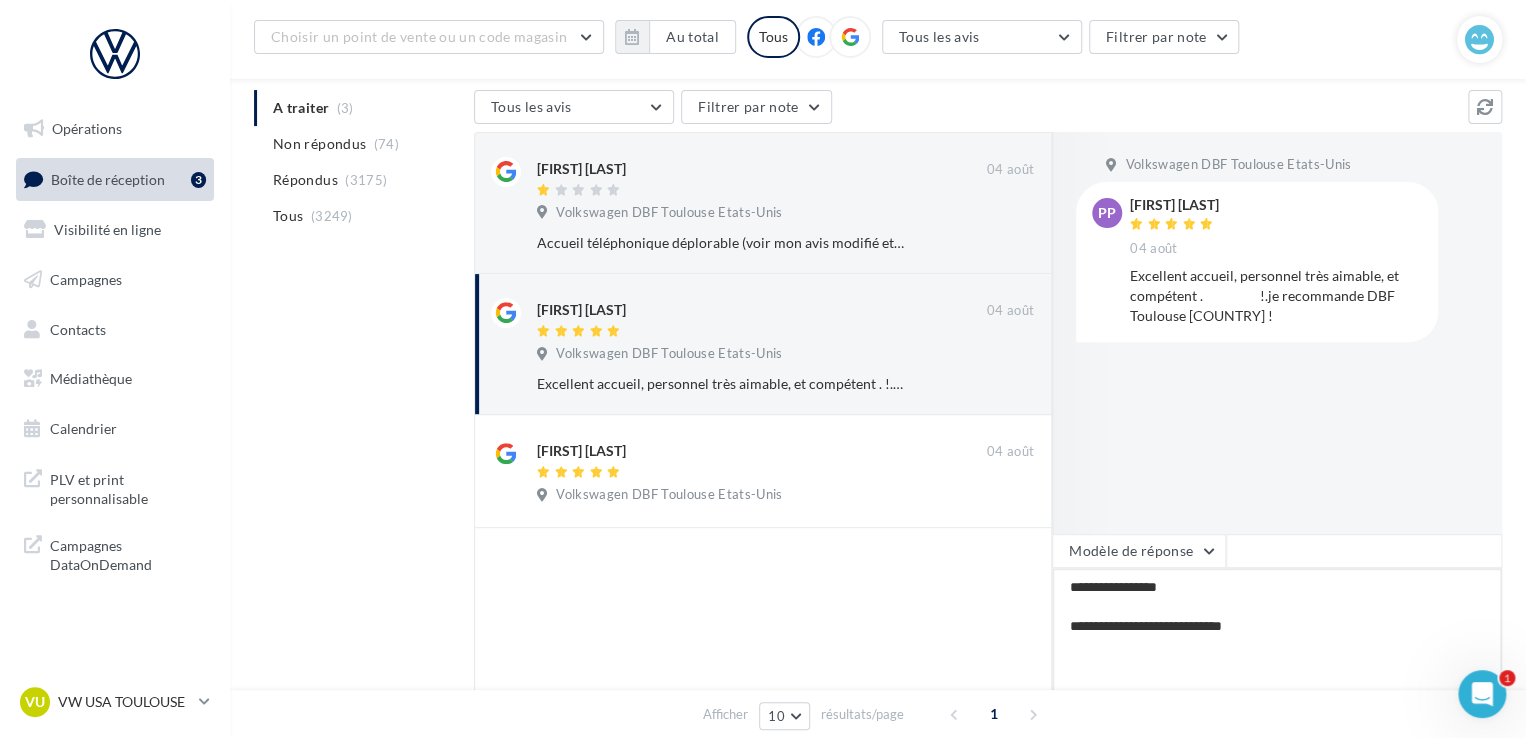 type on "**********" 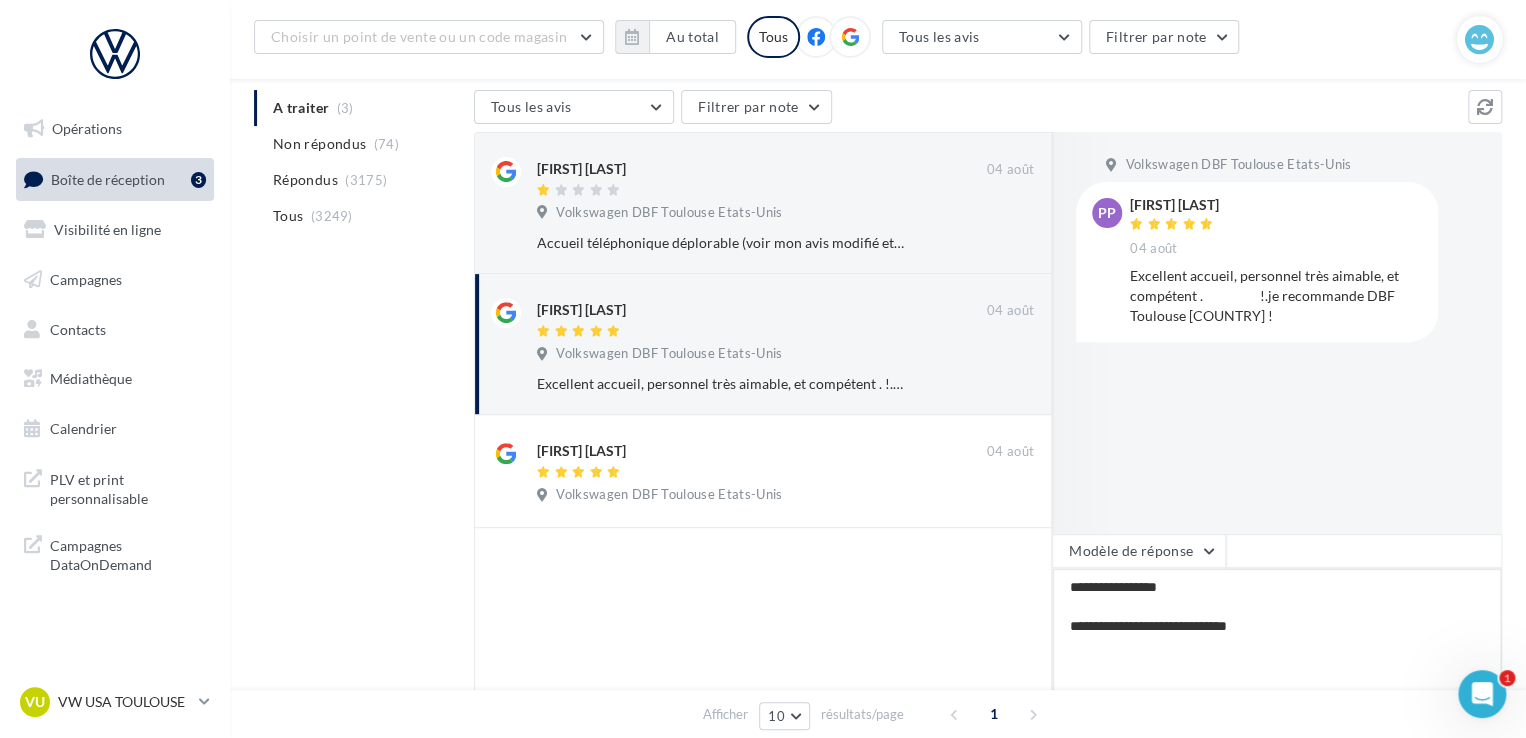 type on "**********" 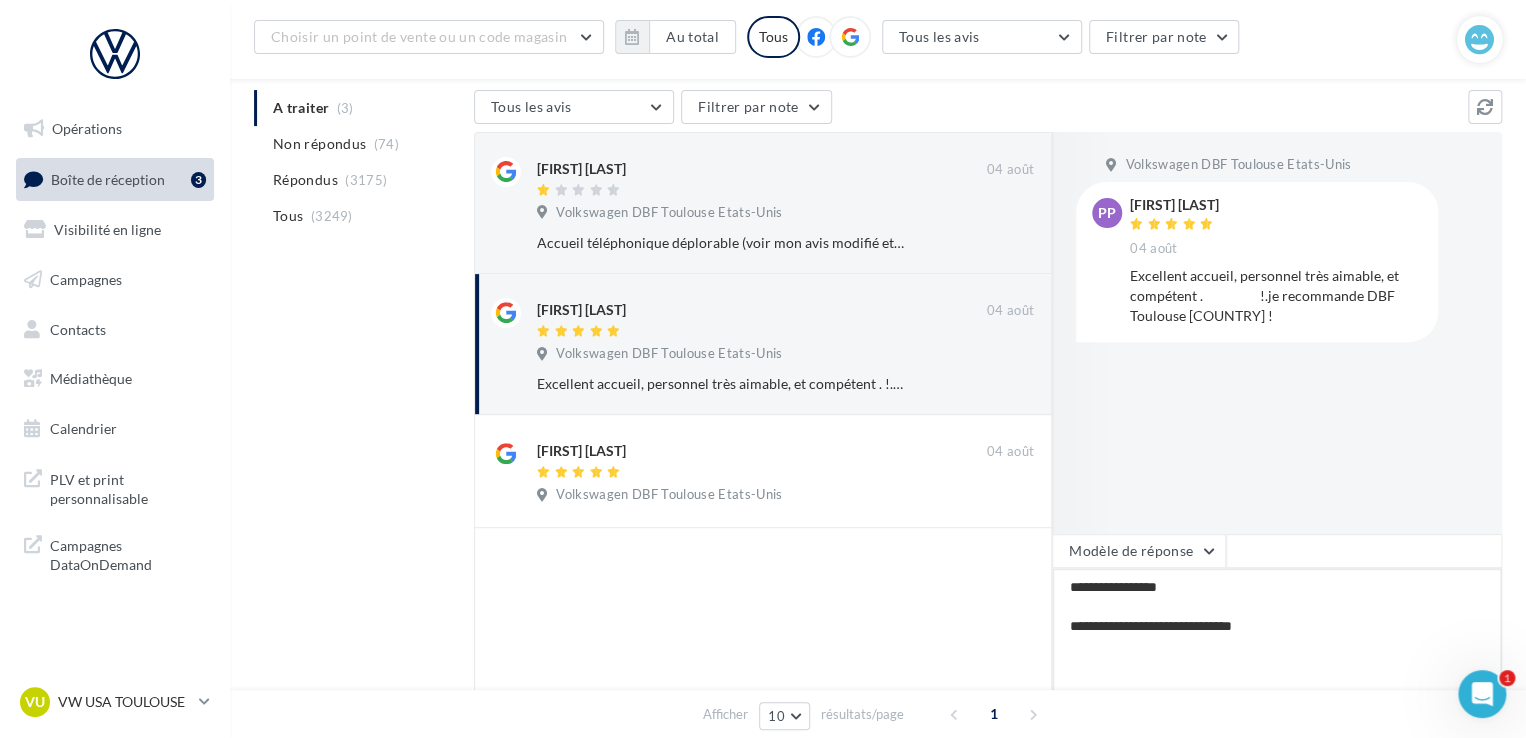 type on "**********" 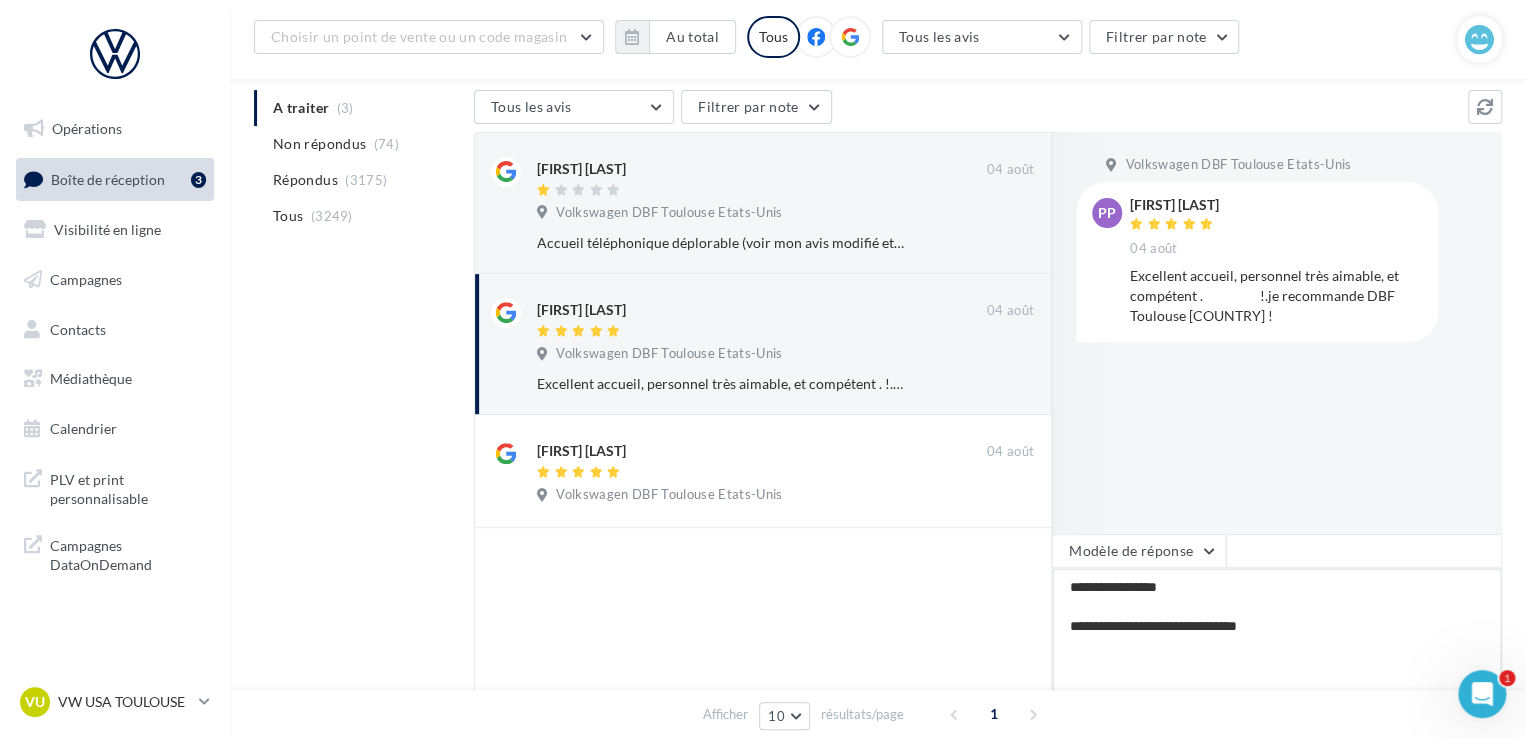 type on "**********" 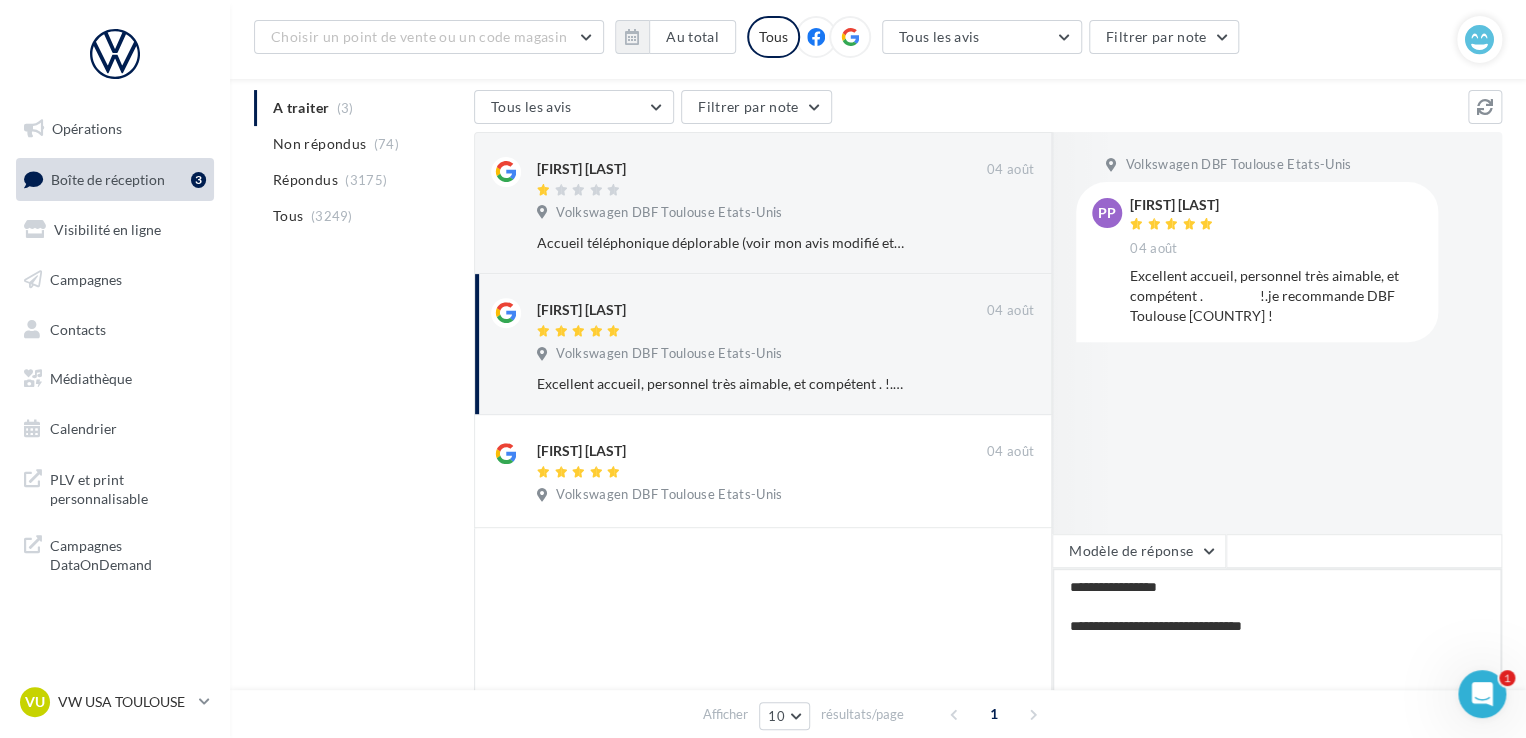 type on "**********" 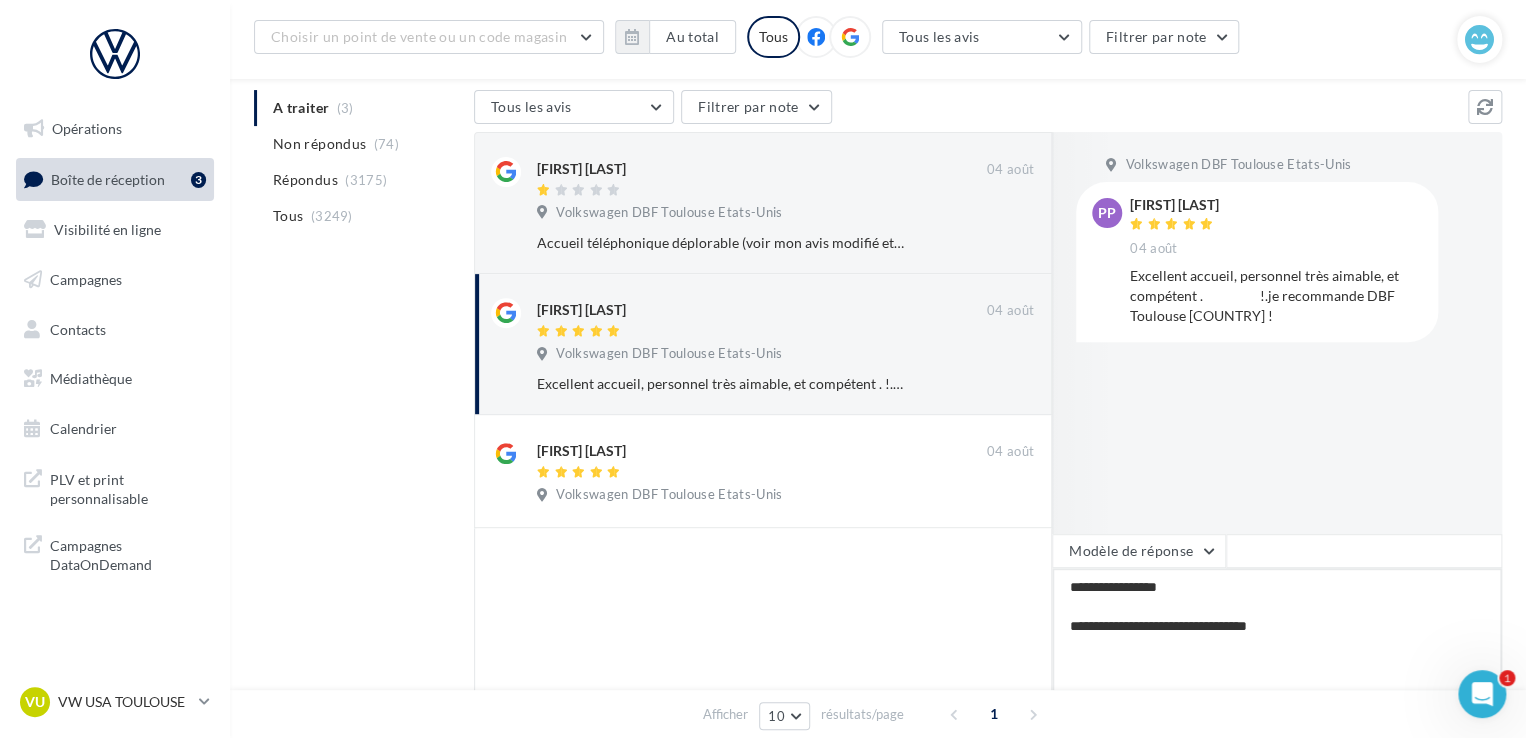 type on "**********" 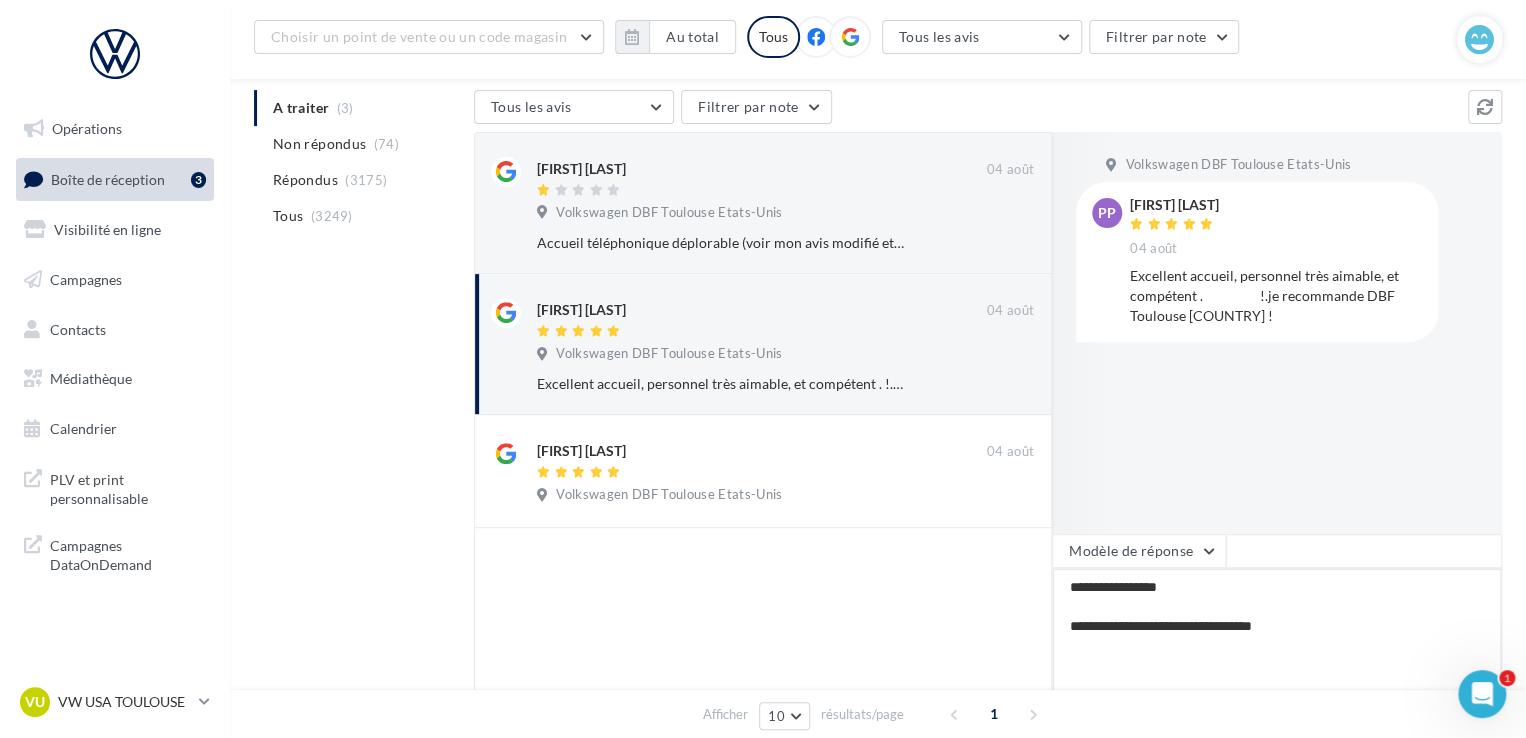 type on "**********" 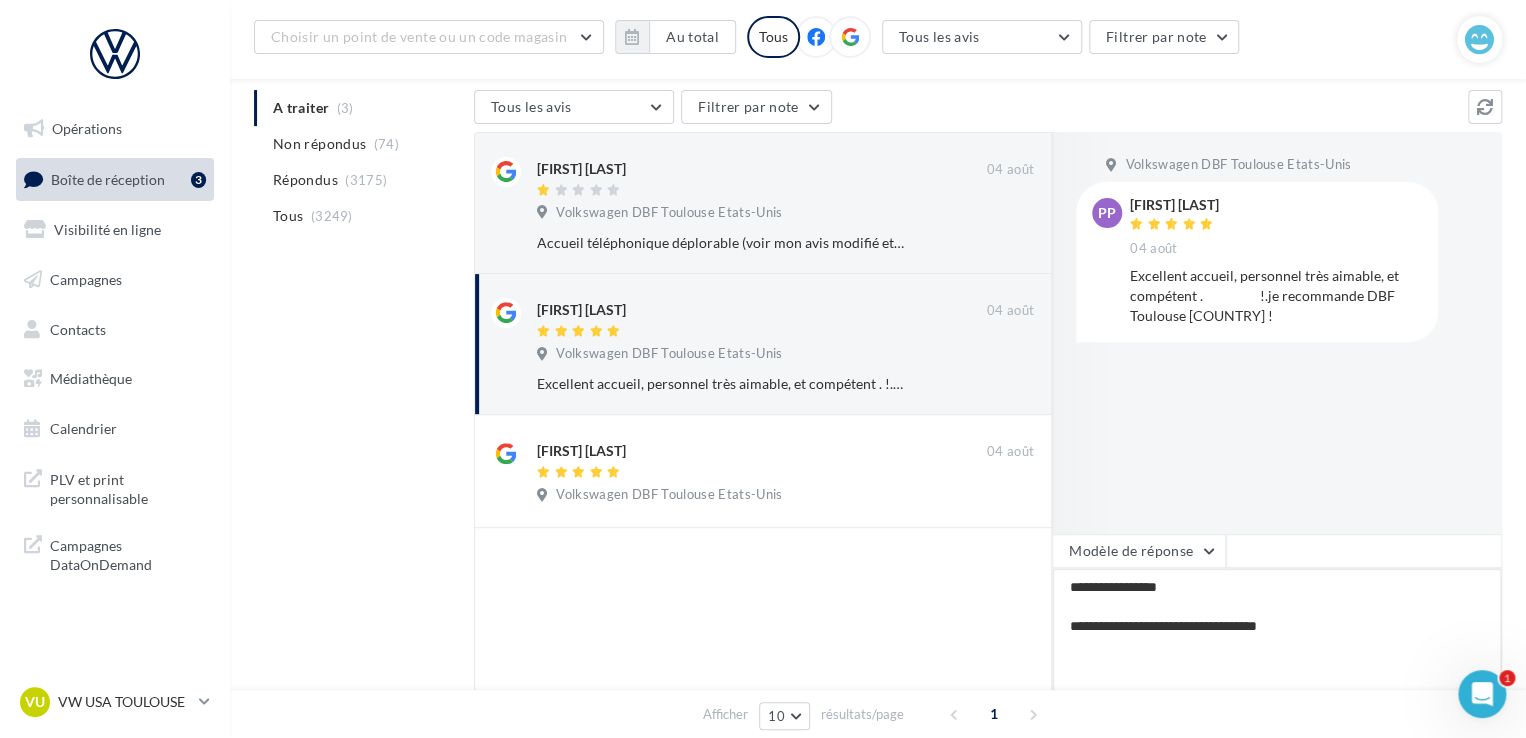 type on "**********" 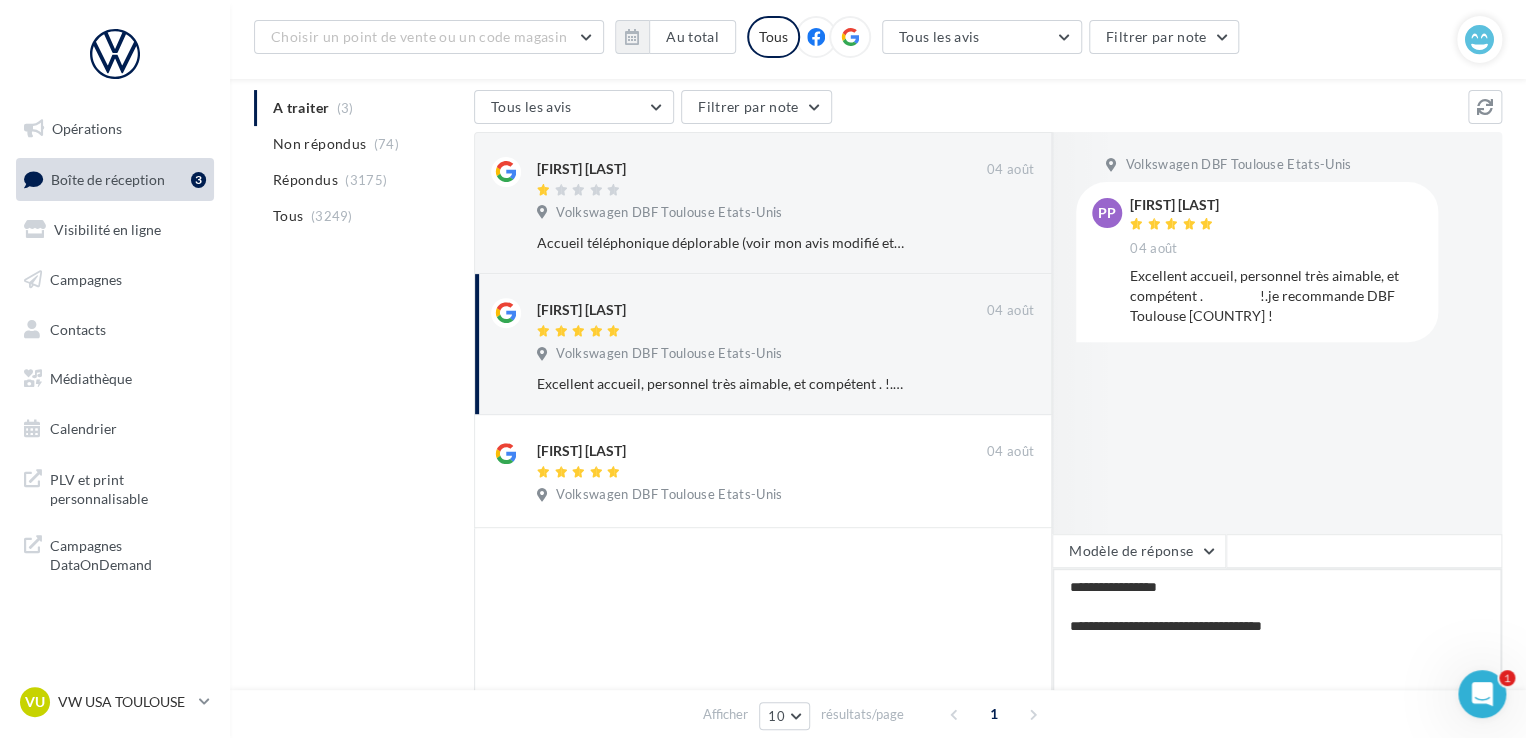 type on "**********" 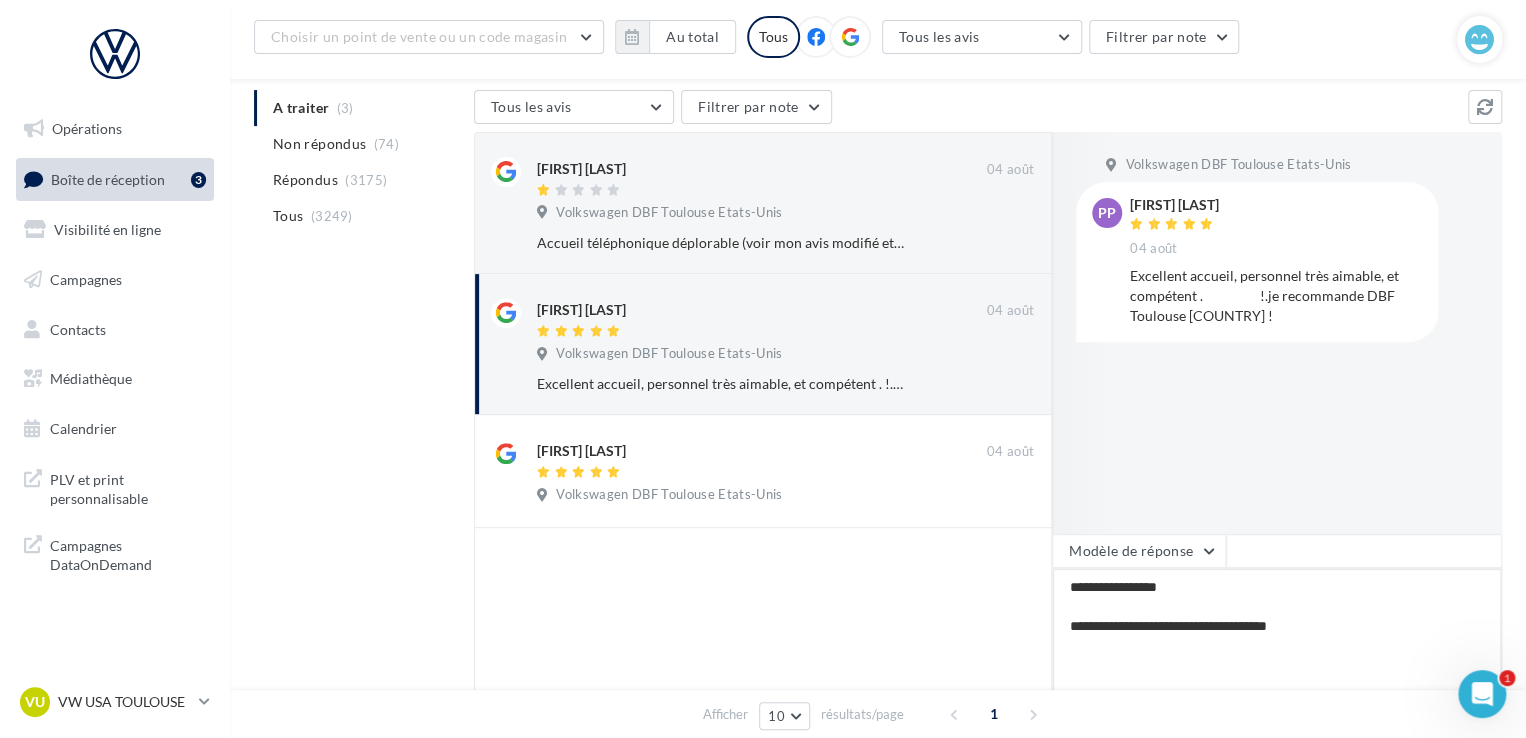 type on "**********" 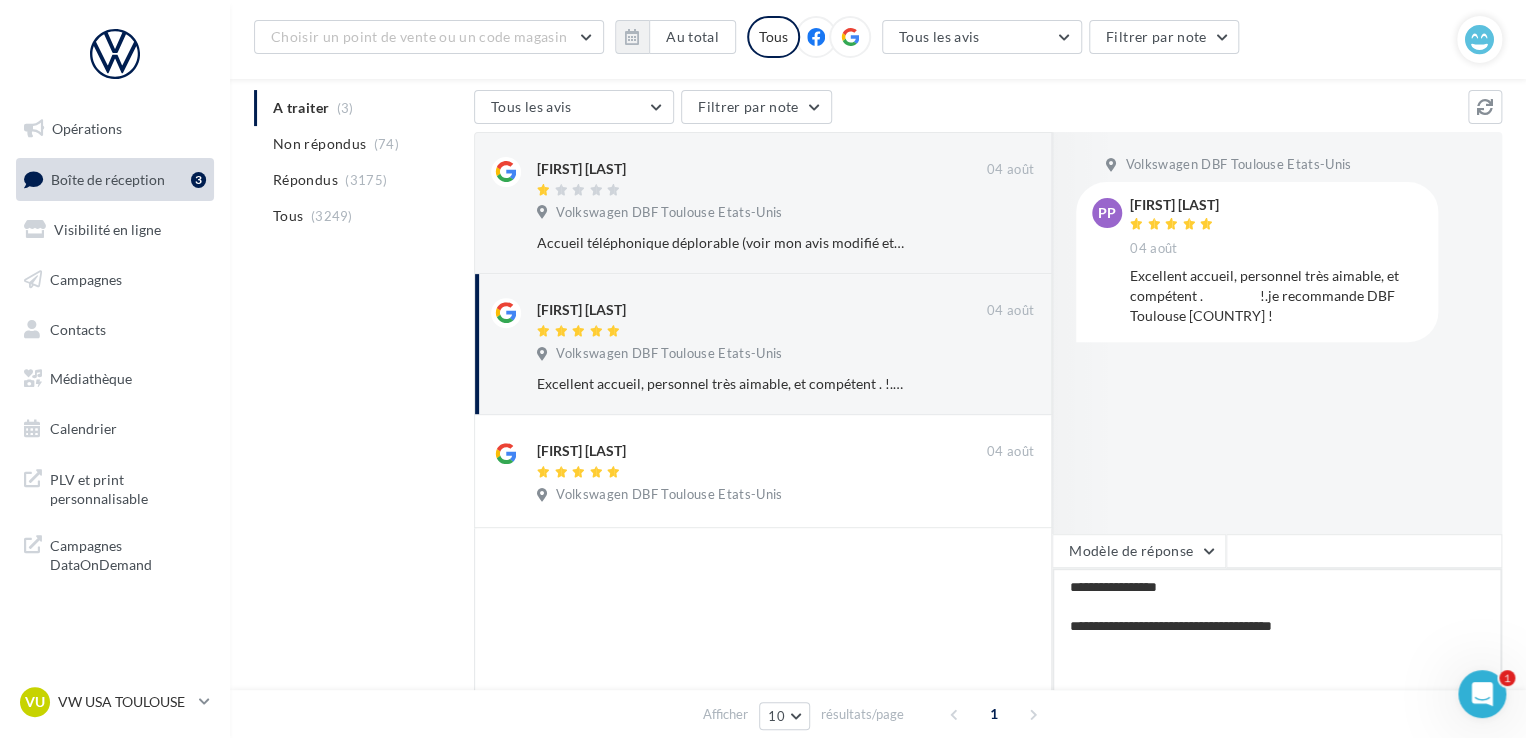 type on "**********" 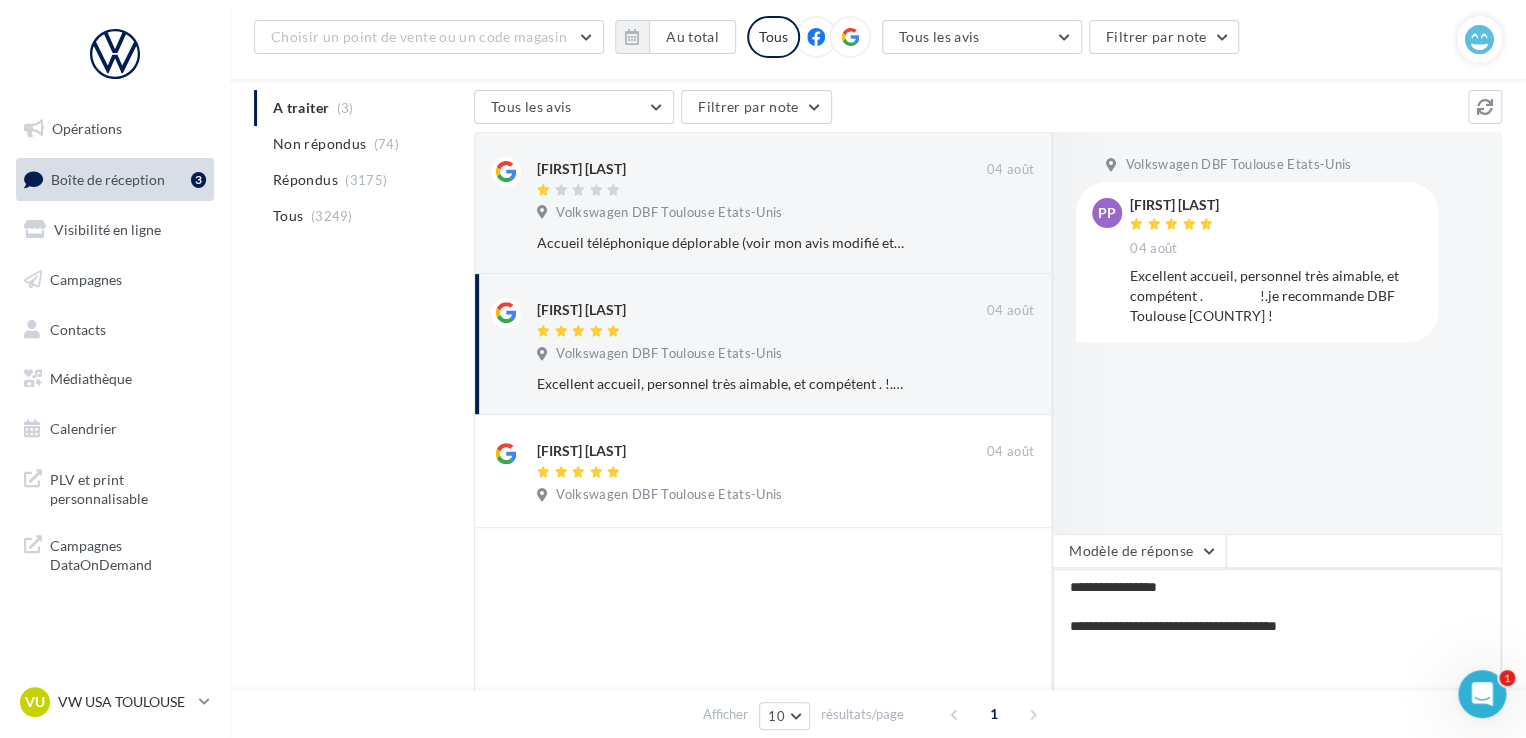type on "**********" 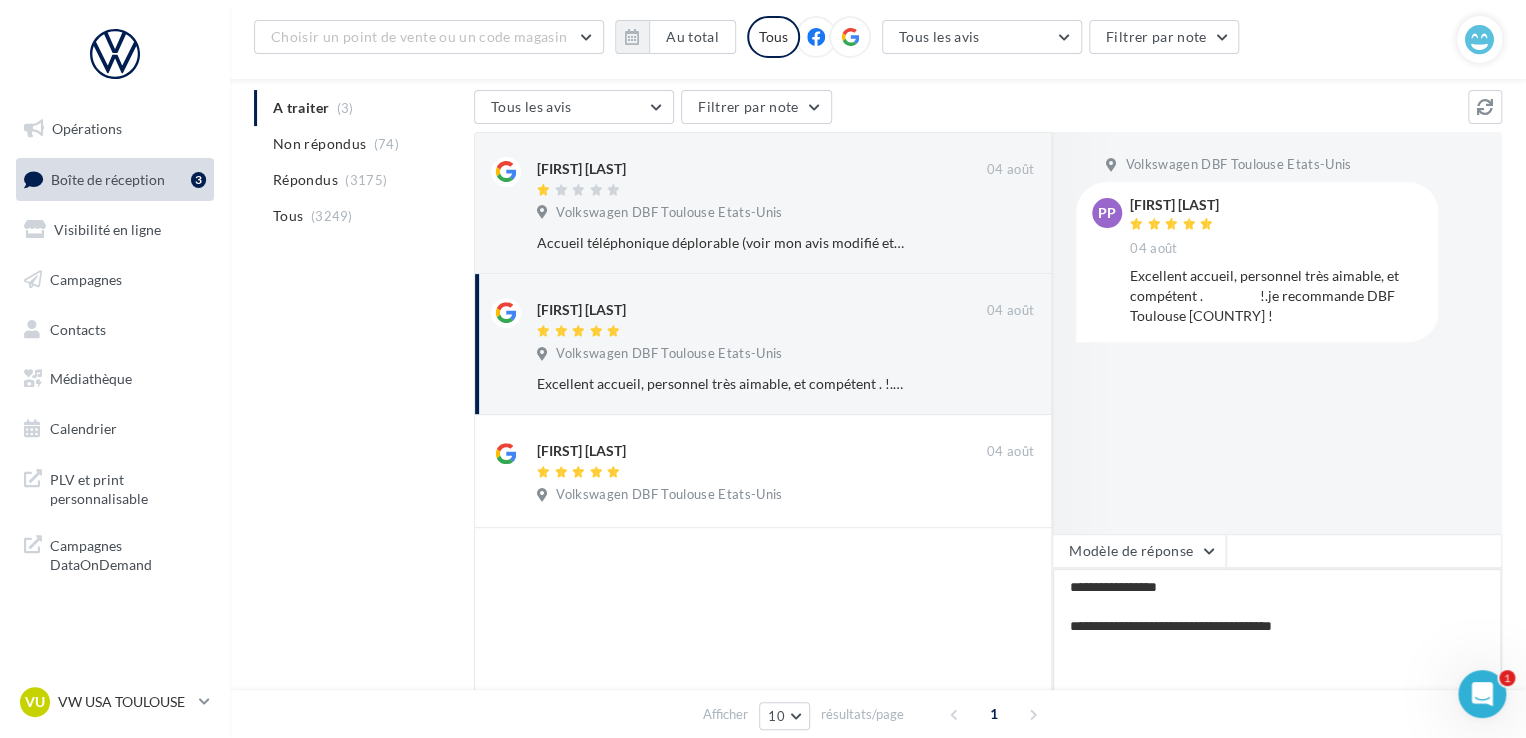 type on "**********" 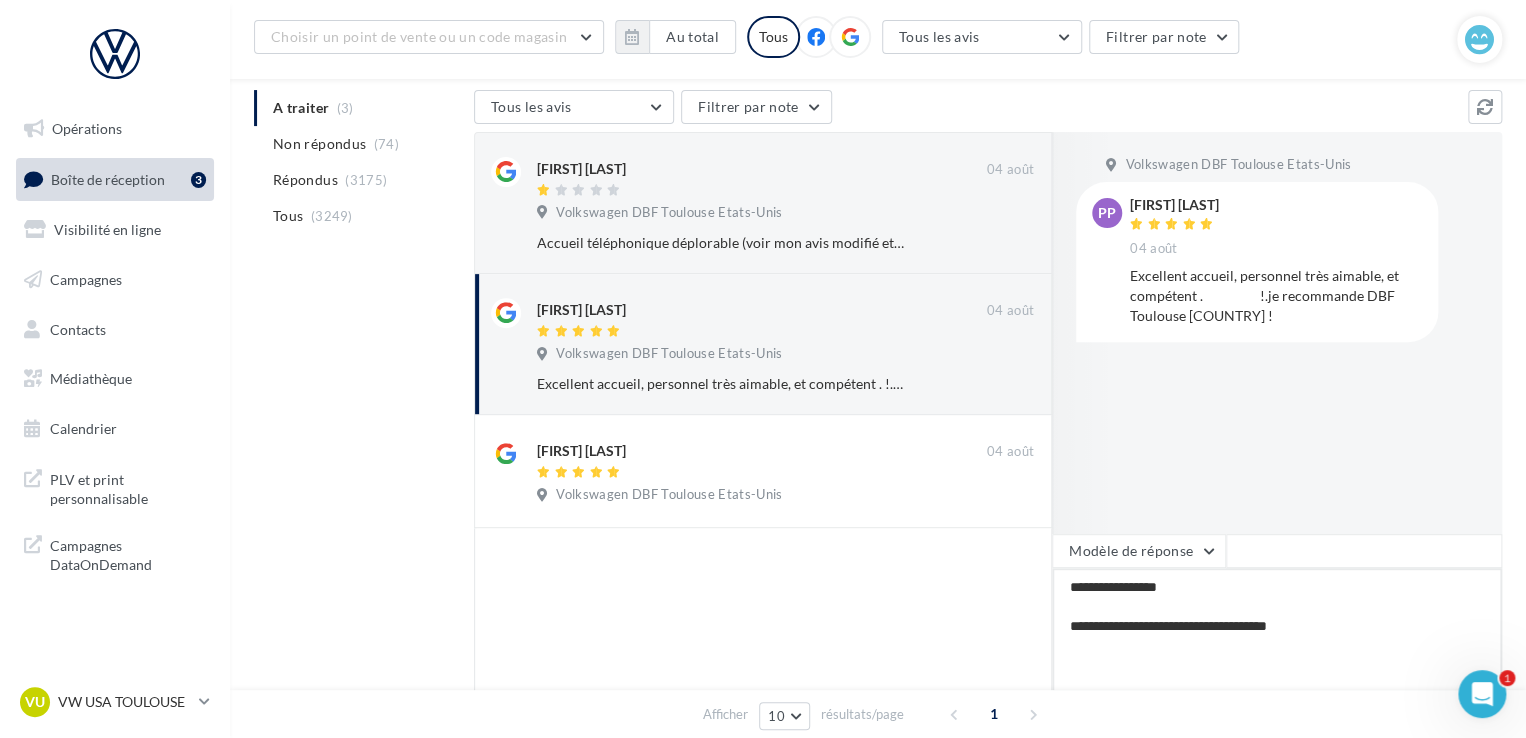 type on "**********" 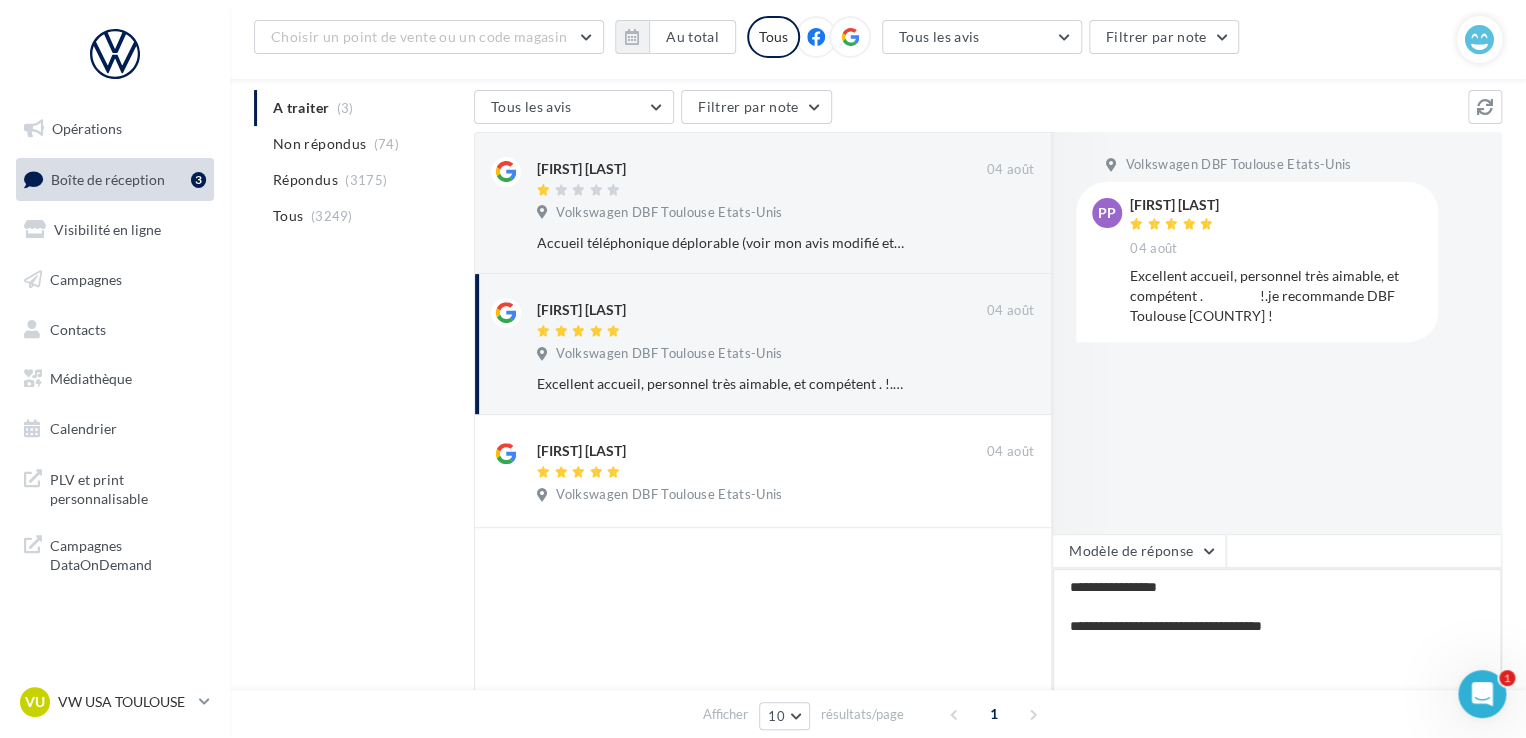 type on "**********" 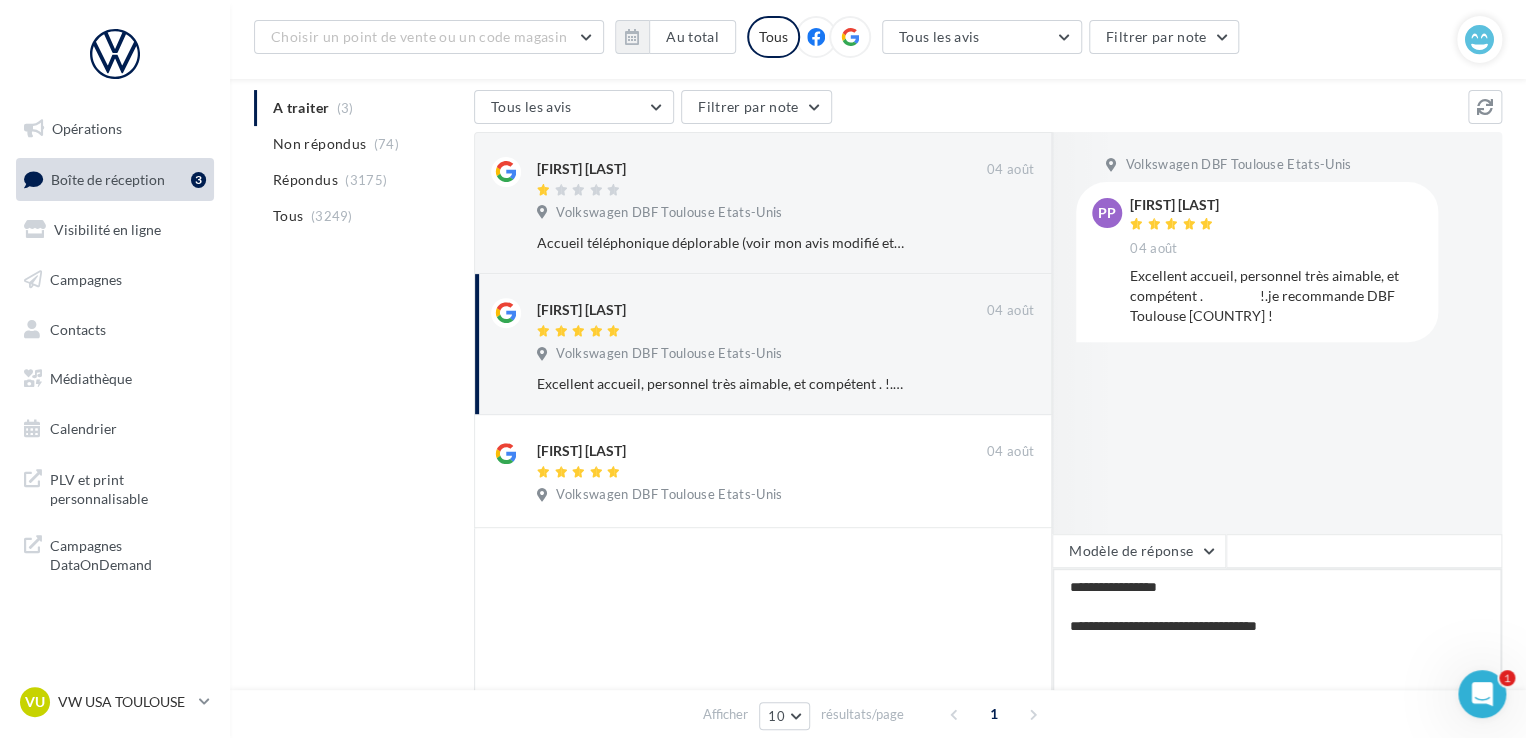 type on "**********" 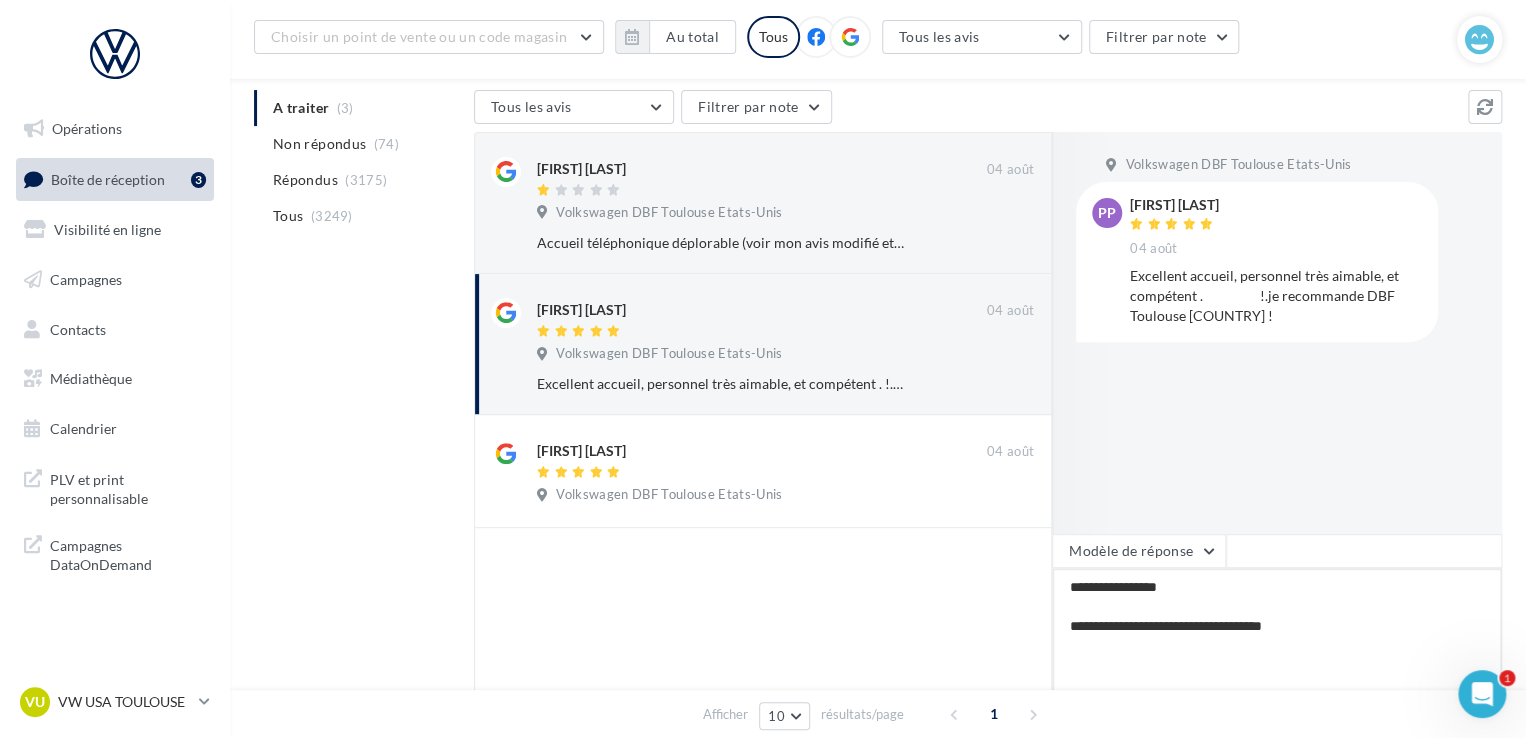 type on "**********" 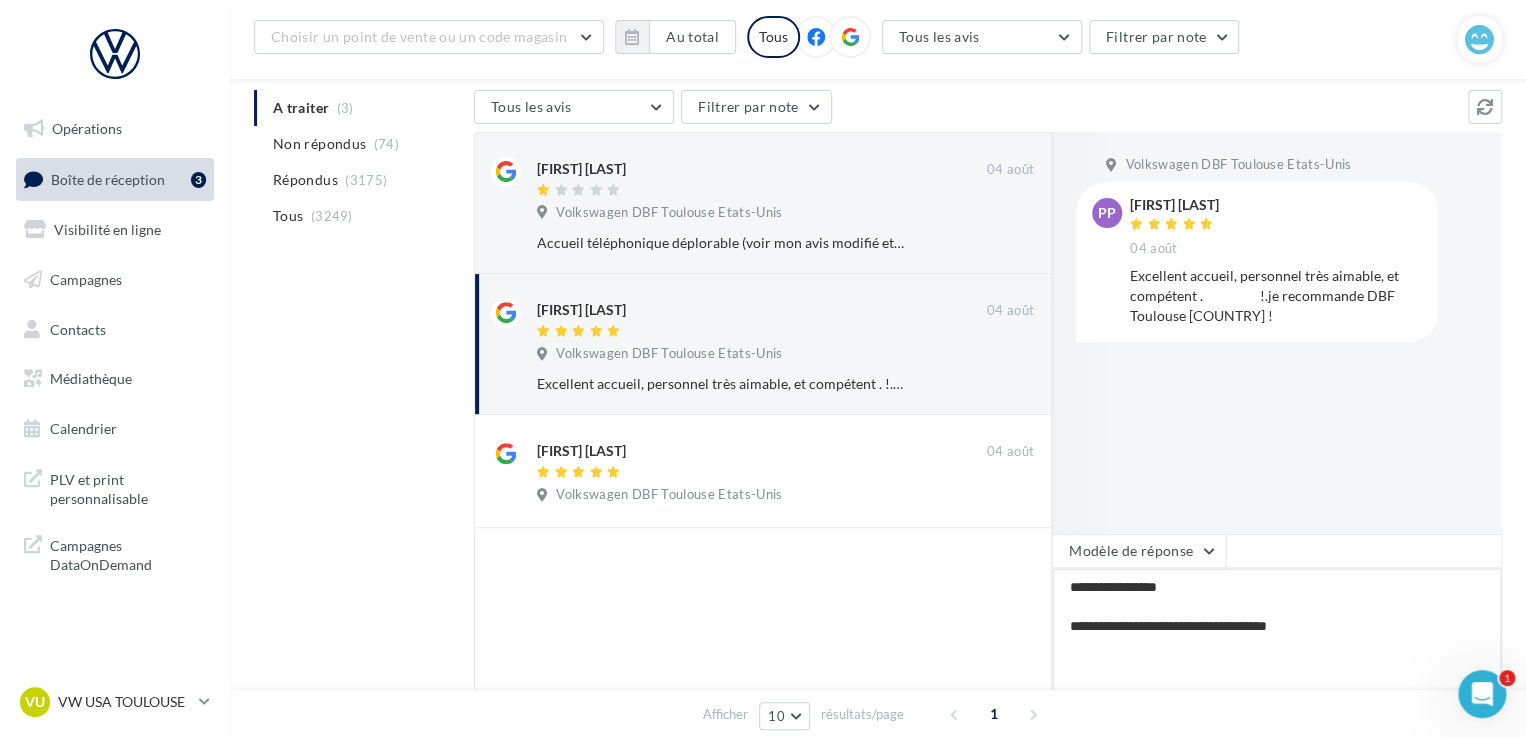 type on "**********" 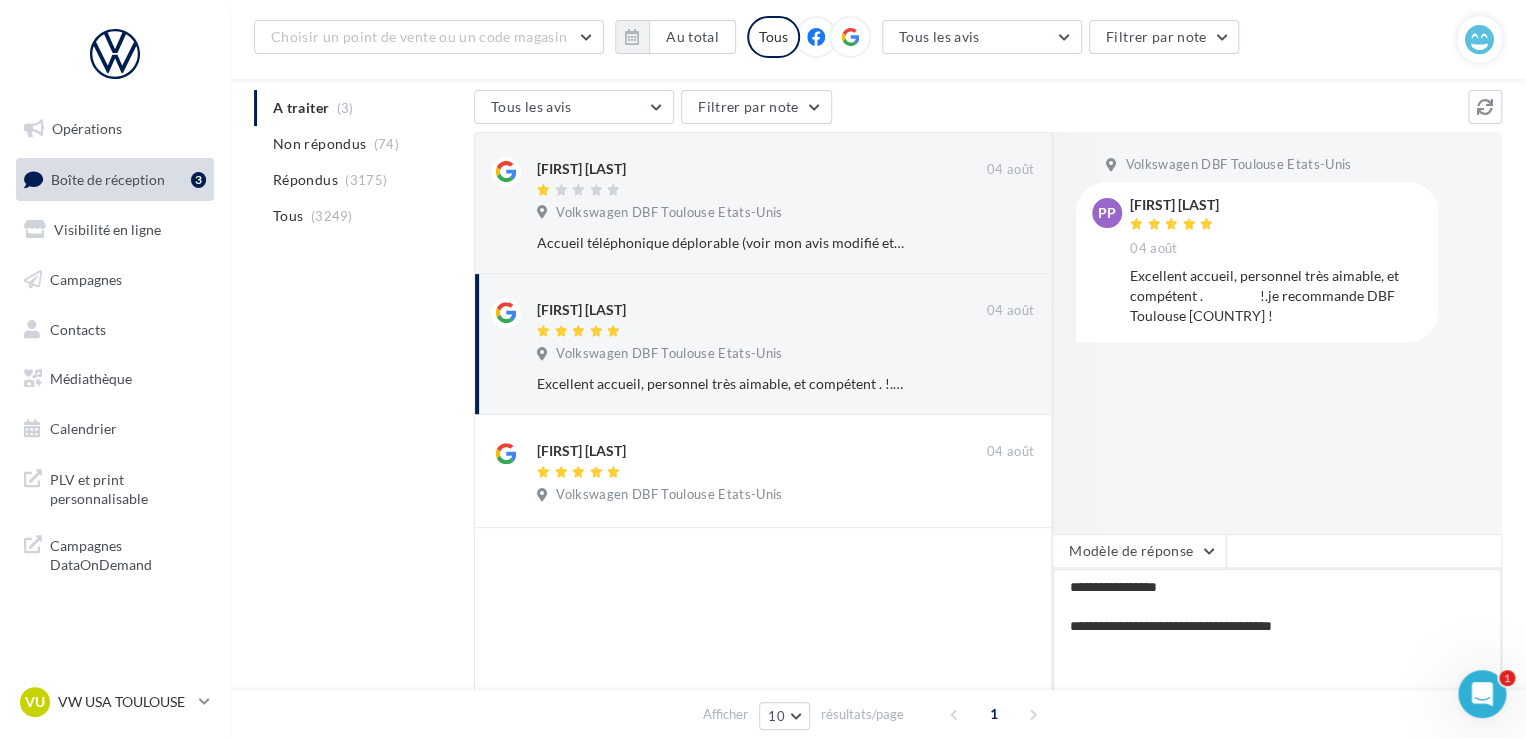 type on "**********" 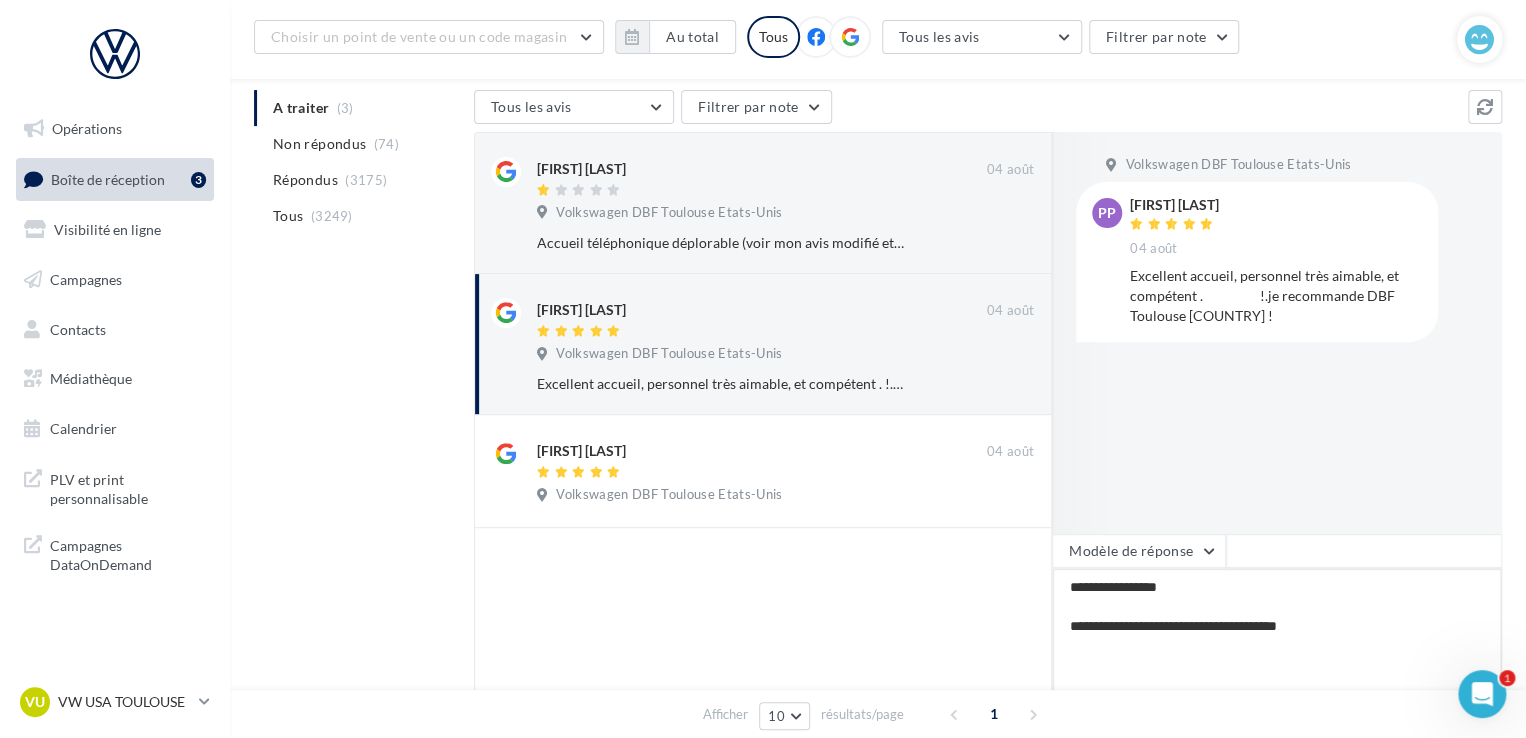 type on "**********" 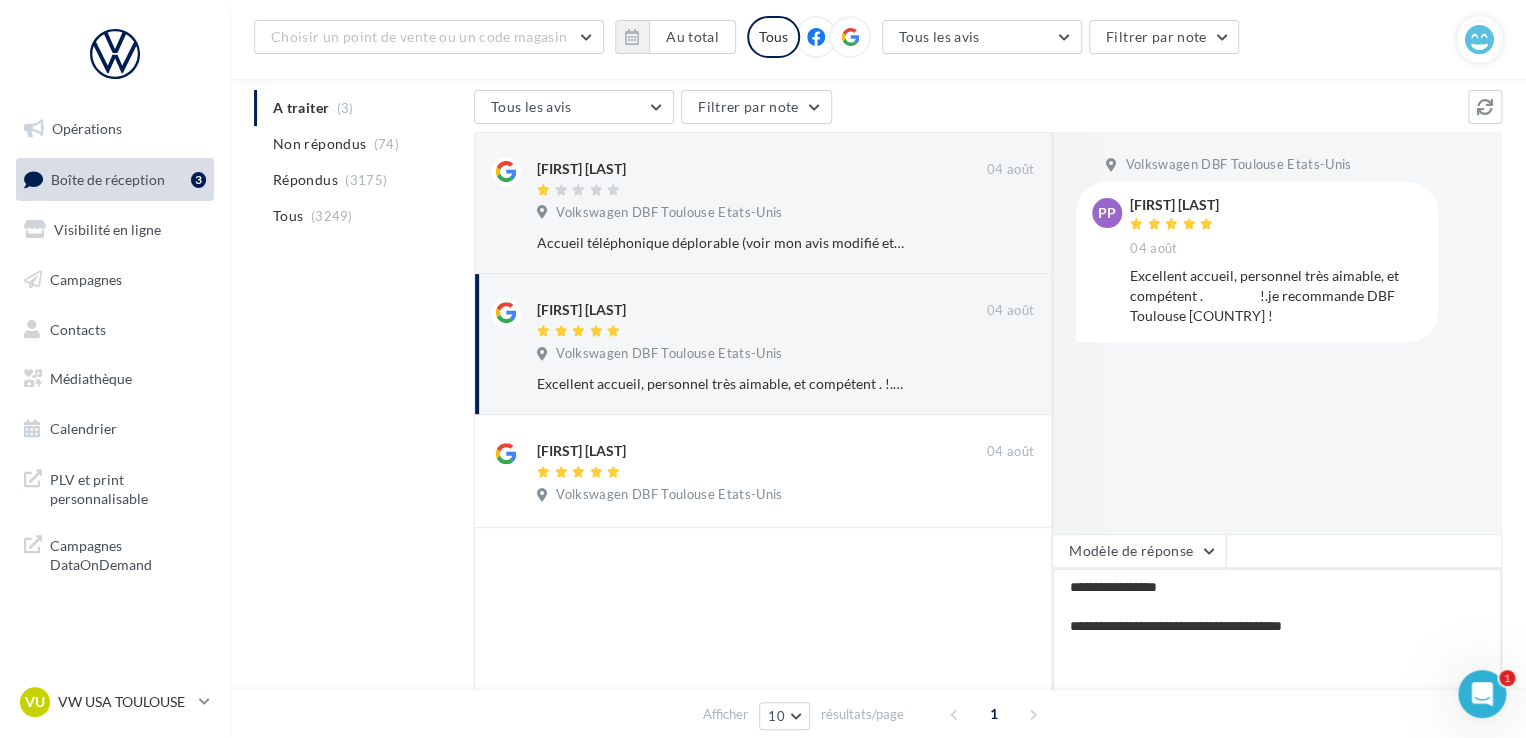 type on "**********" 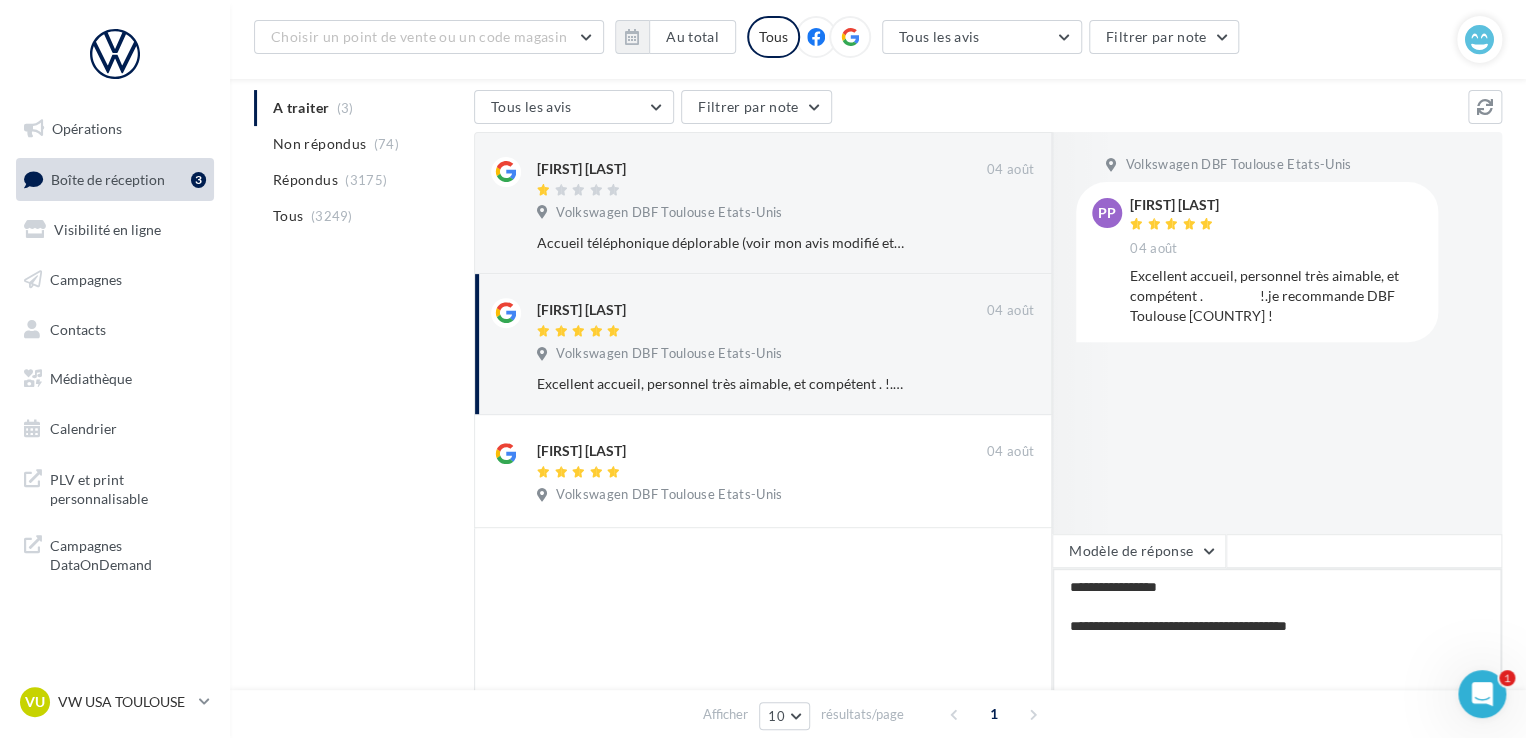 type on "**********" 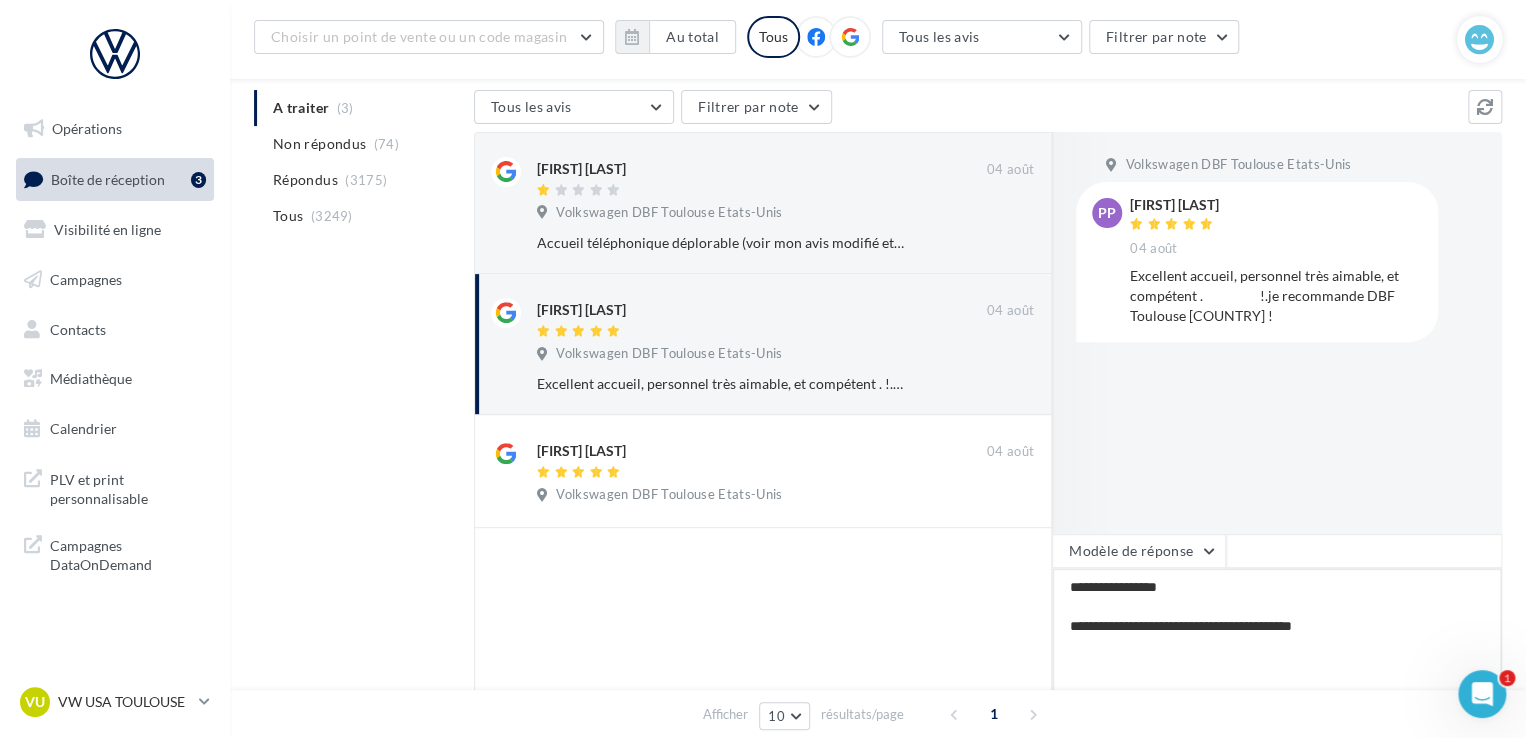 type on "**********" 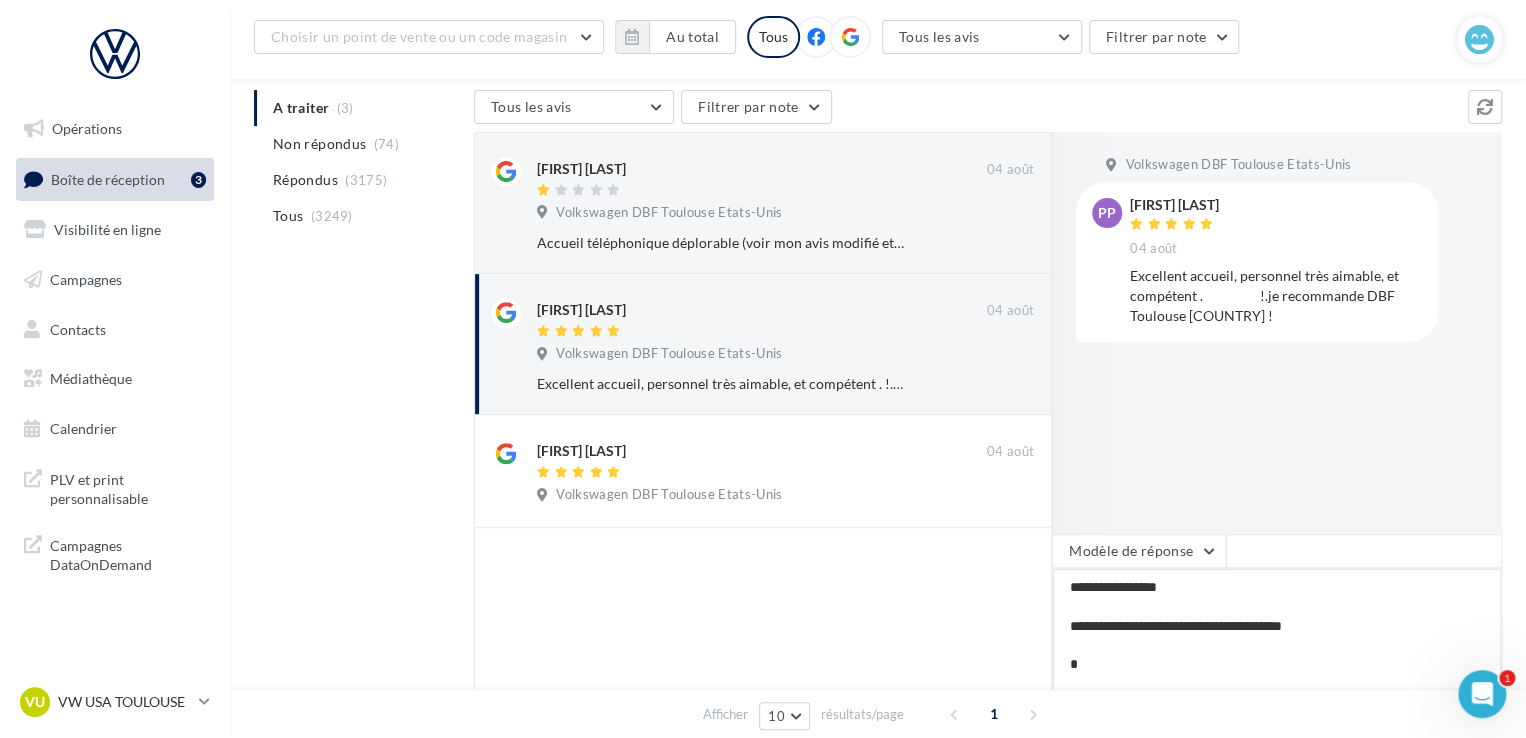 type on "**********" 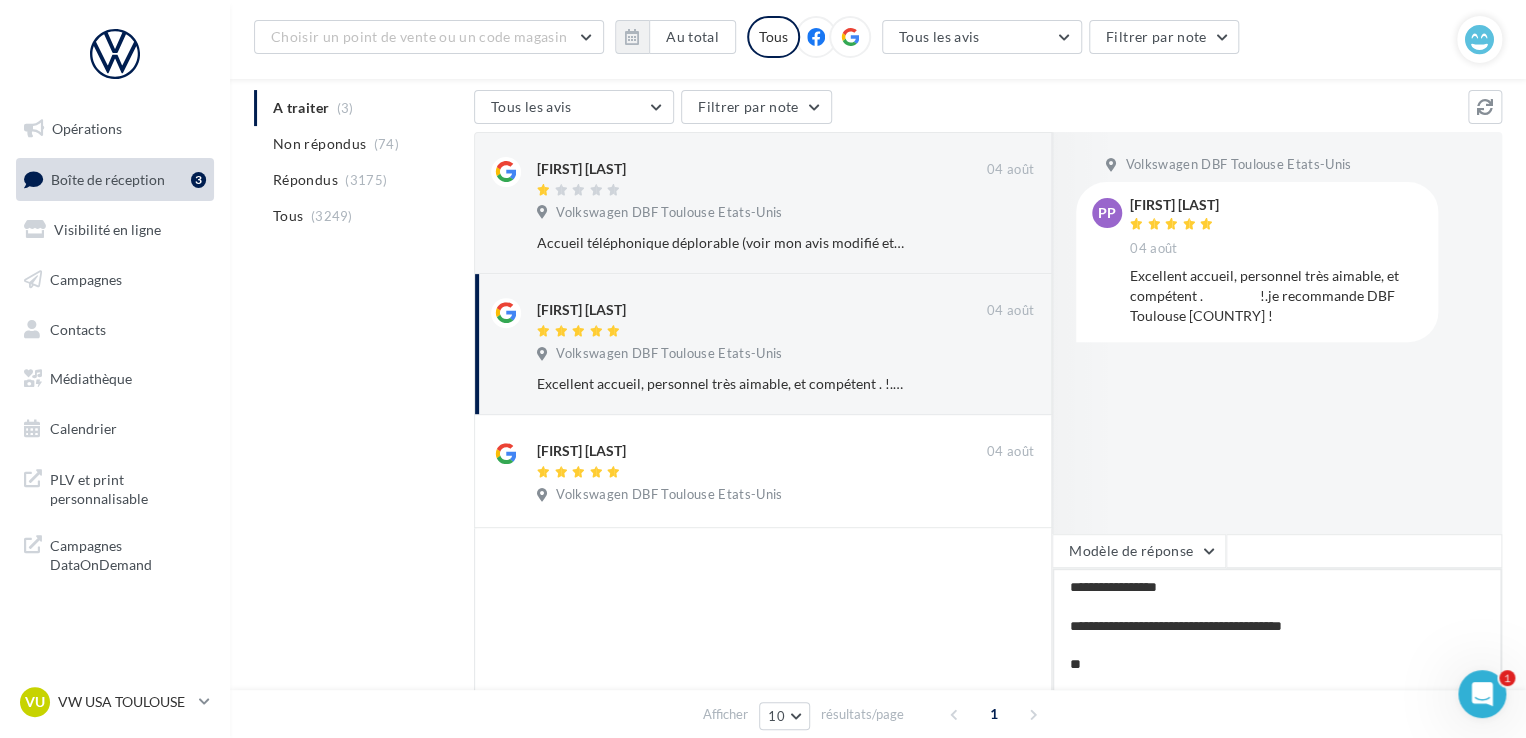 type on "**********" 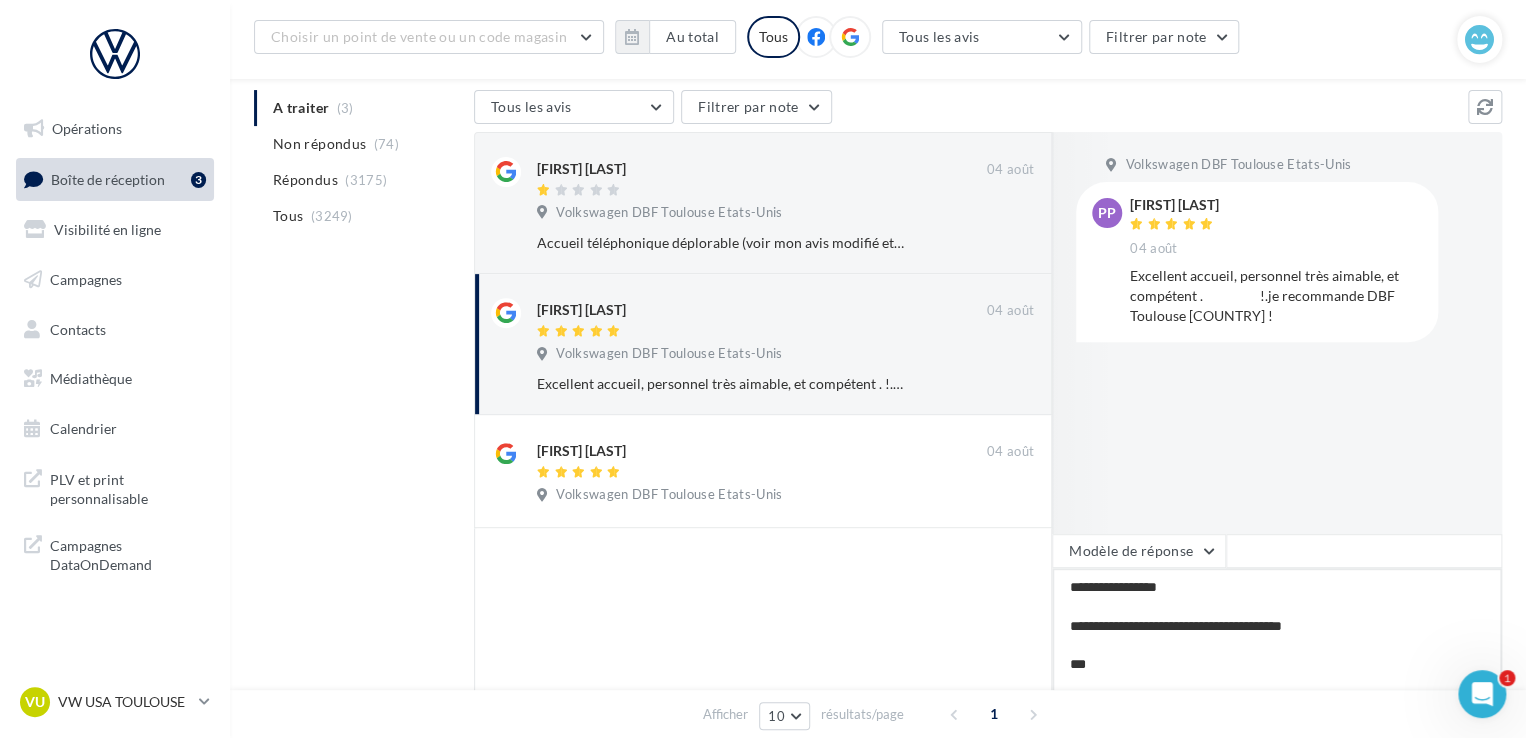 type on "**********" 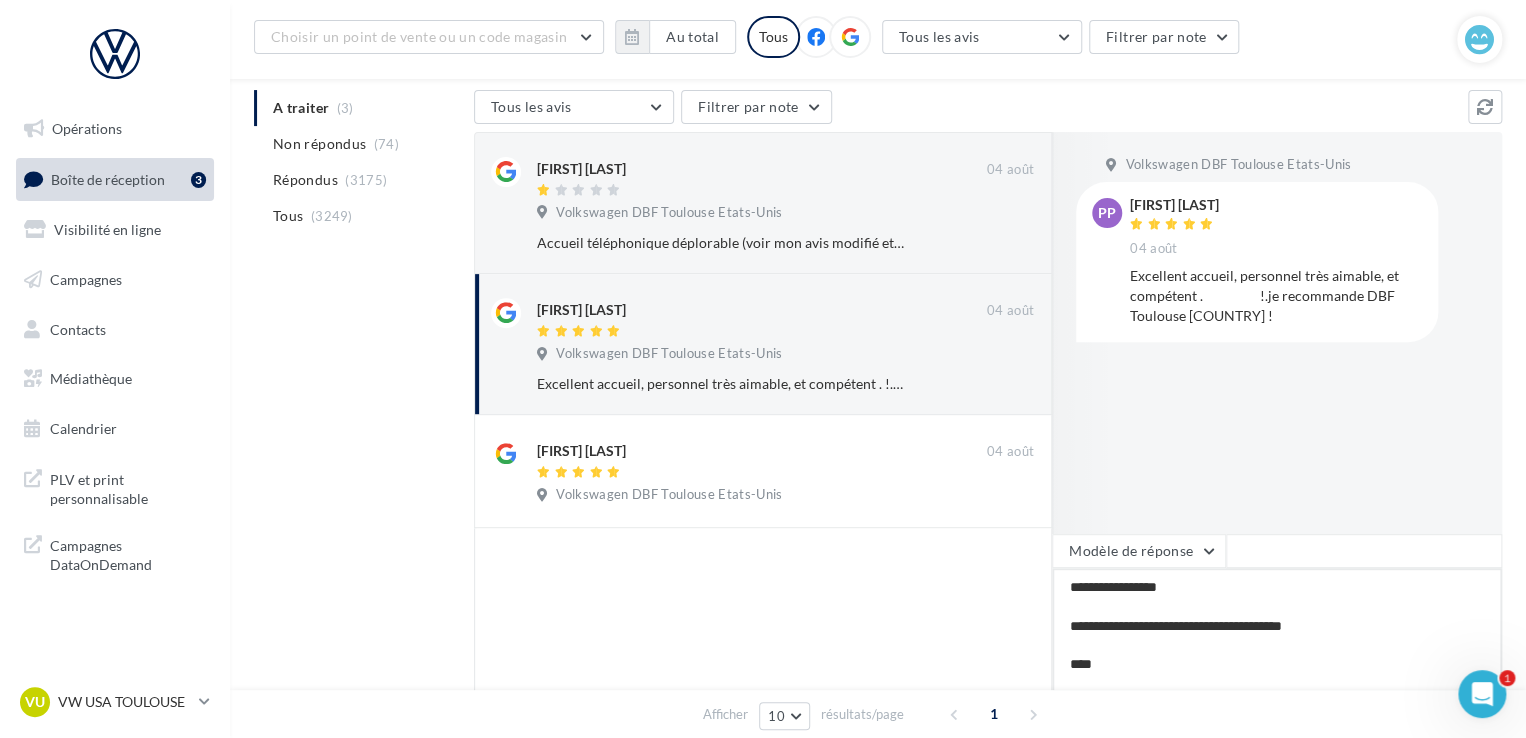type on "**********" 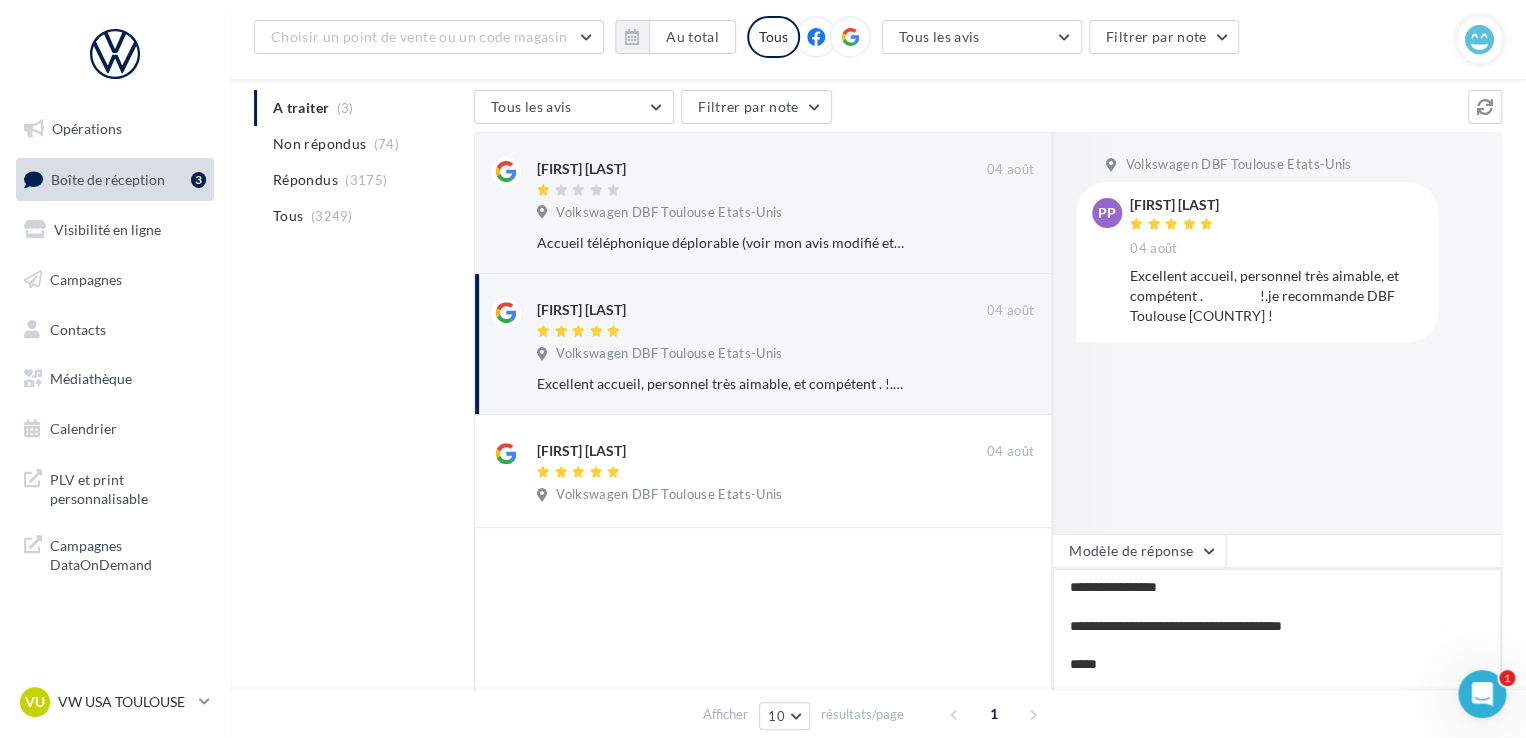 type on "**********" 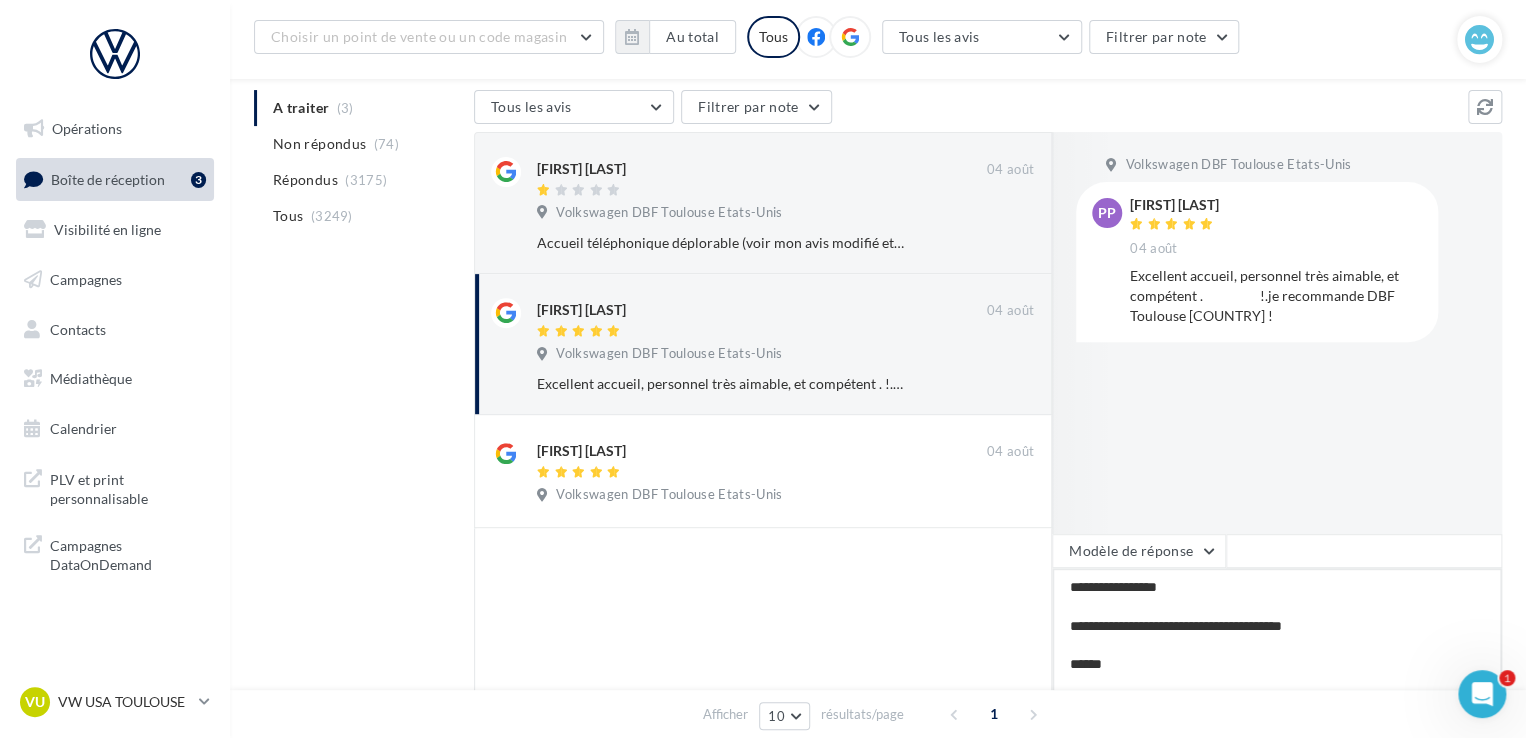 type on "**********" 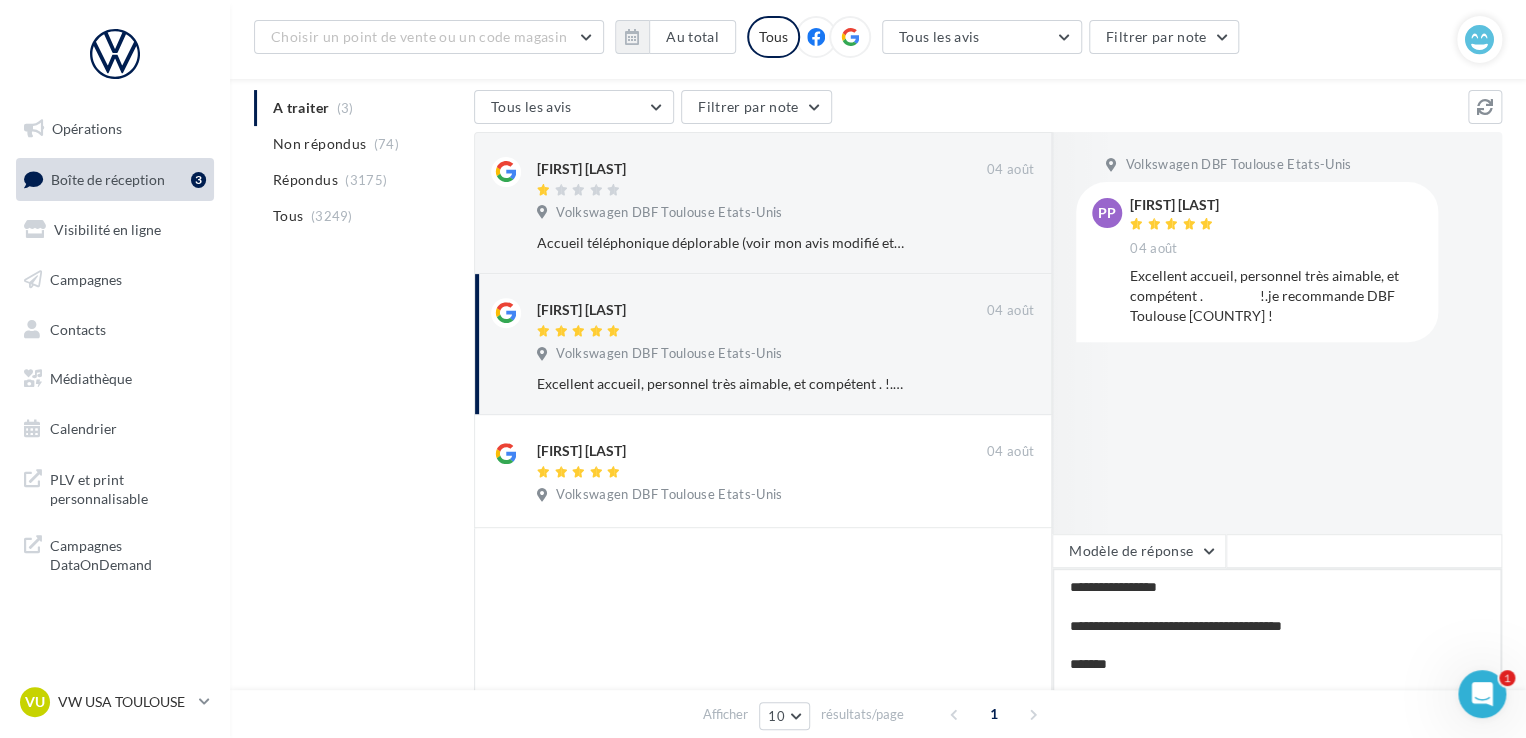 type on "**********" 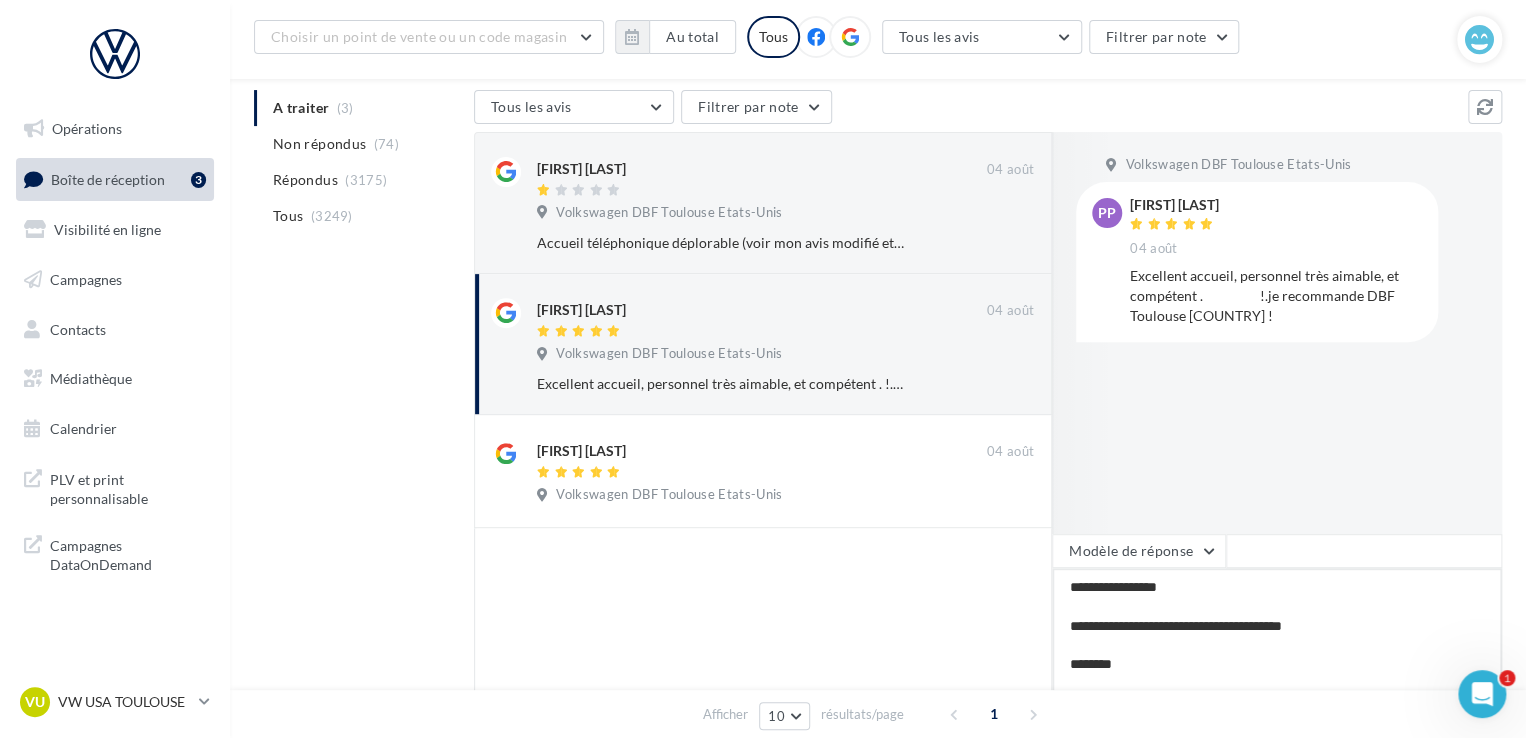 type on "**********" 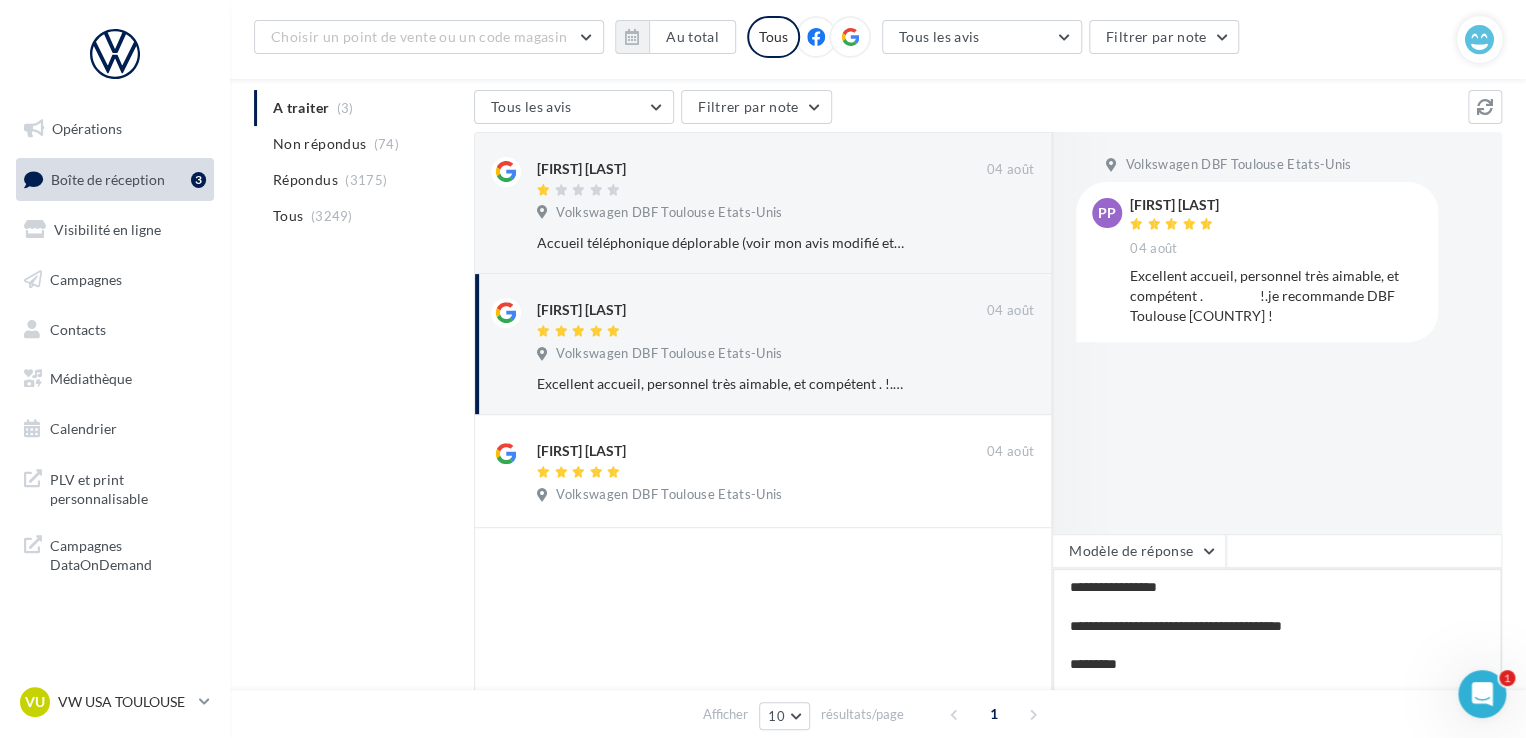 type on "**********" 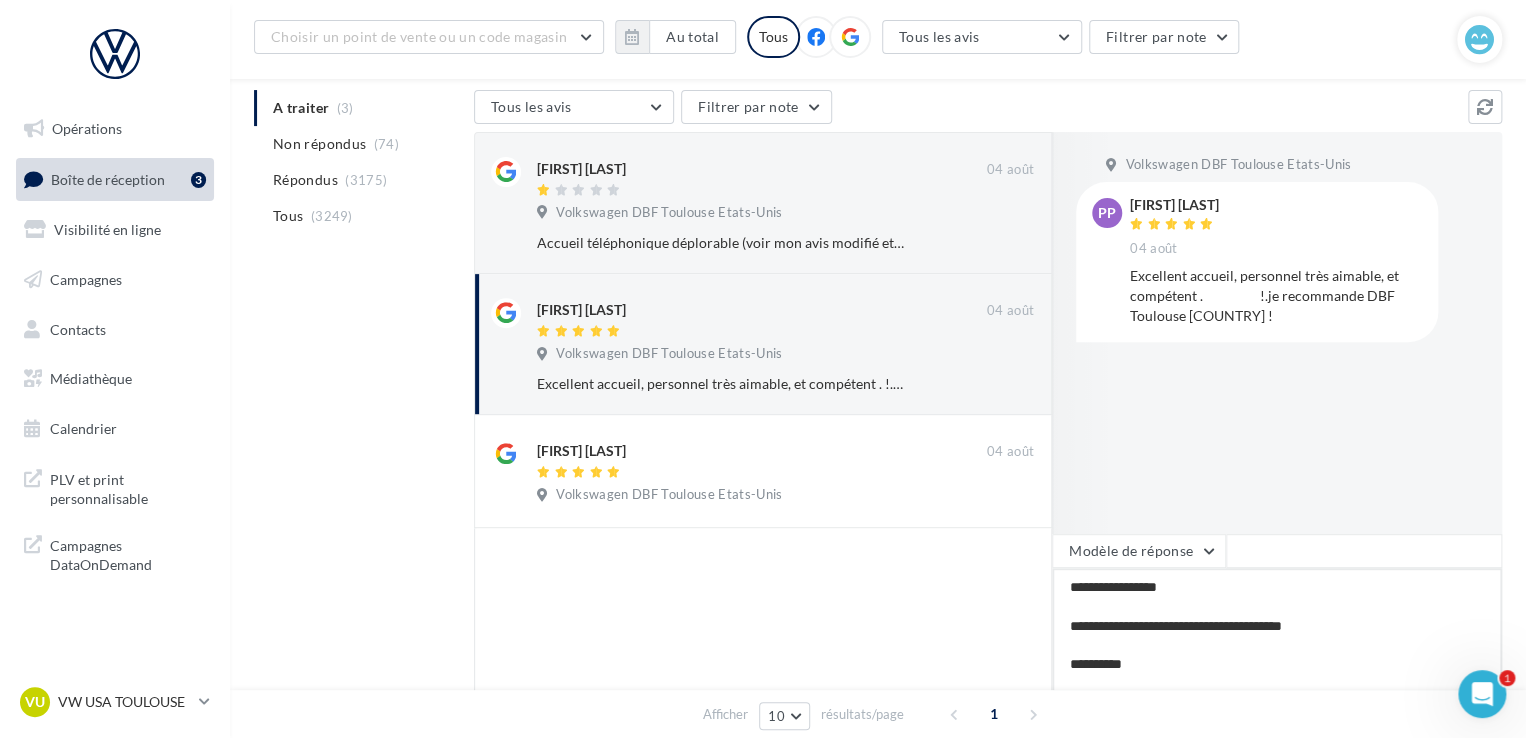 type on "**********" 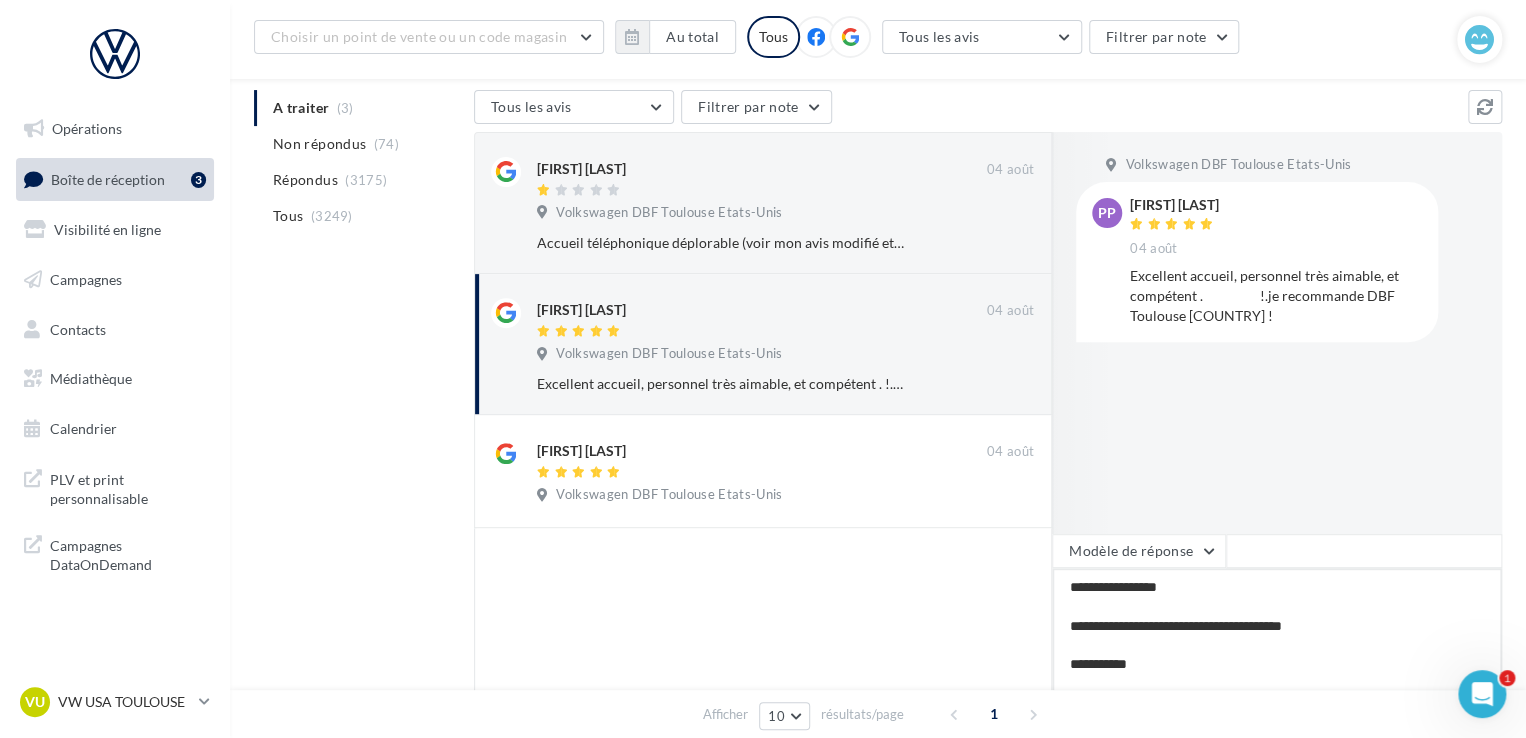 type on "**********" 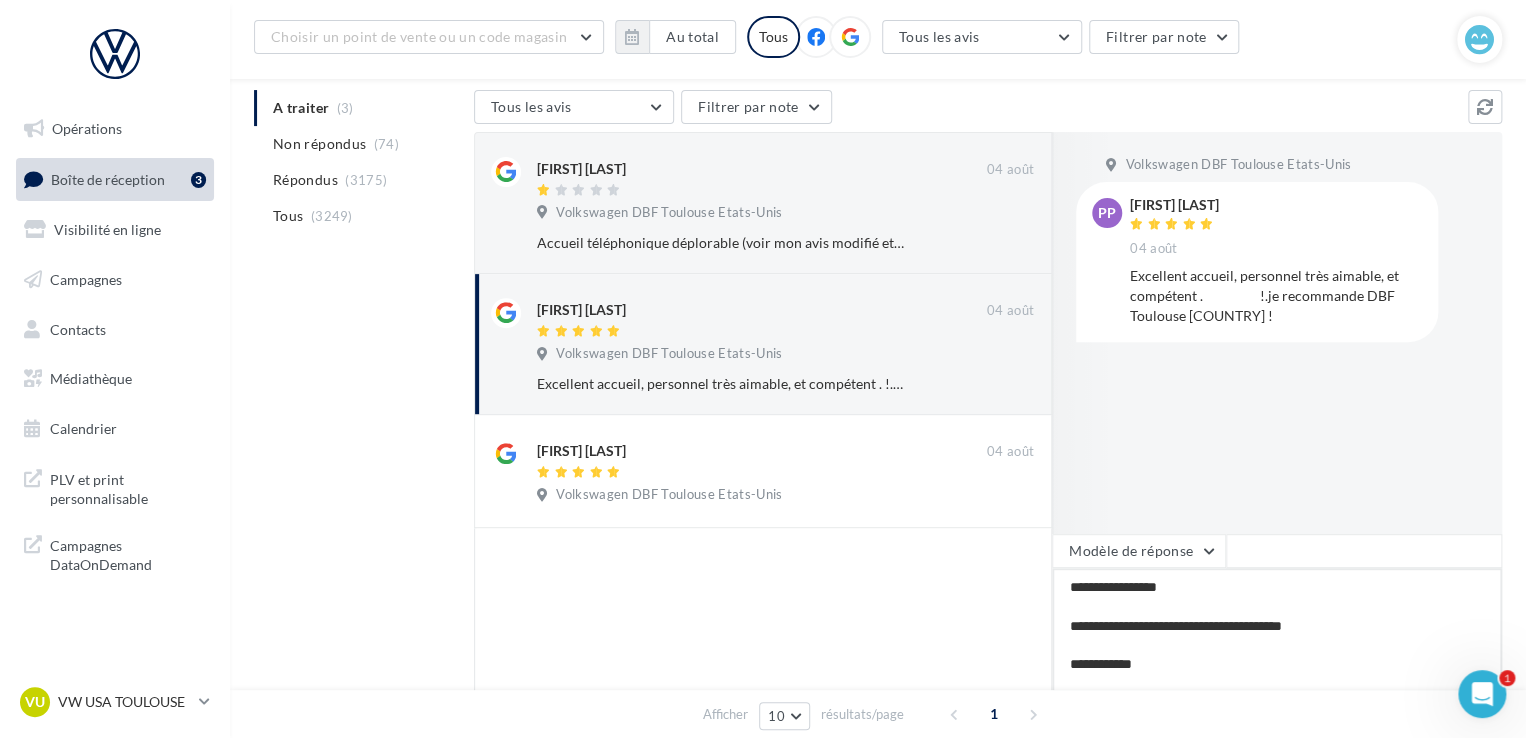 type on "**********" 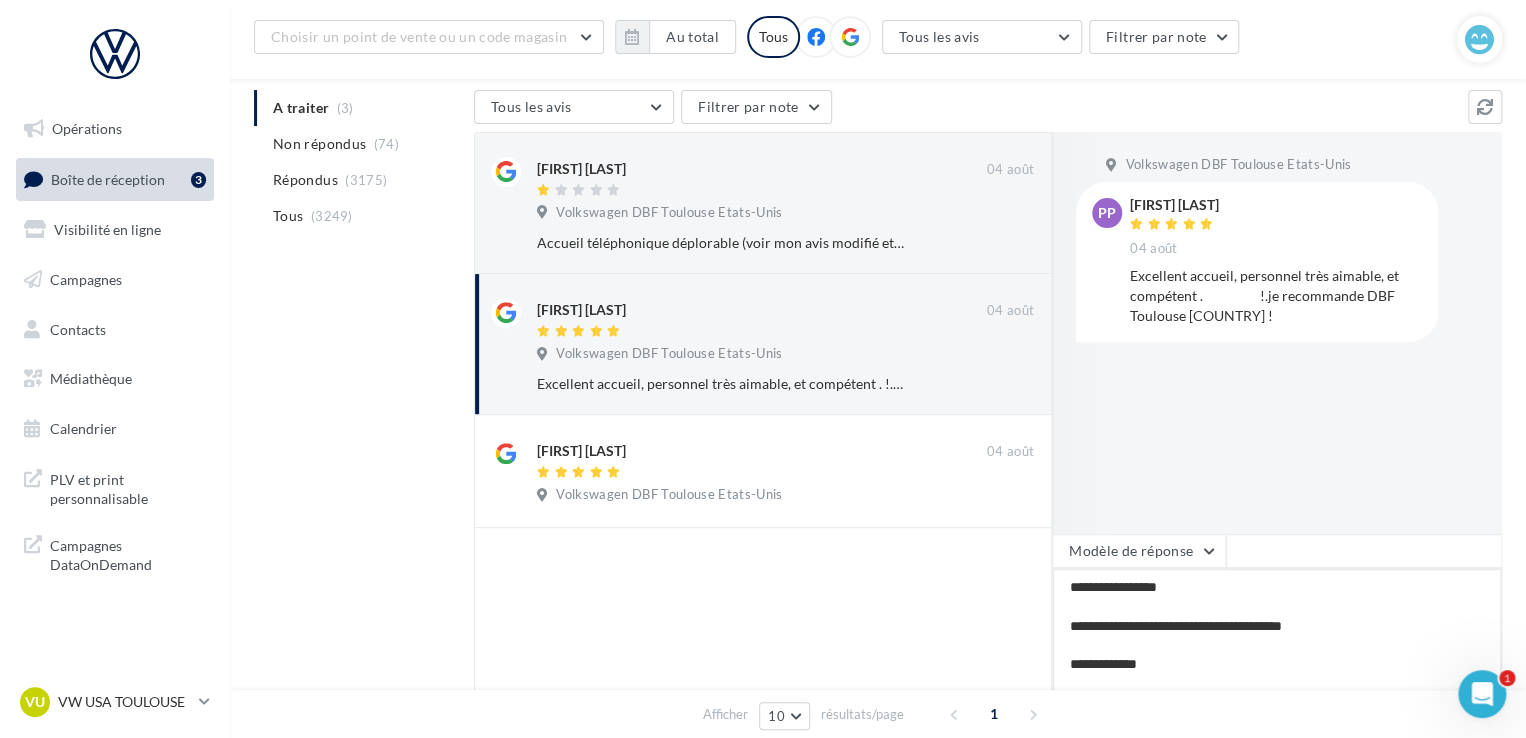 scroll, scrollTop: 20, scrollLeft: 0, axis: vertical 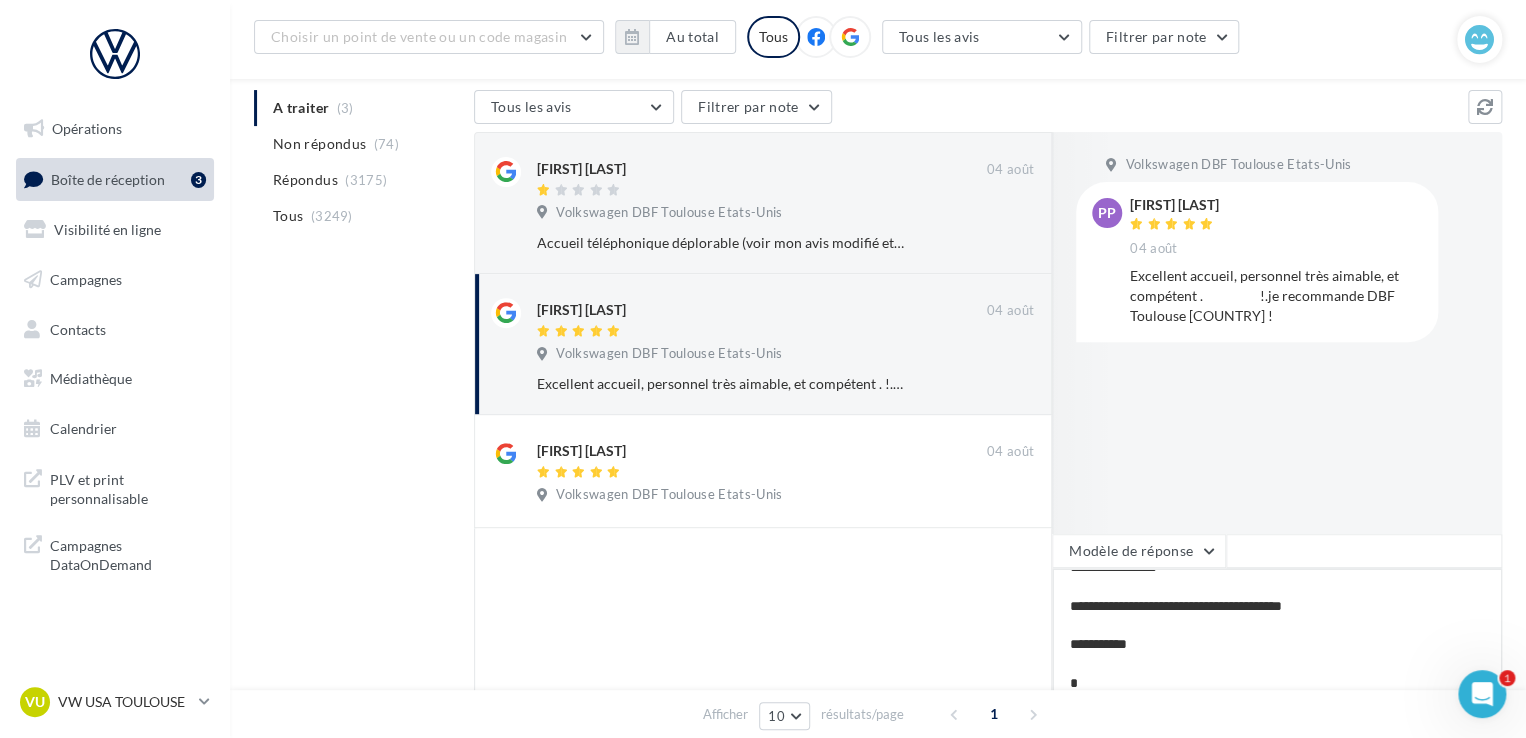 type on "**********" 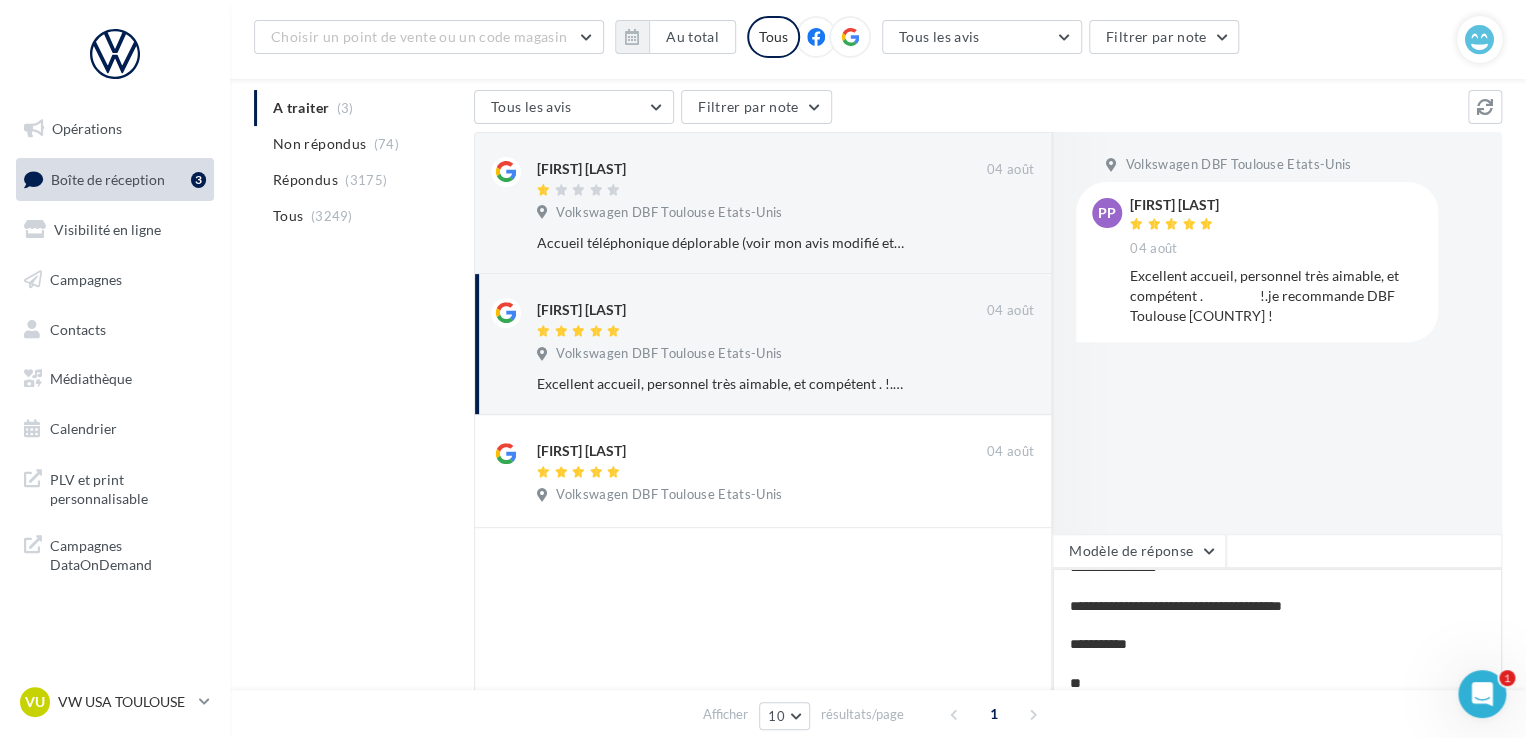 type on "**********" 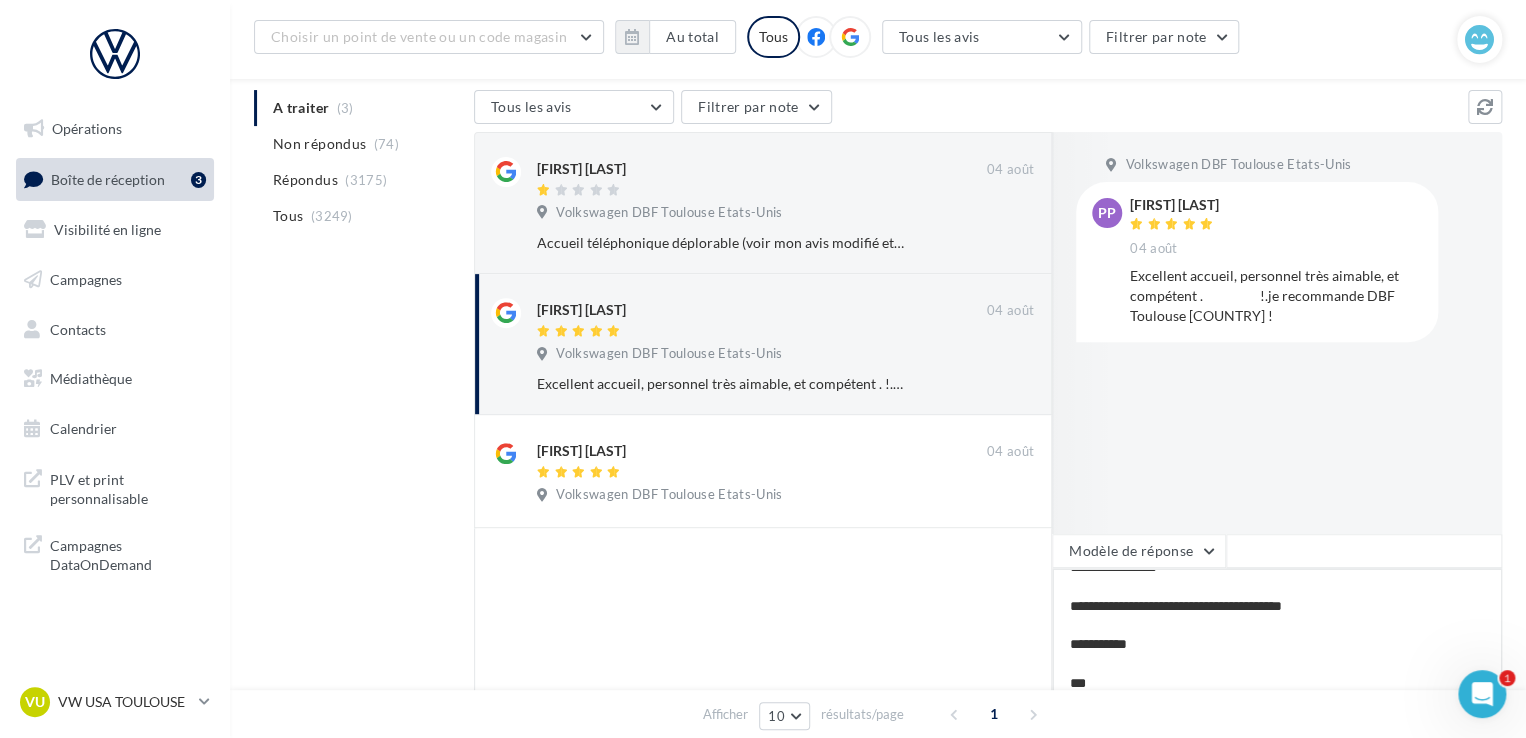 type on "**********" 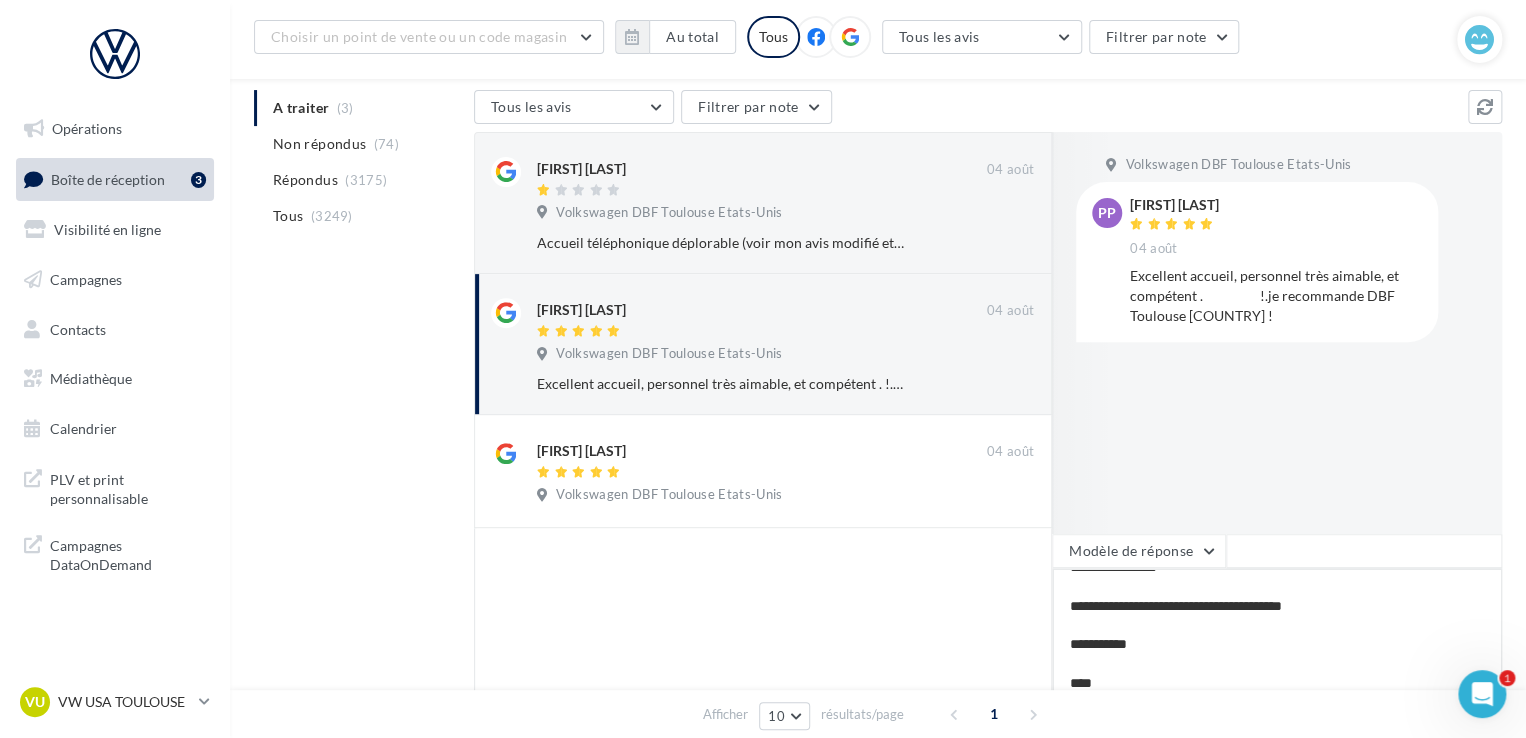 type on "**********" 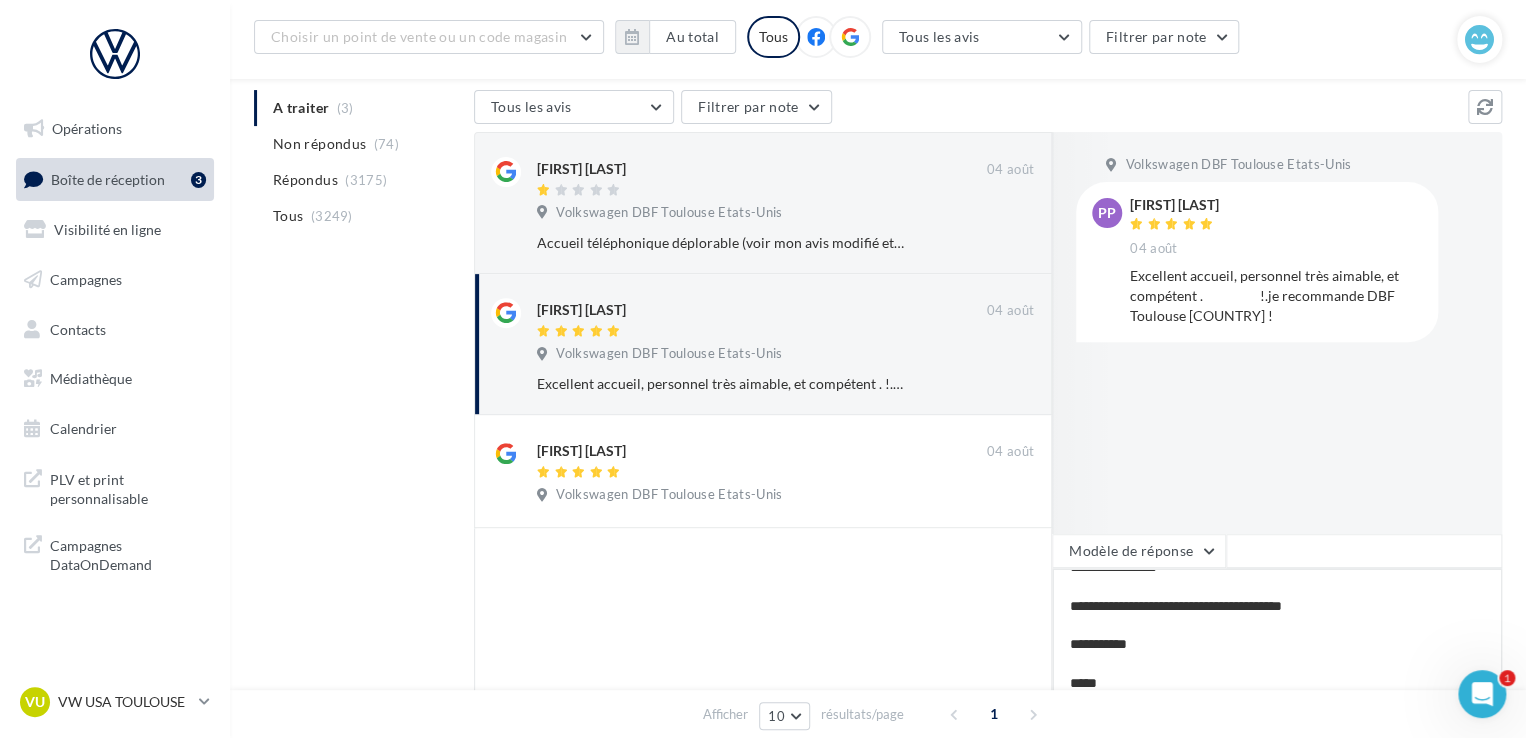 type on "**********" 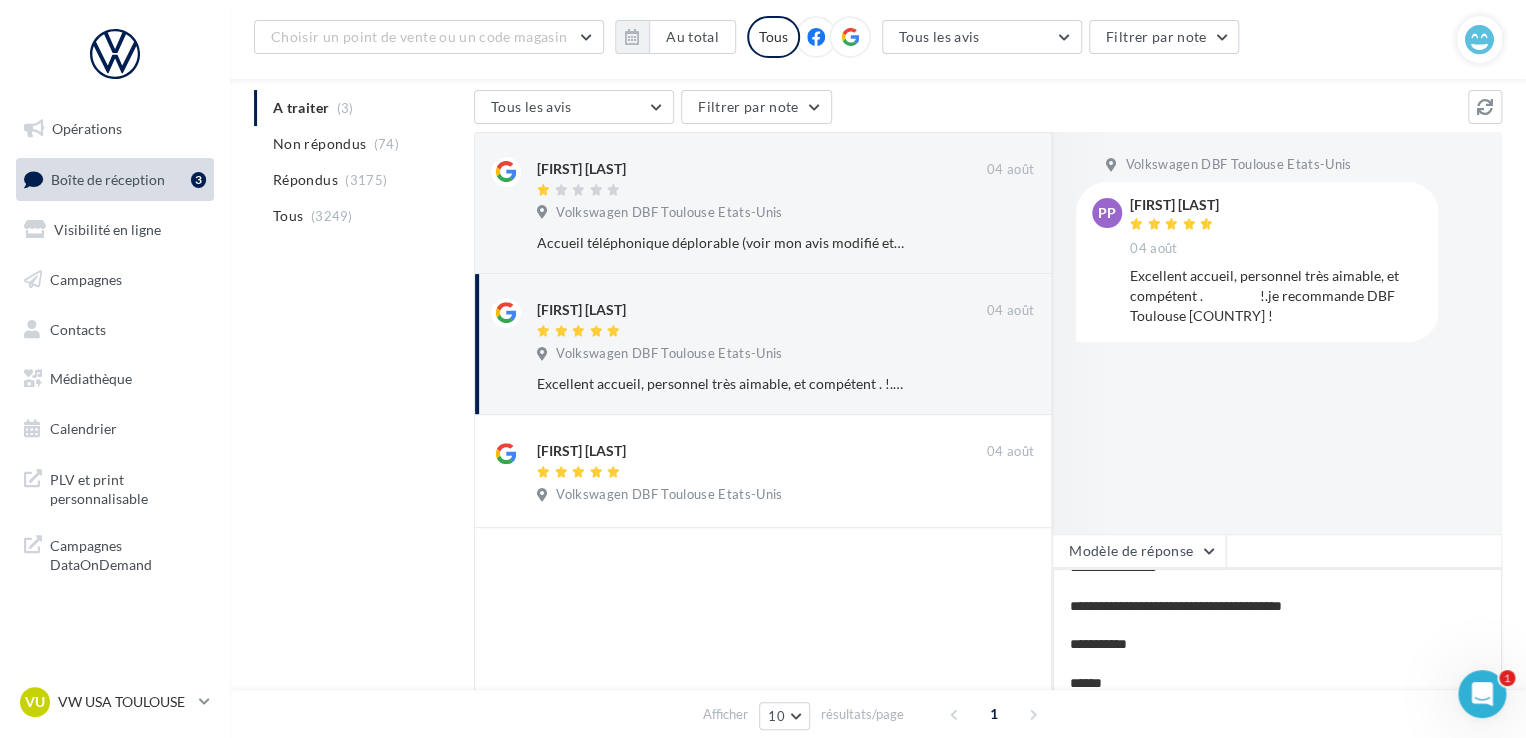 type on "**********" 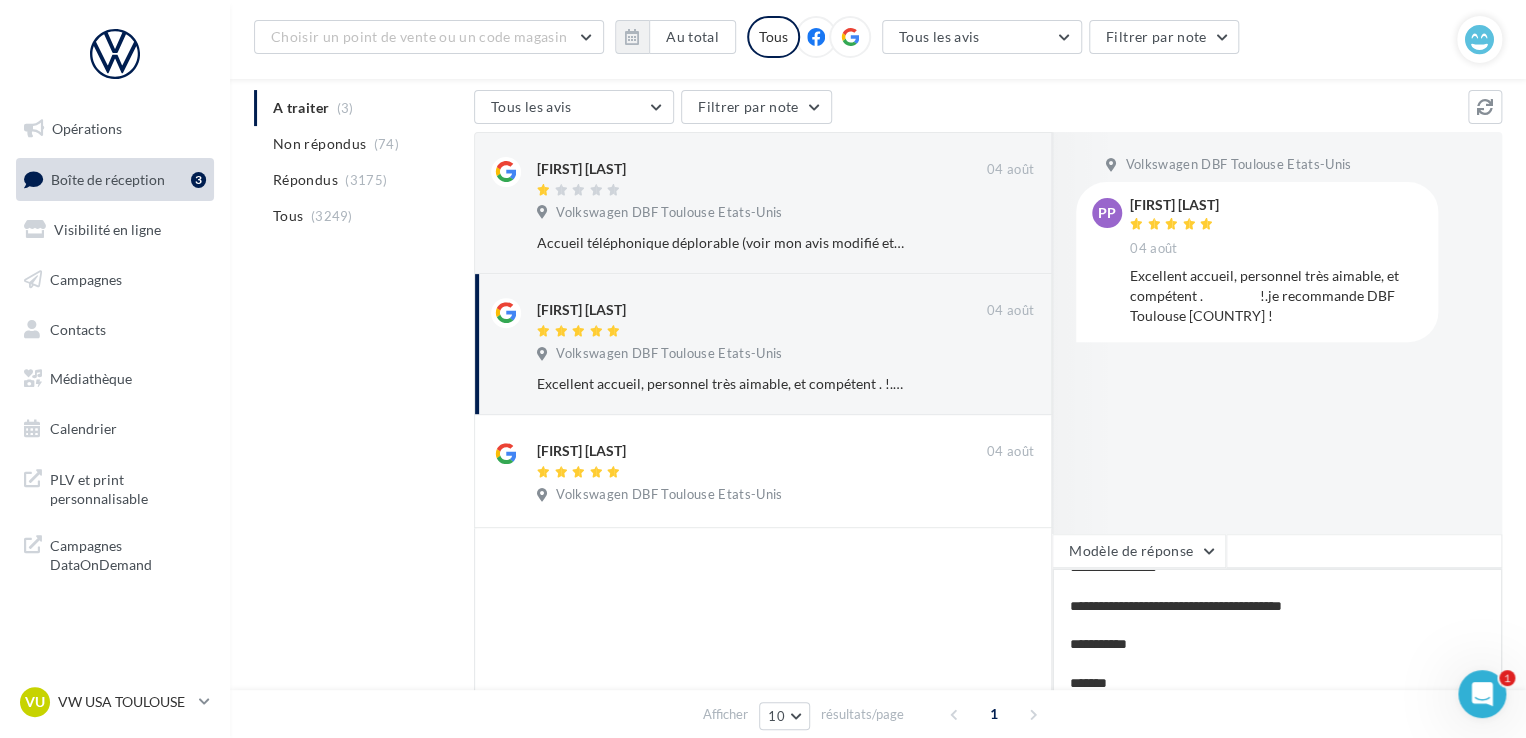 type on "**********" 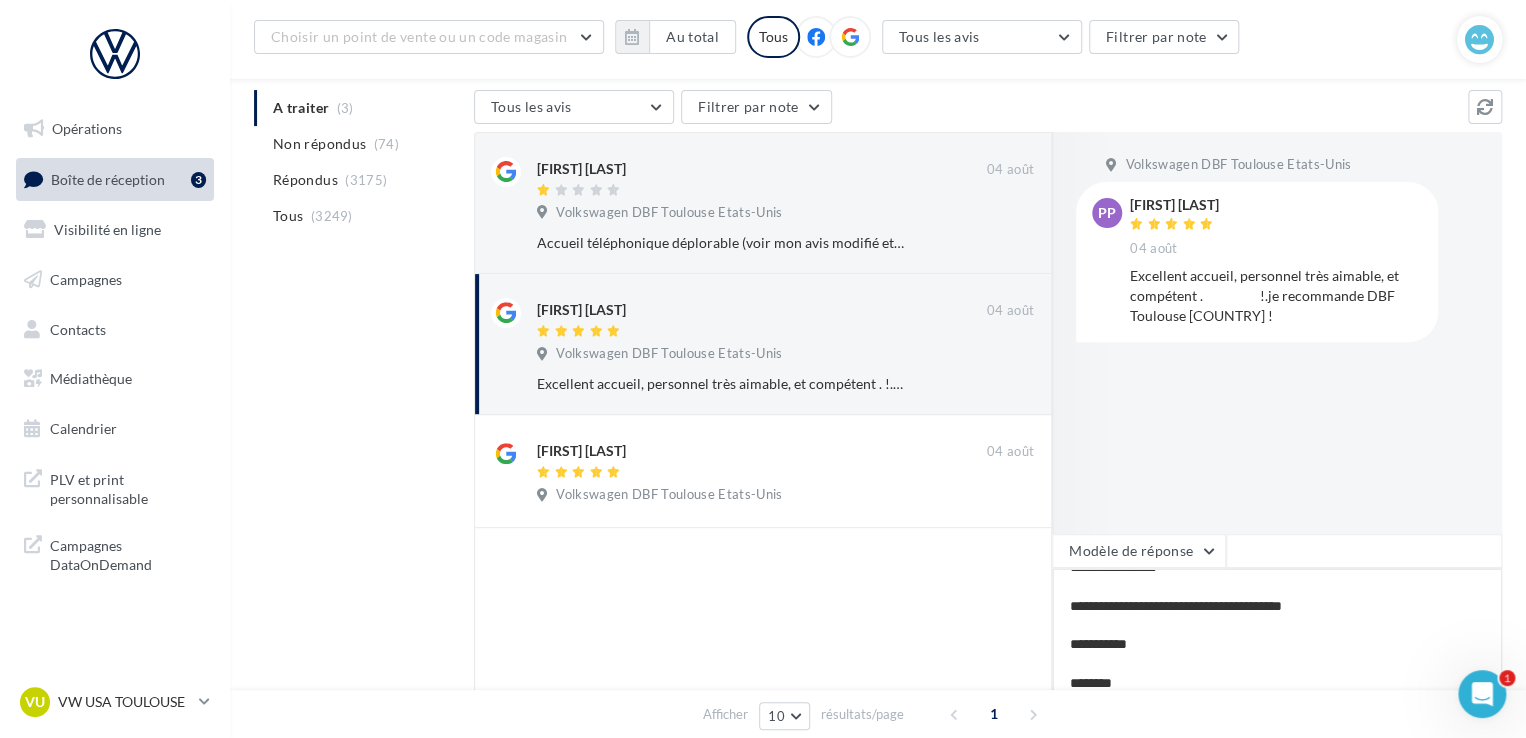 type on "**********" 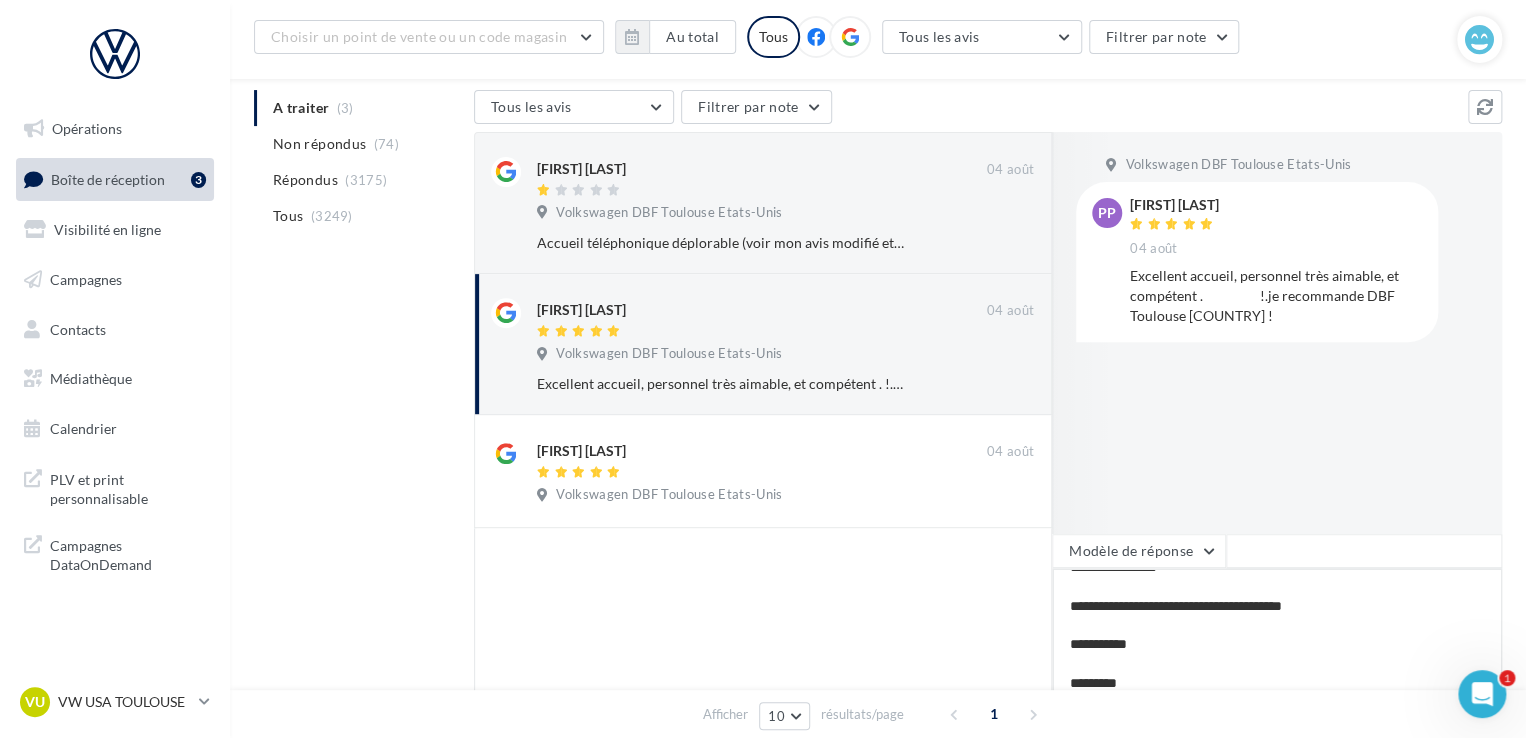 type on "**********" 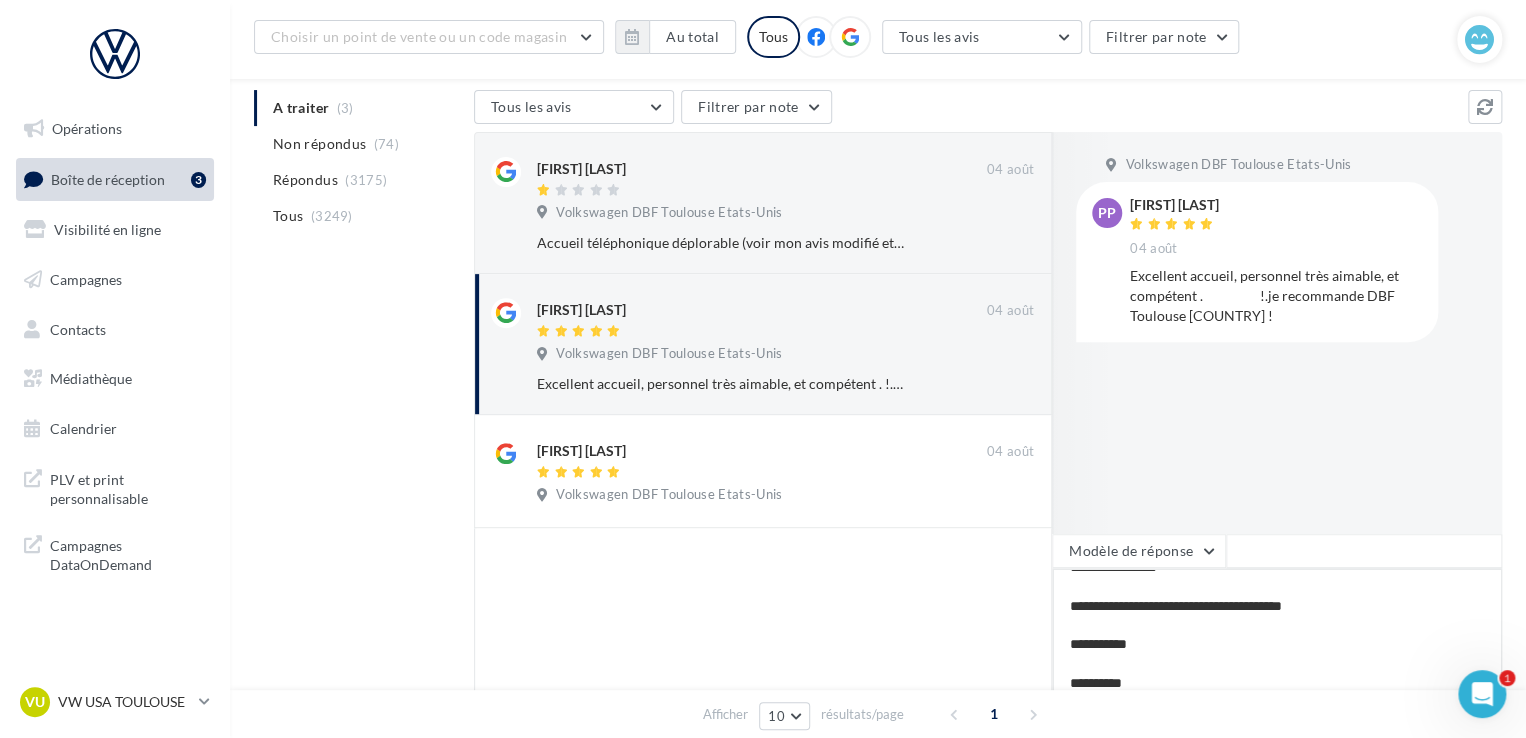 type on "**********" 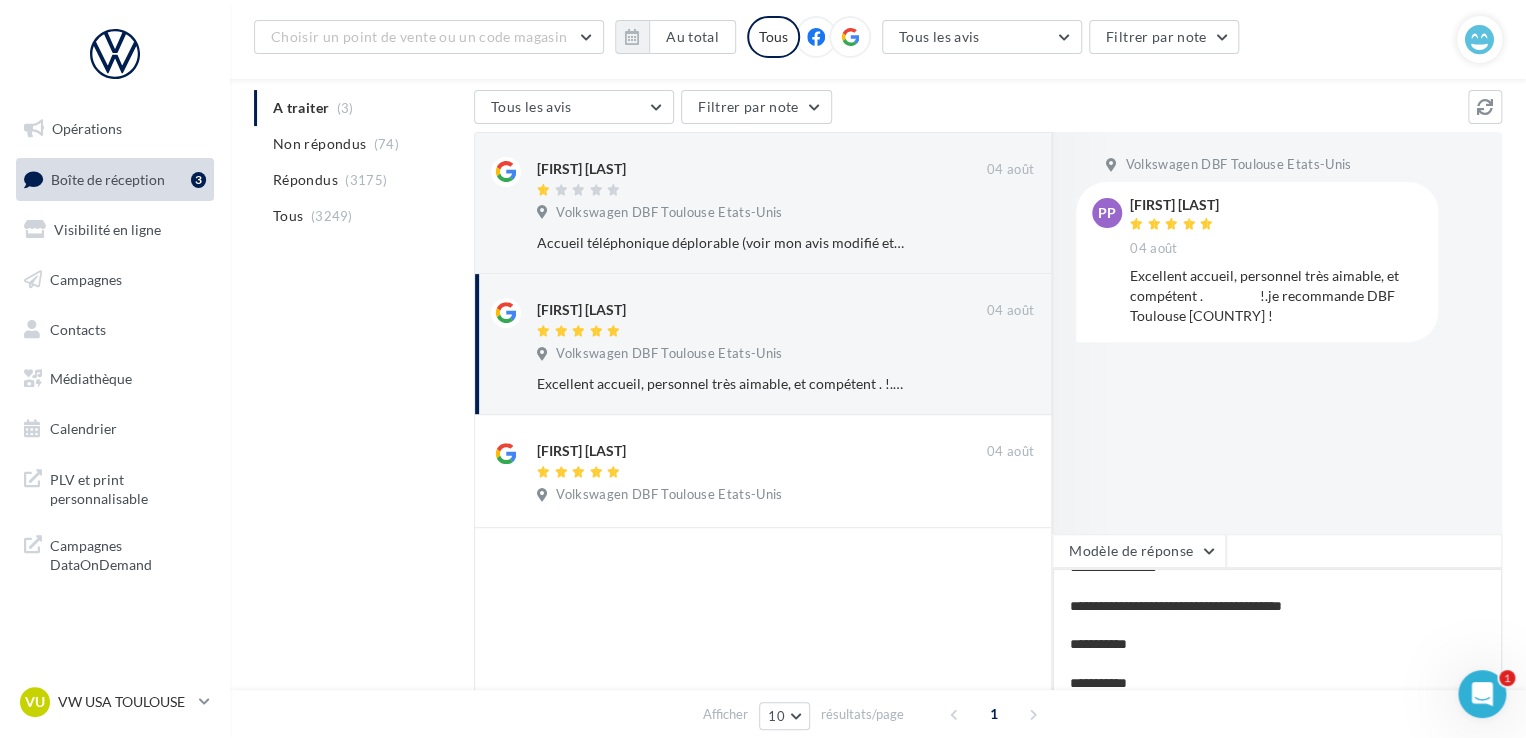 type on "**********" 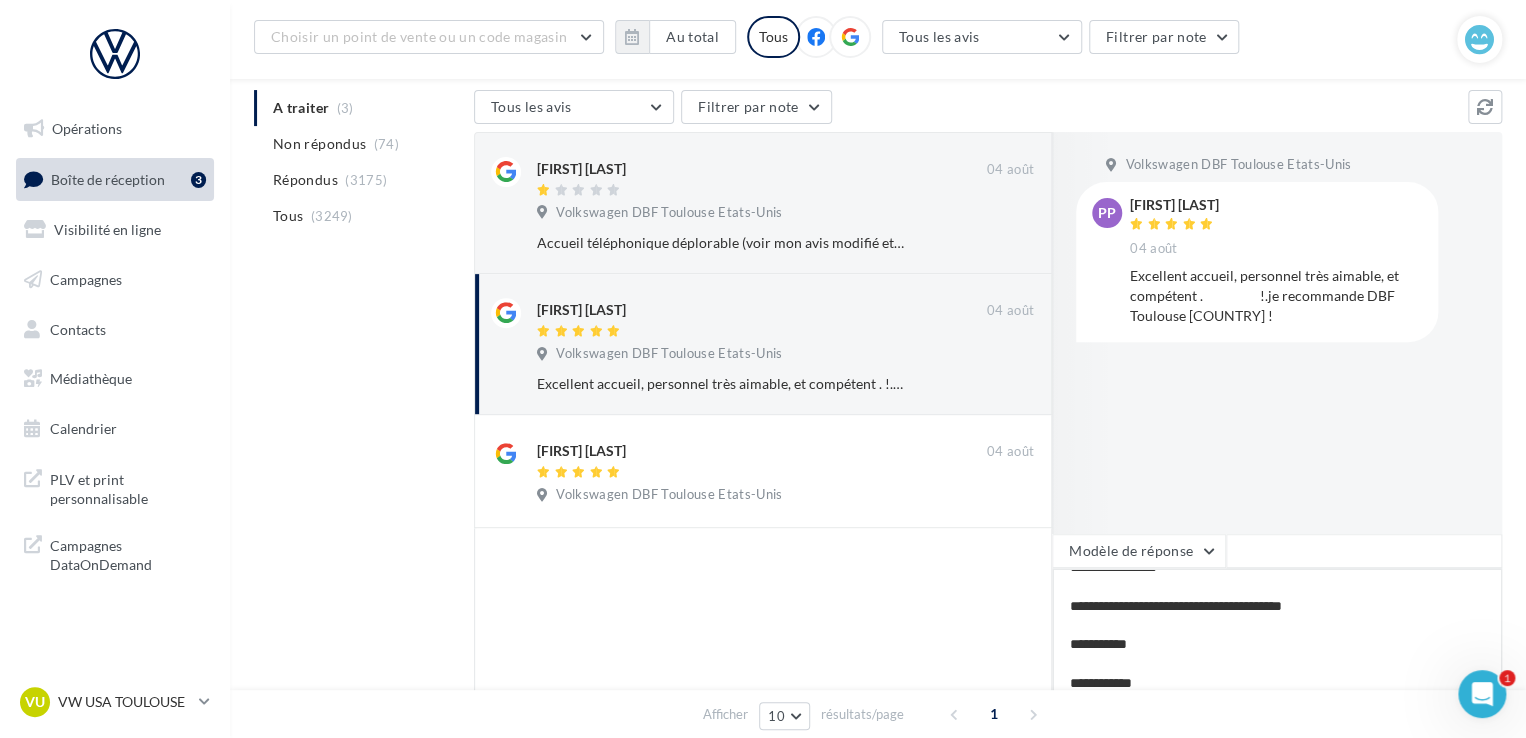 type on "**********" 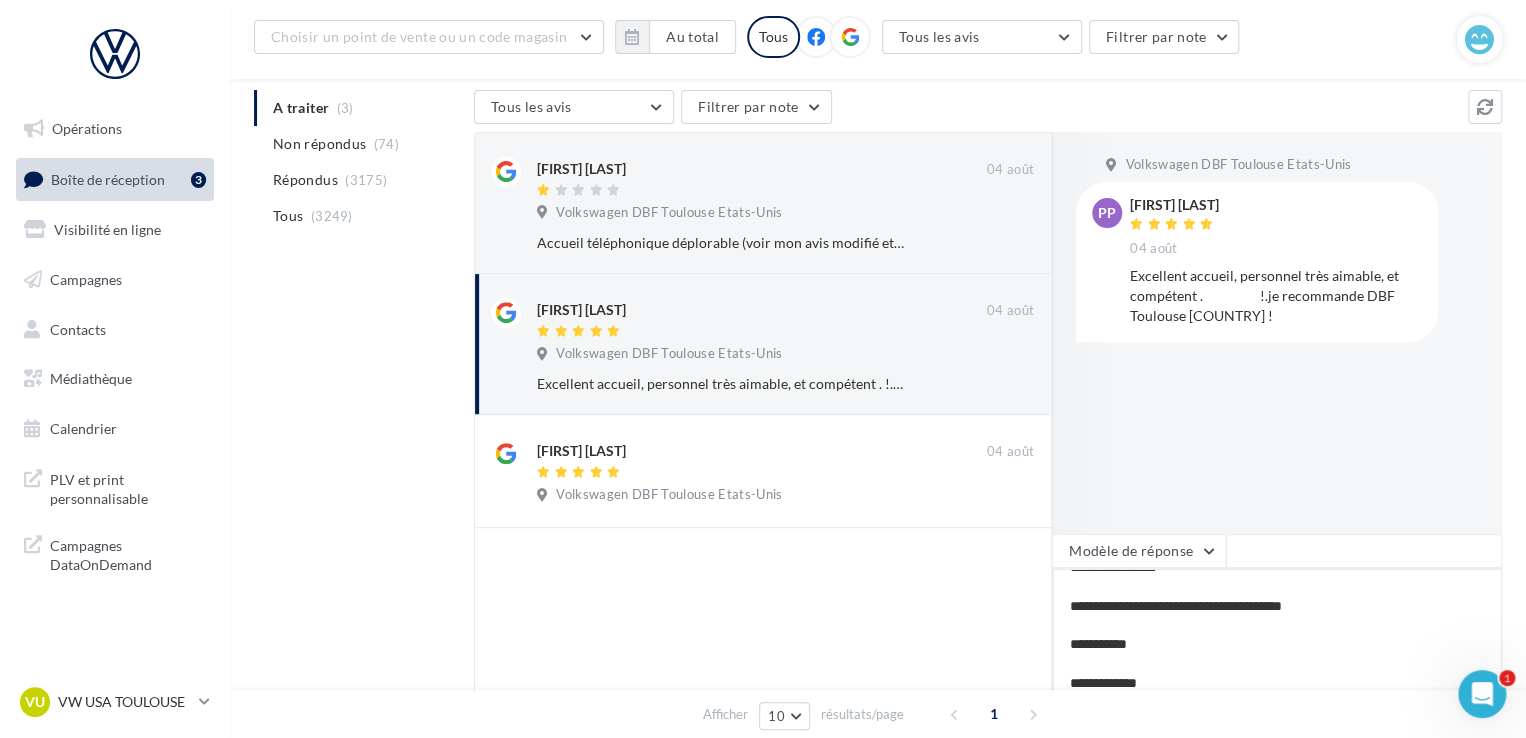 type on "**********" 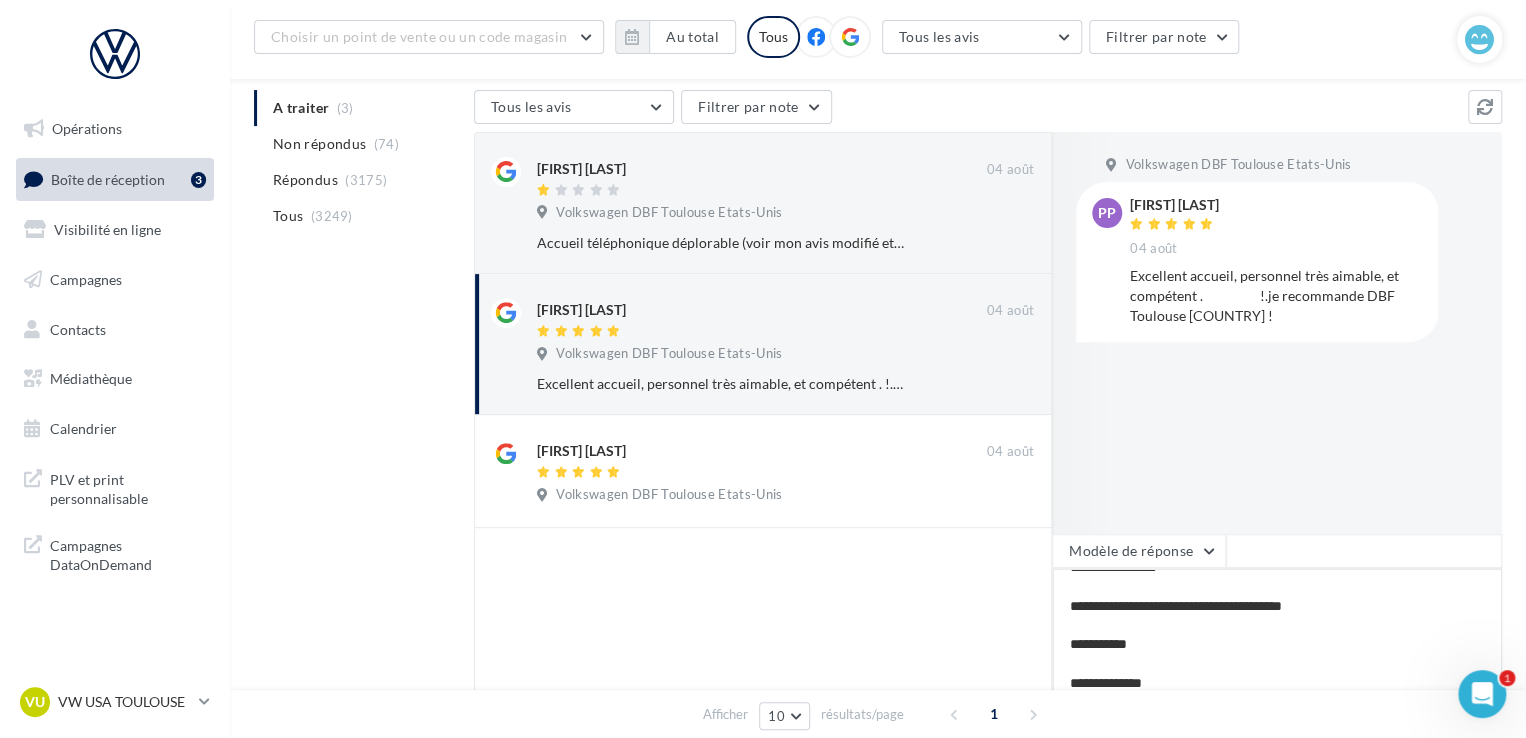type on "**********" 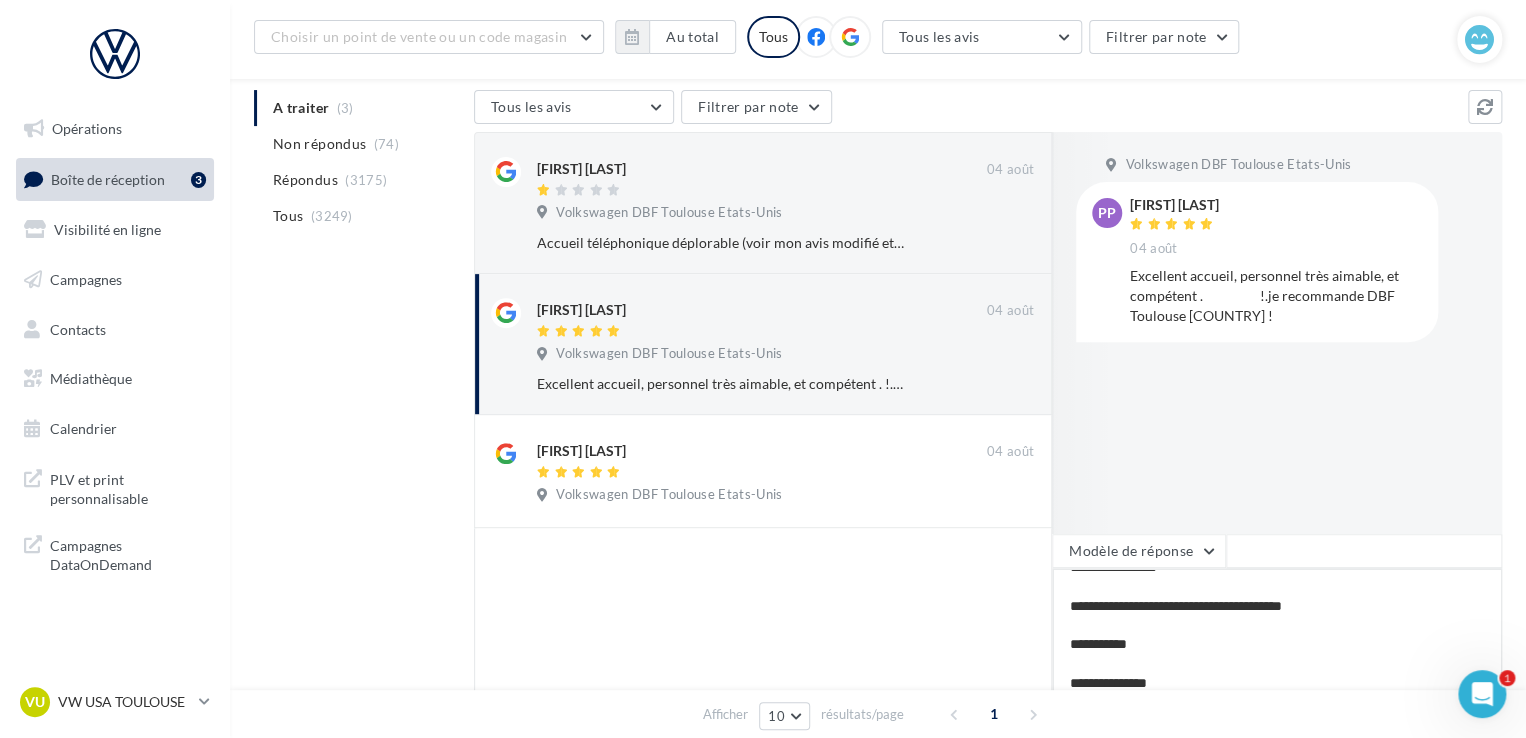 type on "**********" 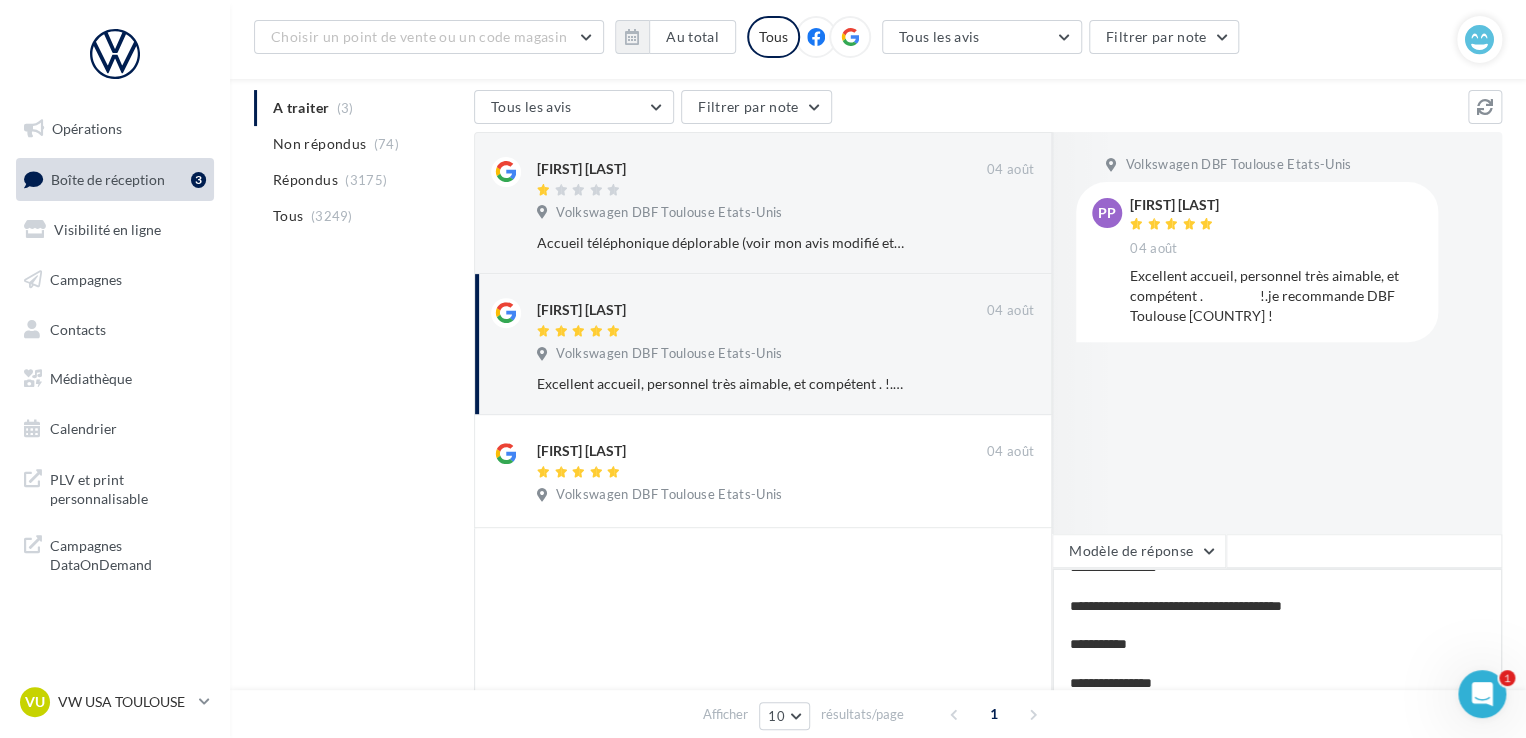 type on "**********" 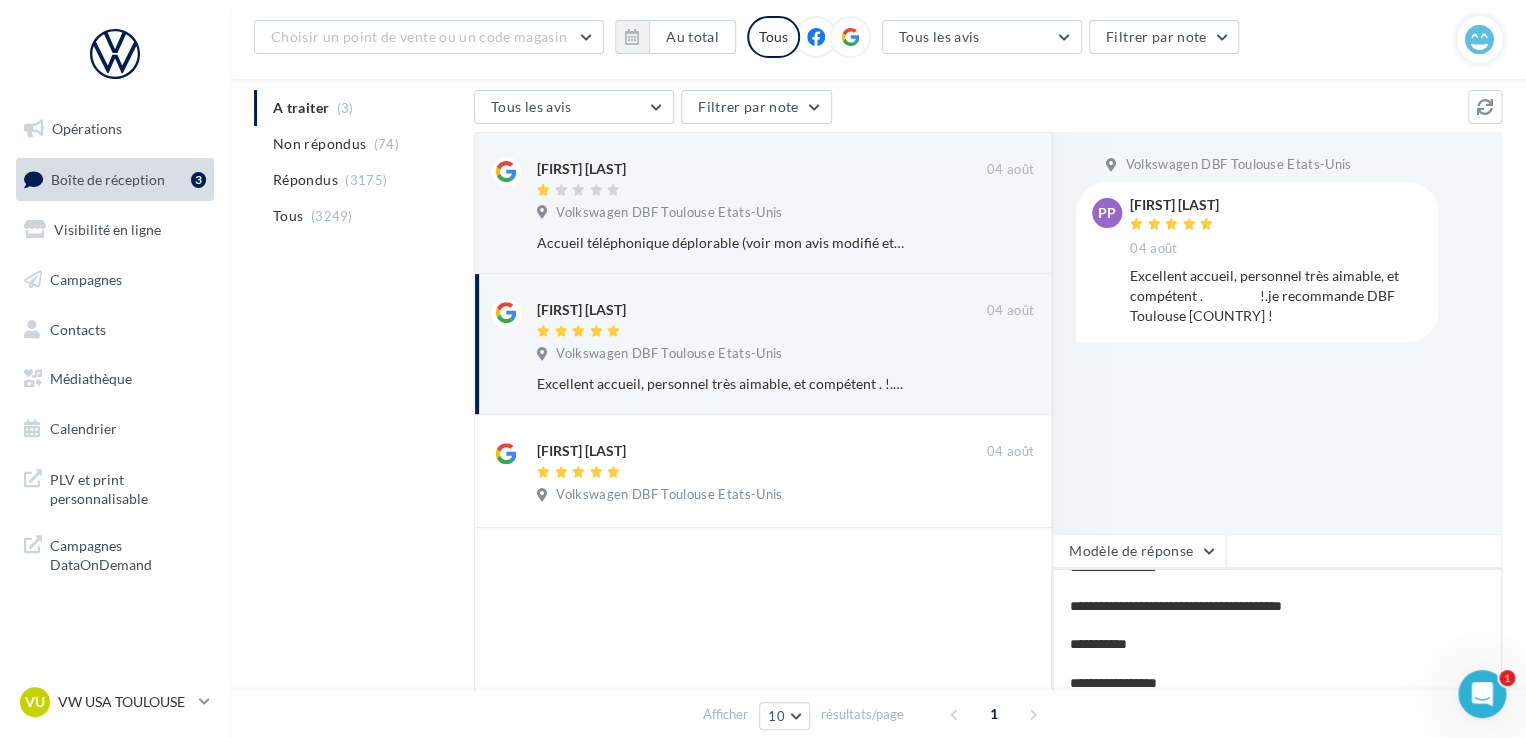 type on "**********" 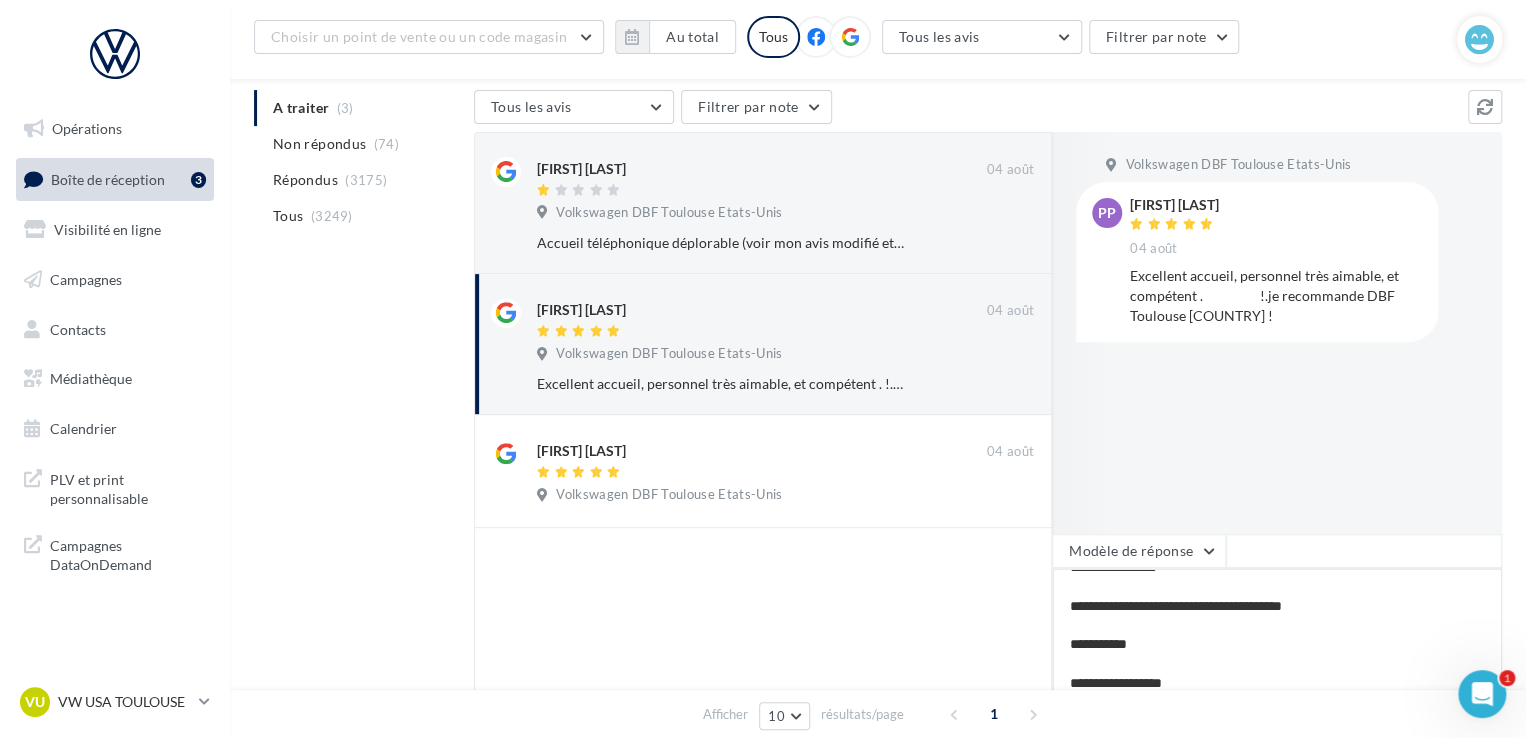 type on "**********" 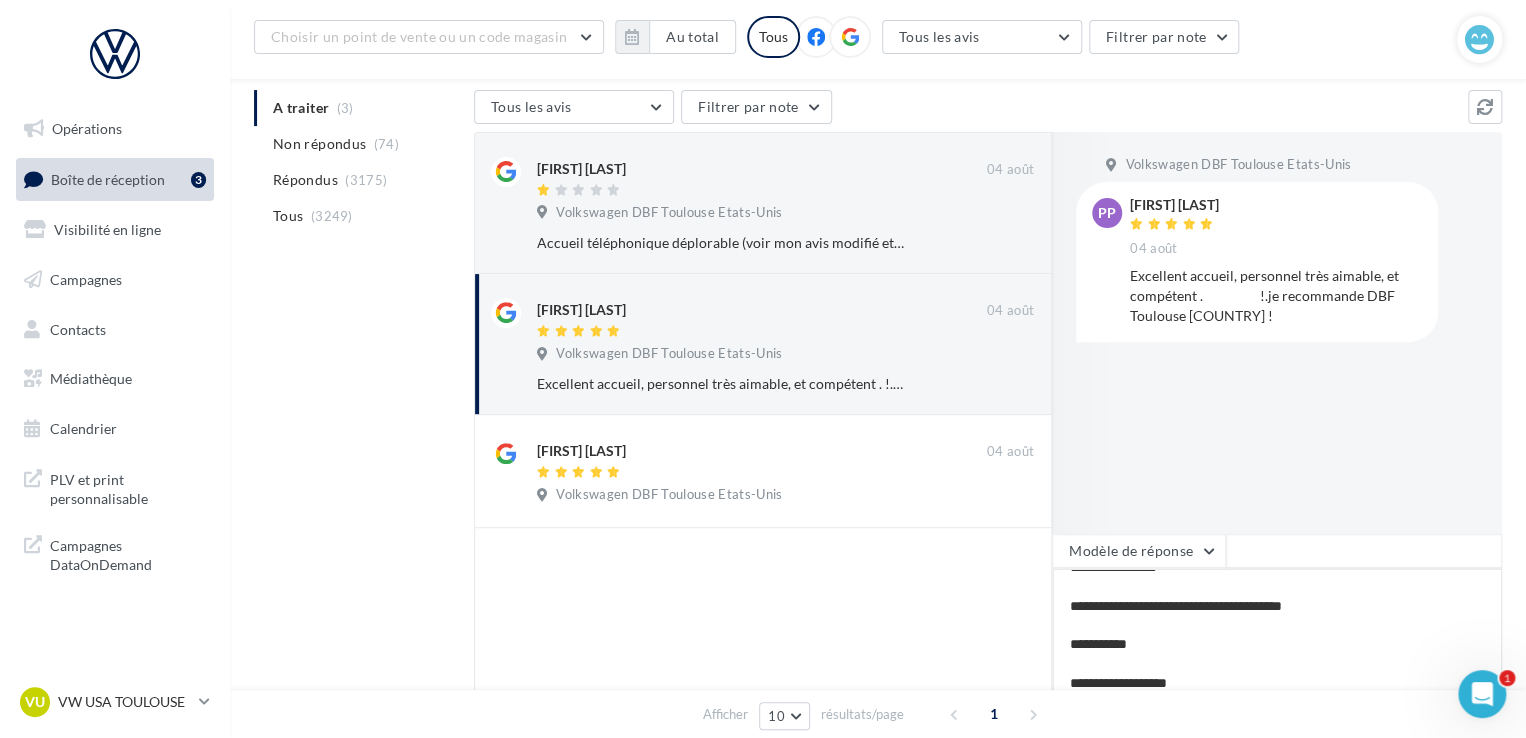 type on "**********" 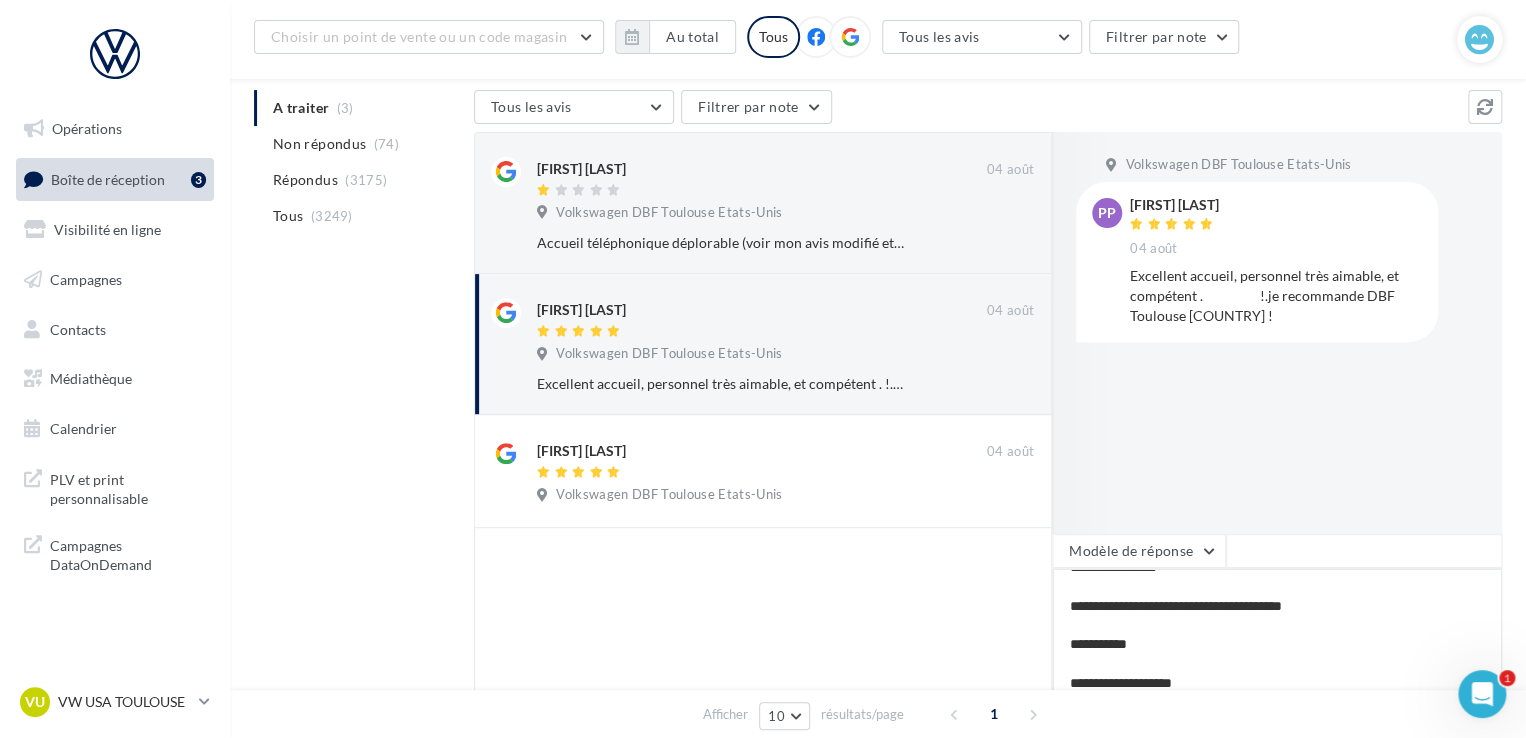 type on "**********" 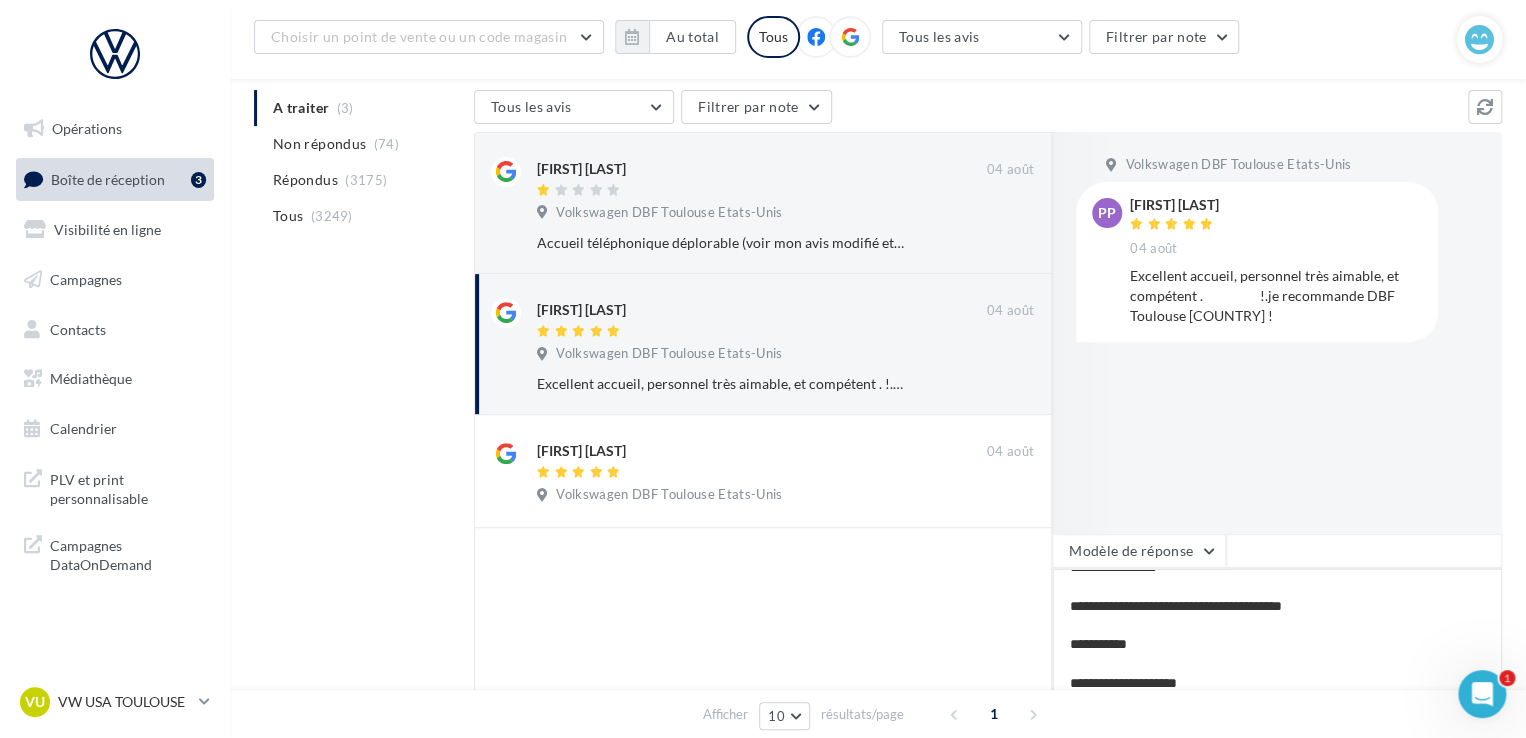 type on "**********" 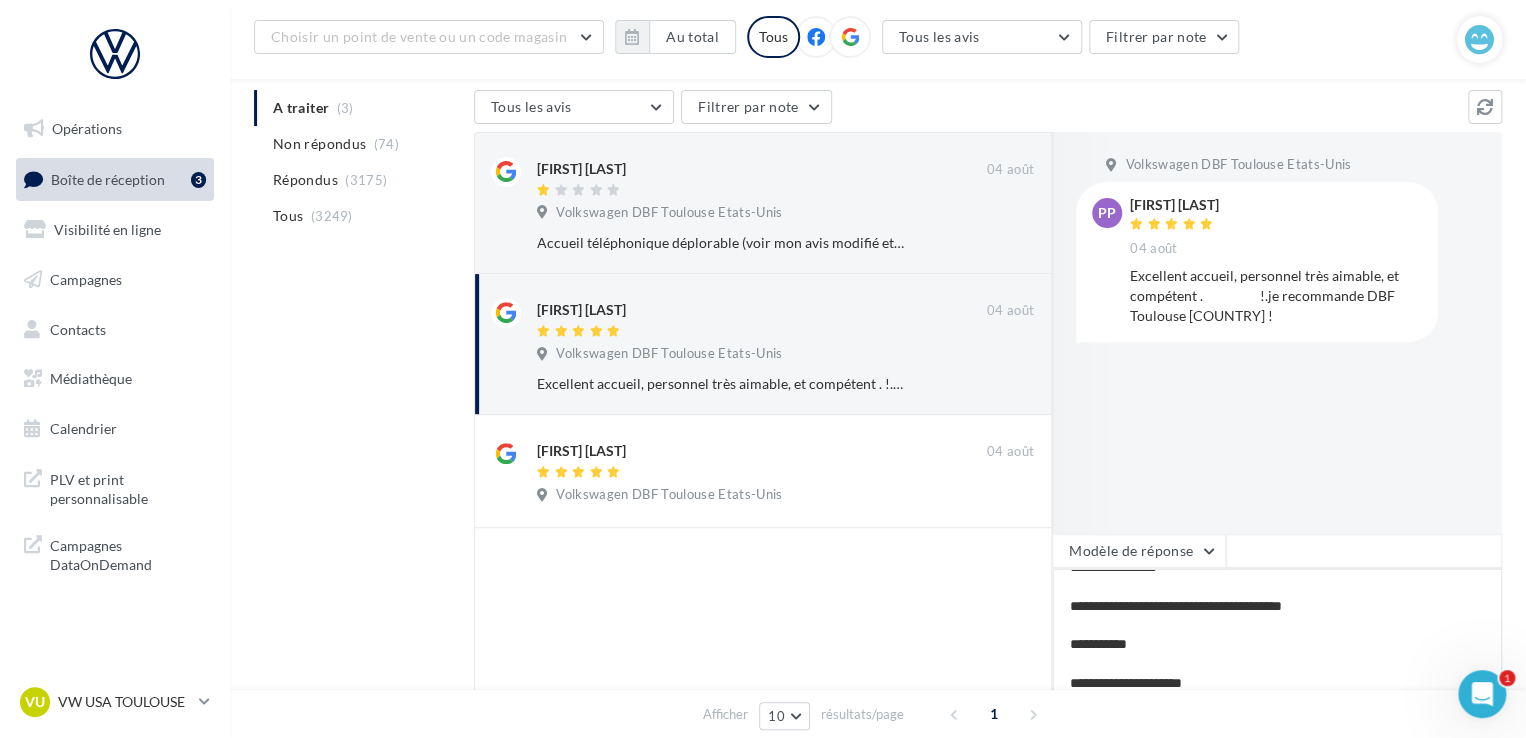 type 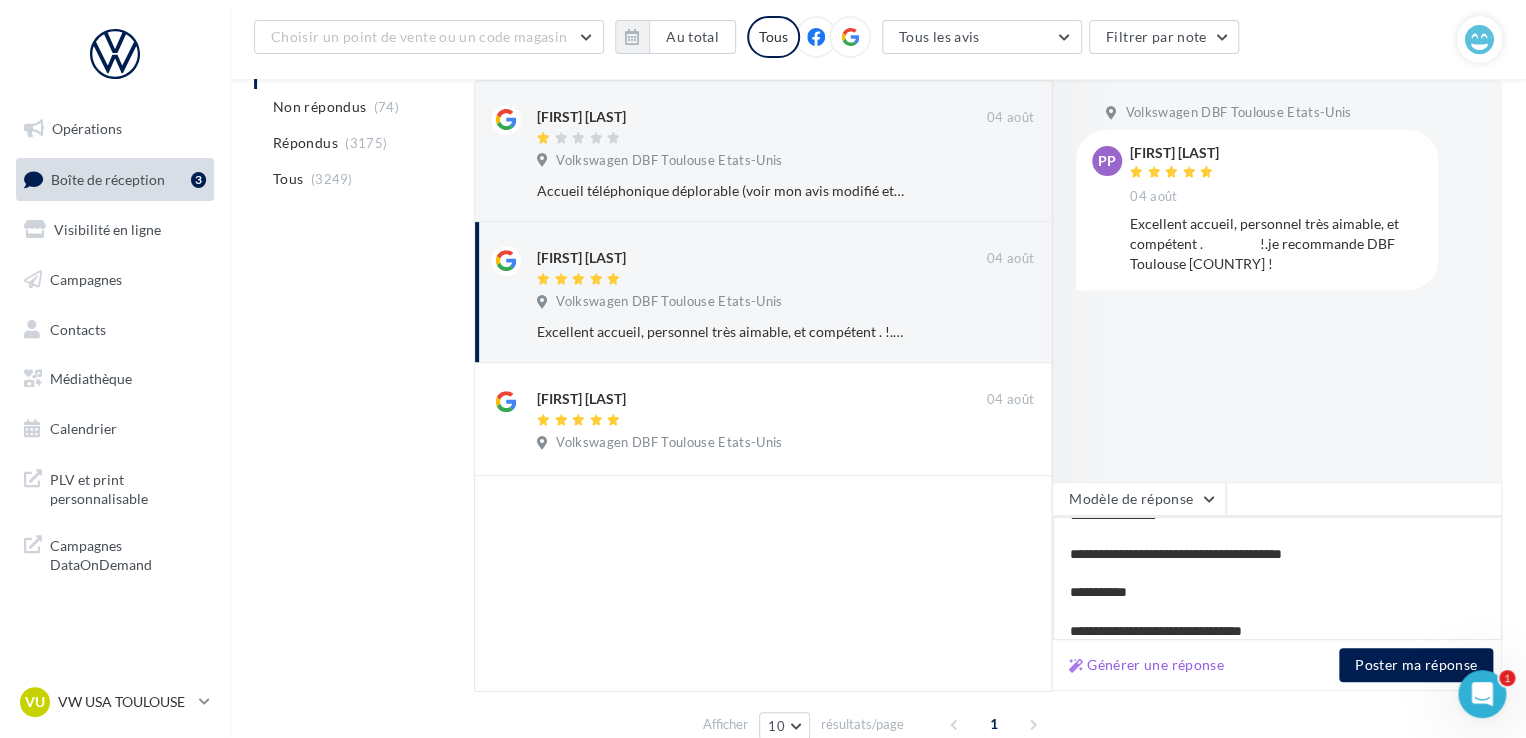 scroll, scrollTop: 300, scrollLeft: 0, axis: vertical 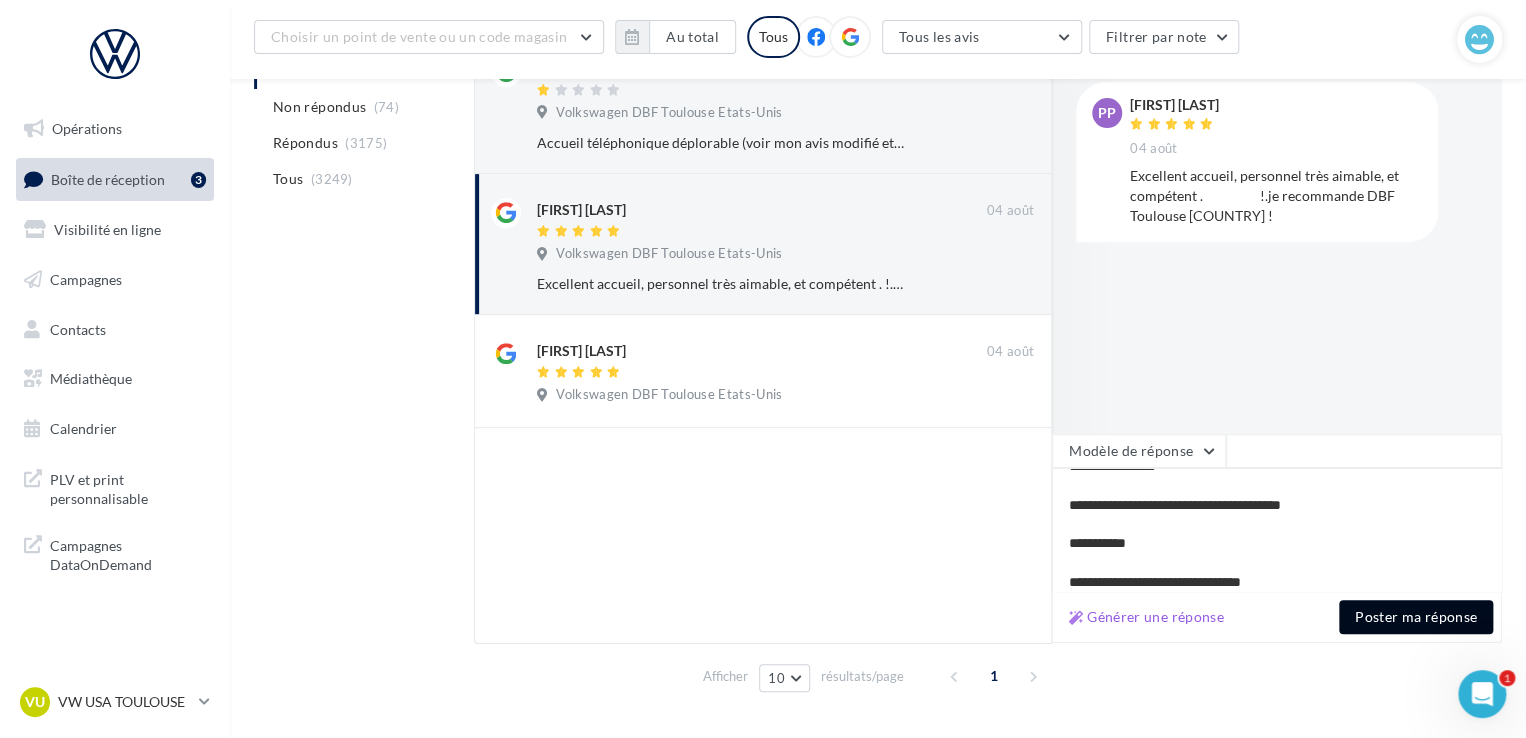 click on "Poster ma réponse" at bounding box center [1416, 617] 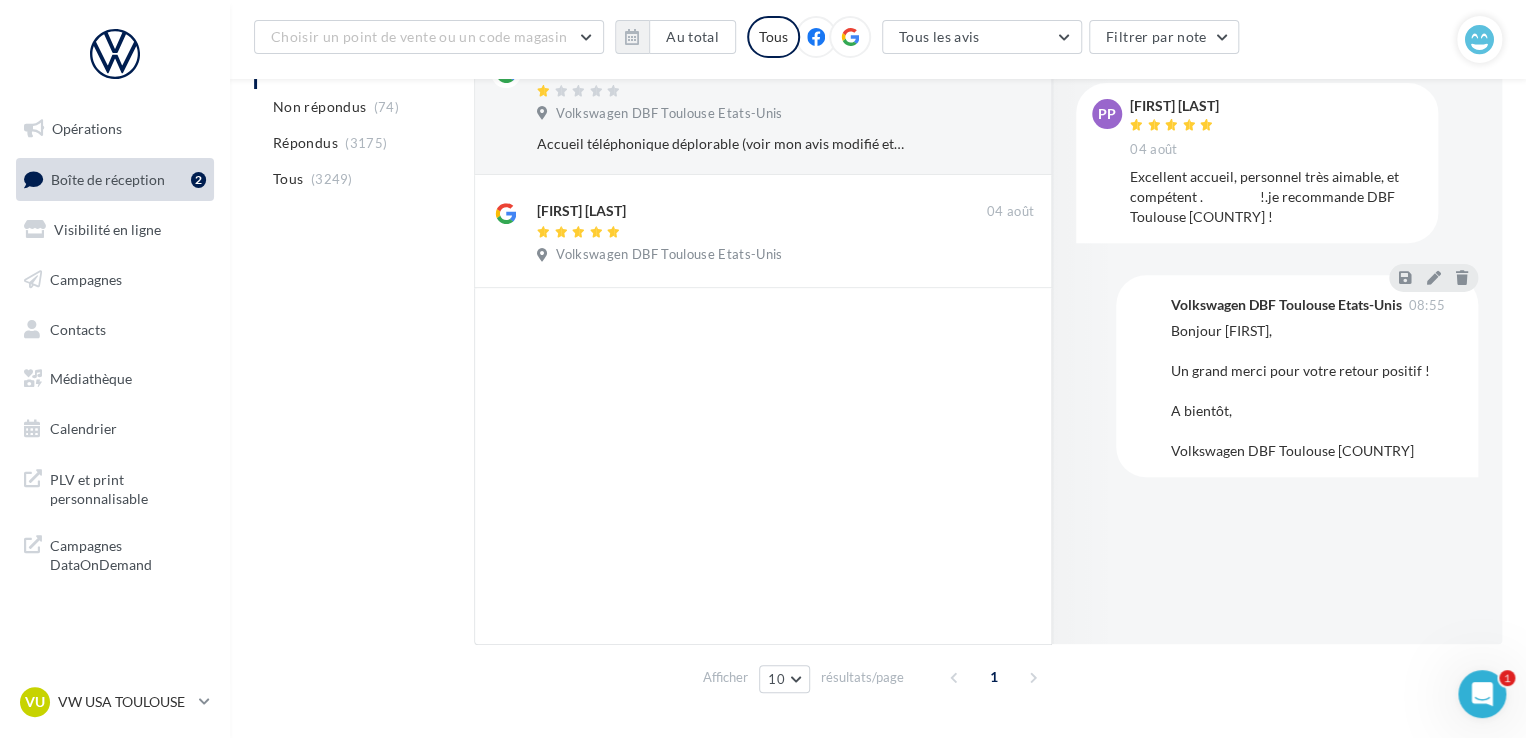 scroll, scrollTop: 300, scrollLeft: 0, axis: vertical 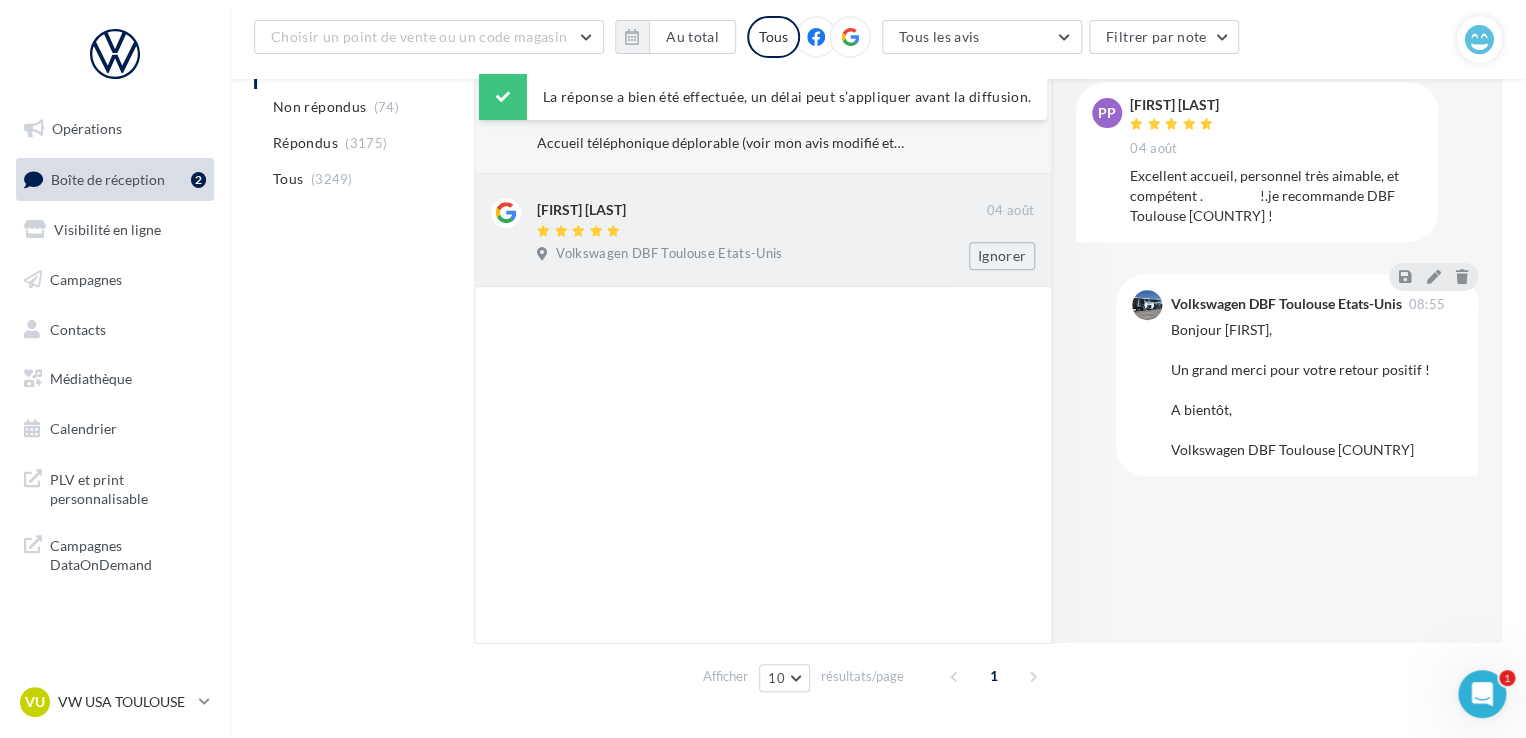 click on "[FIRST] [LAST]" at bounding box center [762, 208] 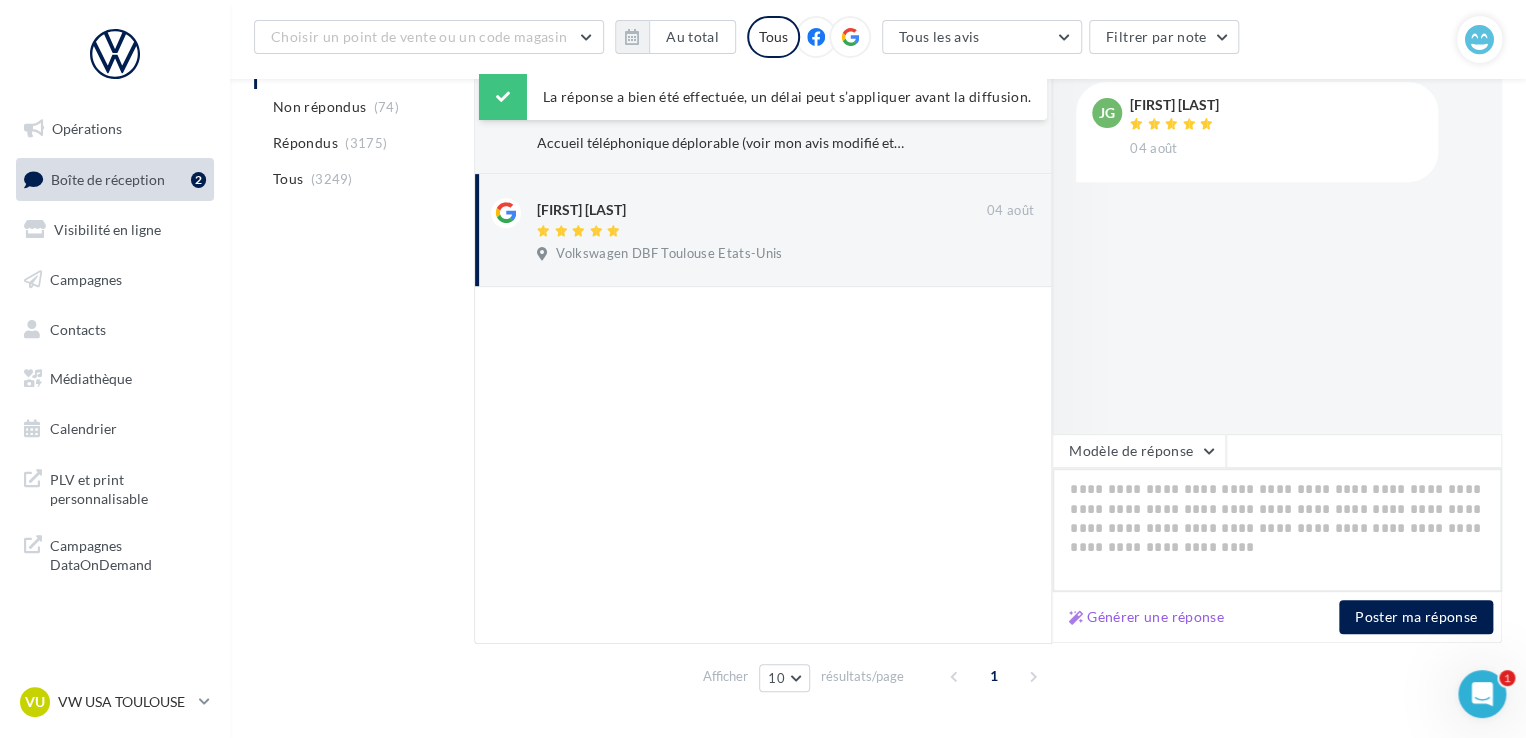 click at bounding box center [1277, 530] 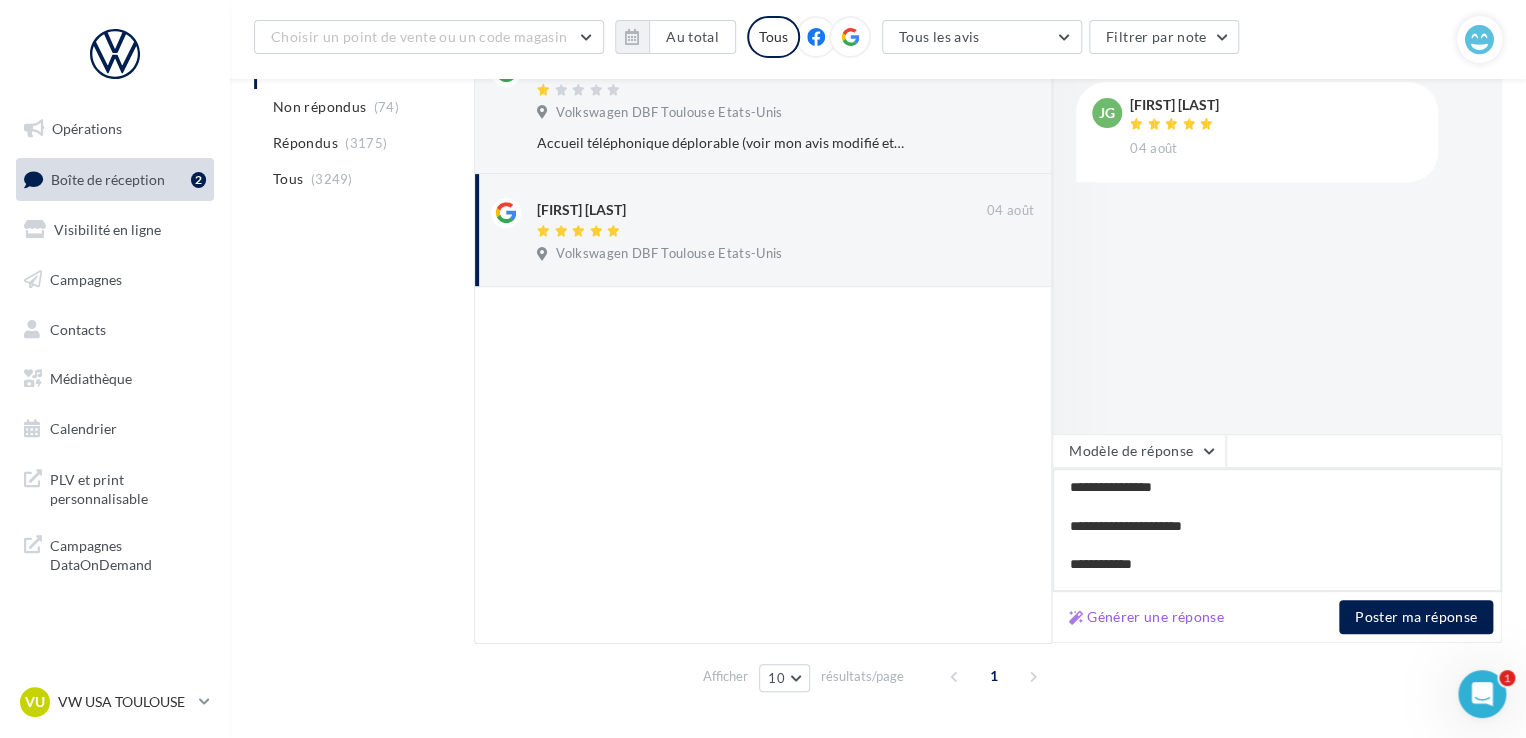 scroll, scrollTop: 20, scrollLeft: 0, axis: vertical 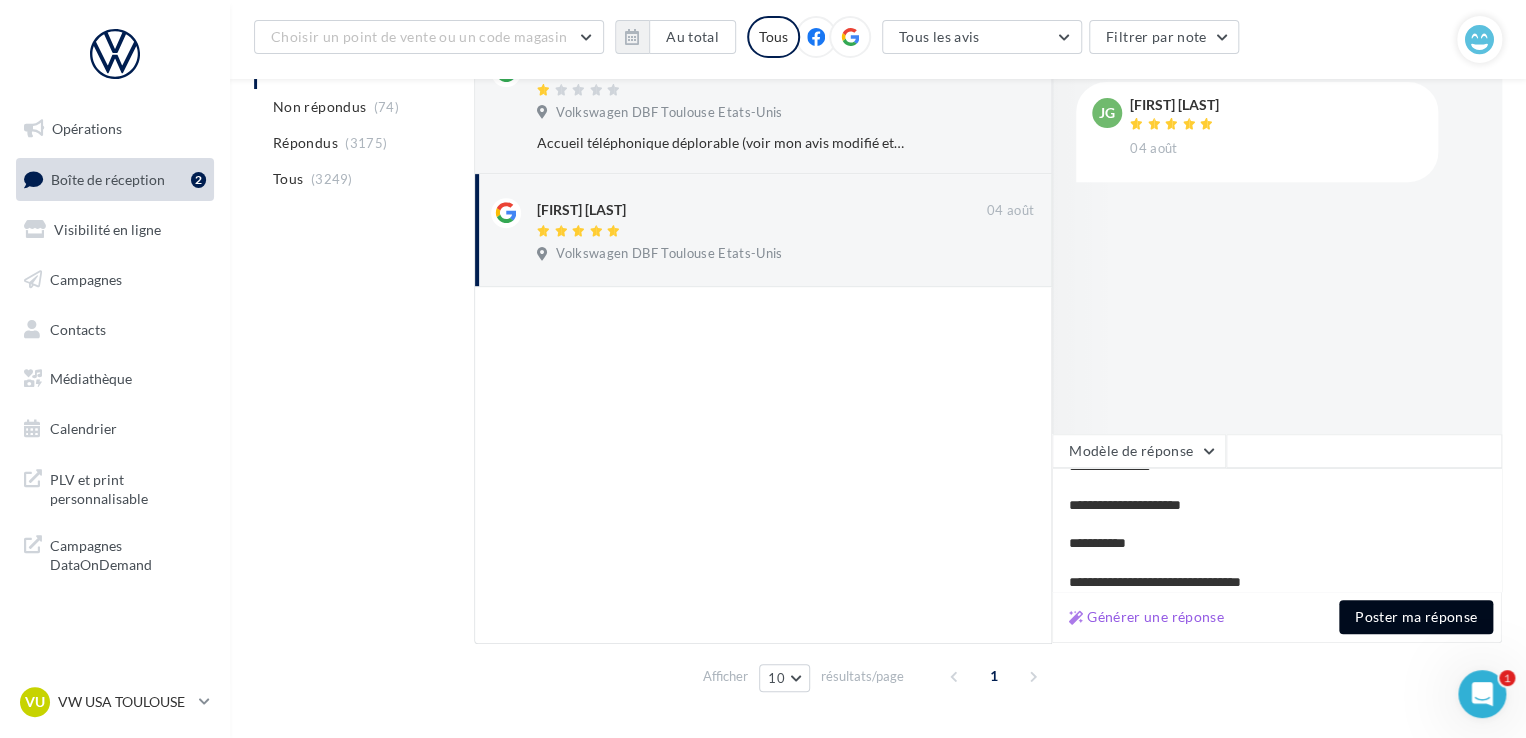 click on "Poster ma réponse" at bounding box center [1416, 617] 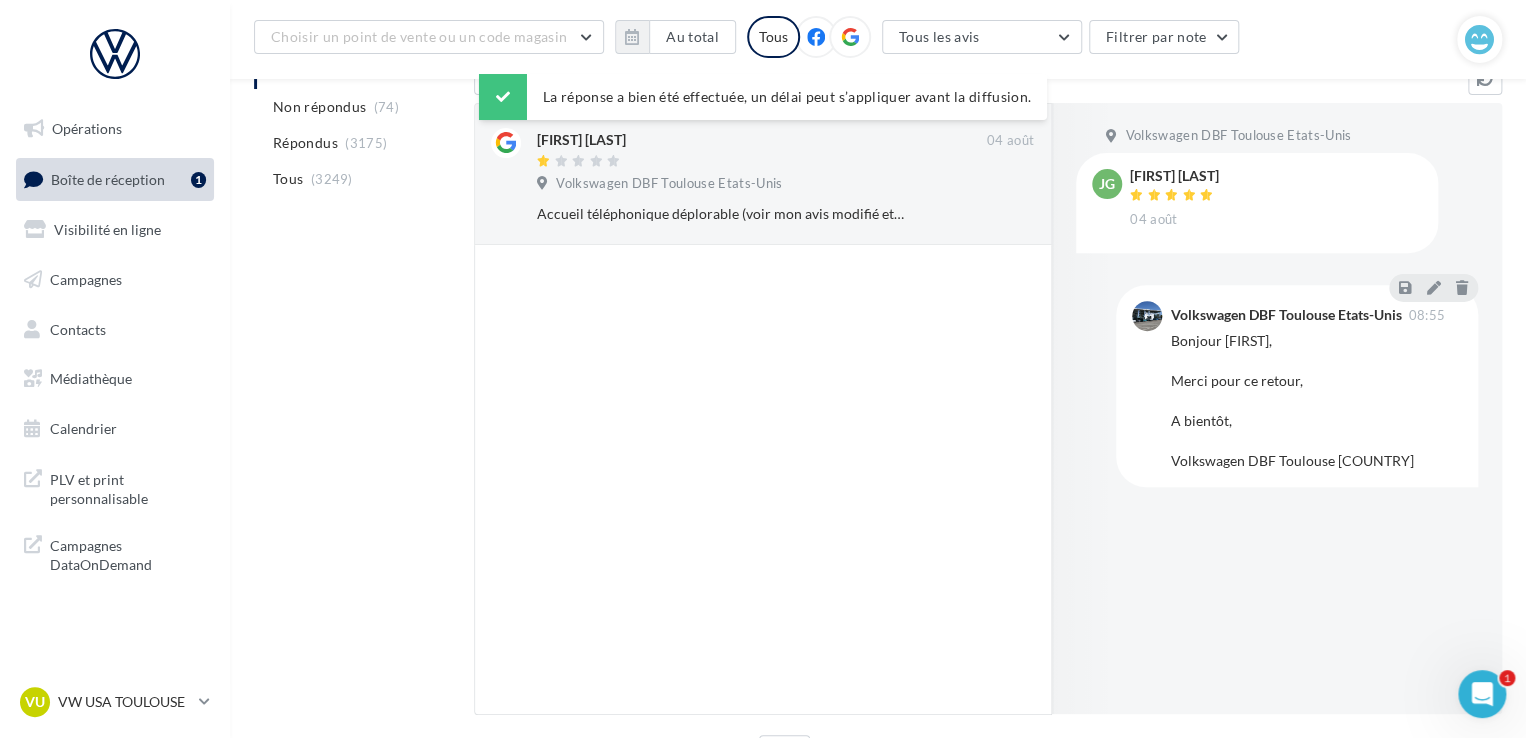 scroll, scrollTop: 200, scrollLeft: 0, axis: vertical 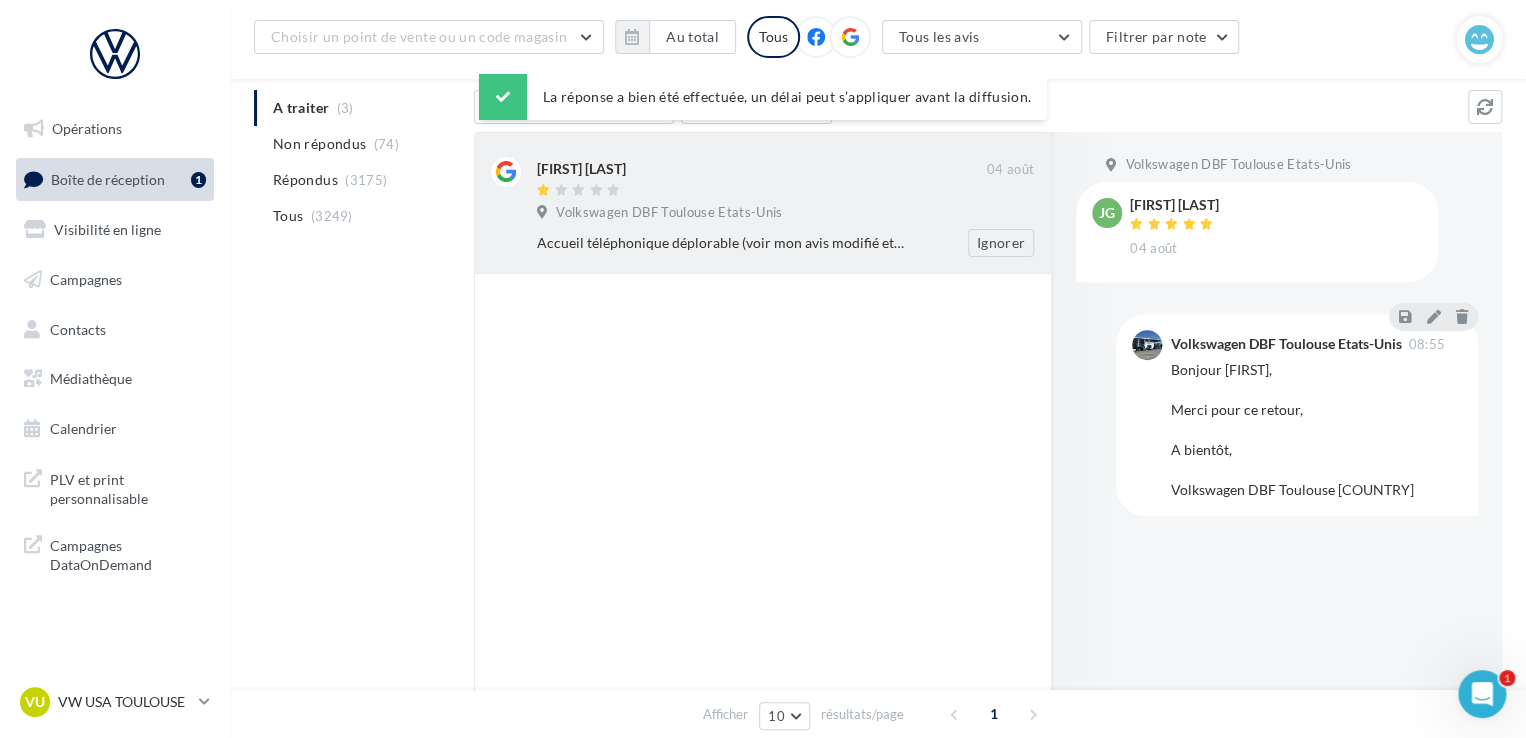 click on "Volkswagen DBF Toulouse Etats-Unis" at bounding box center (785, 215) 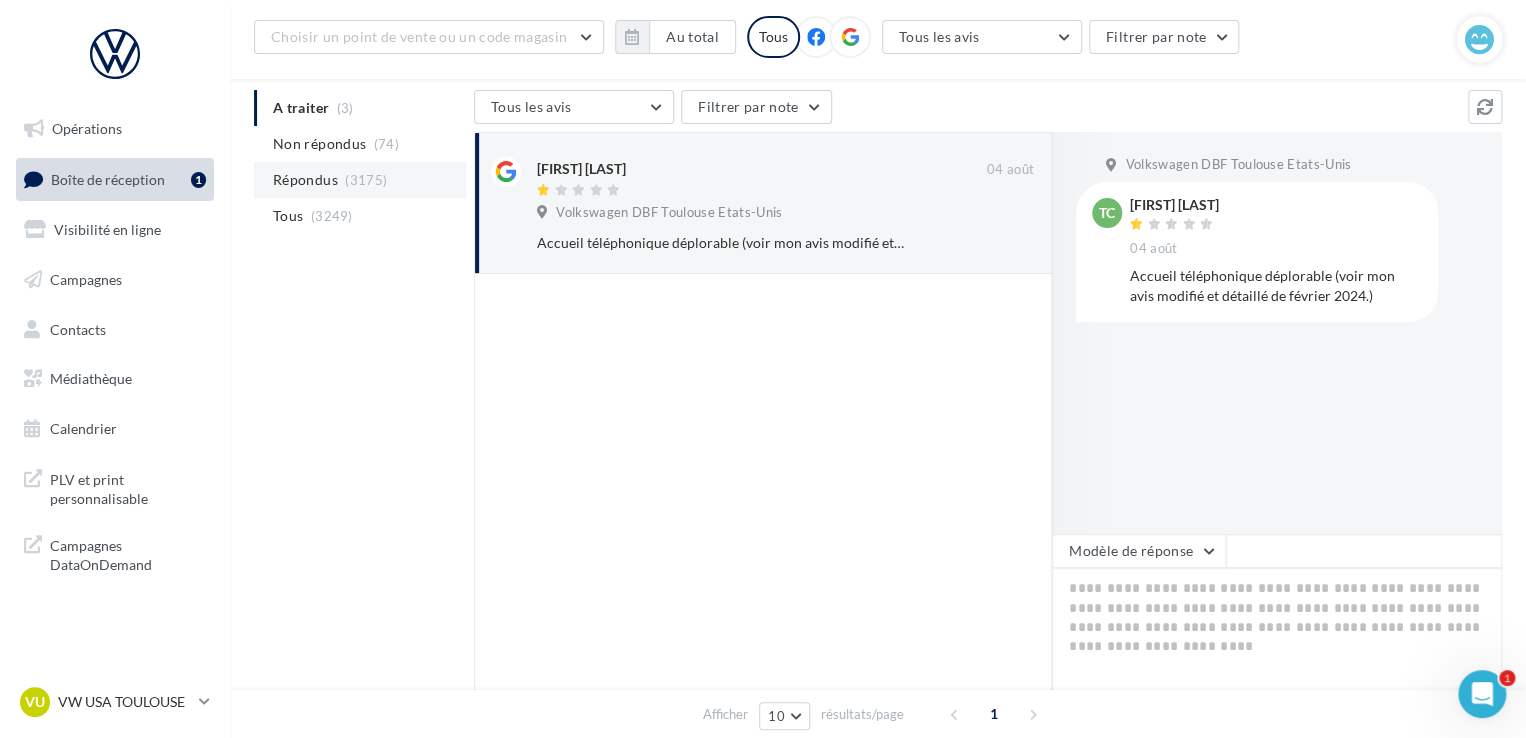 click on "Répondus
(3175)" at bounding box center [360, 180] 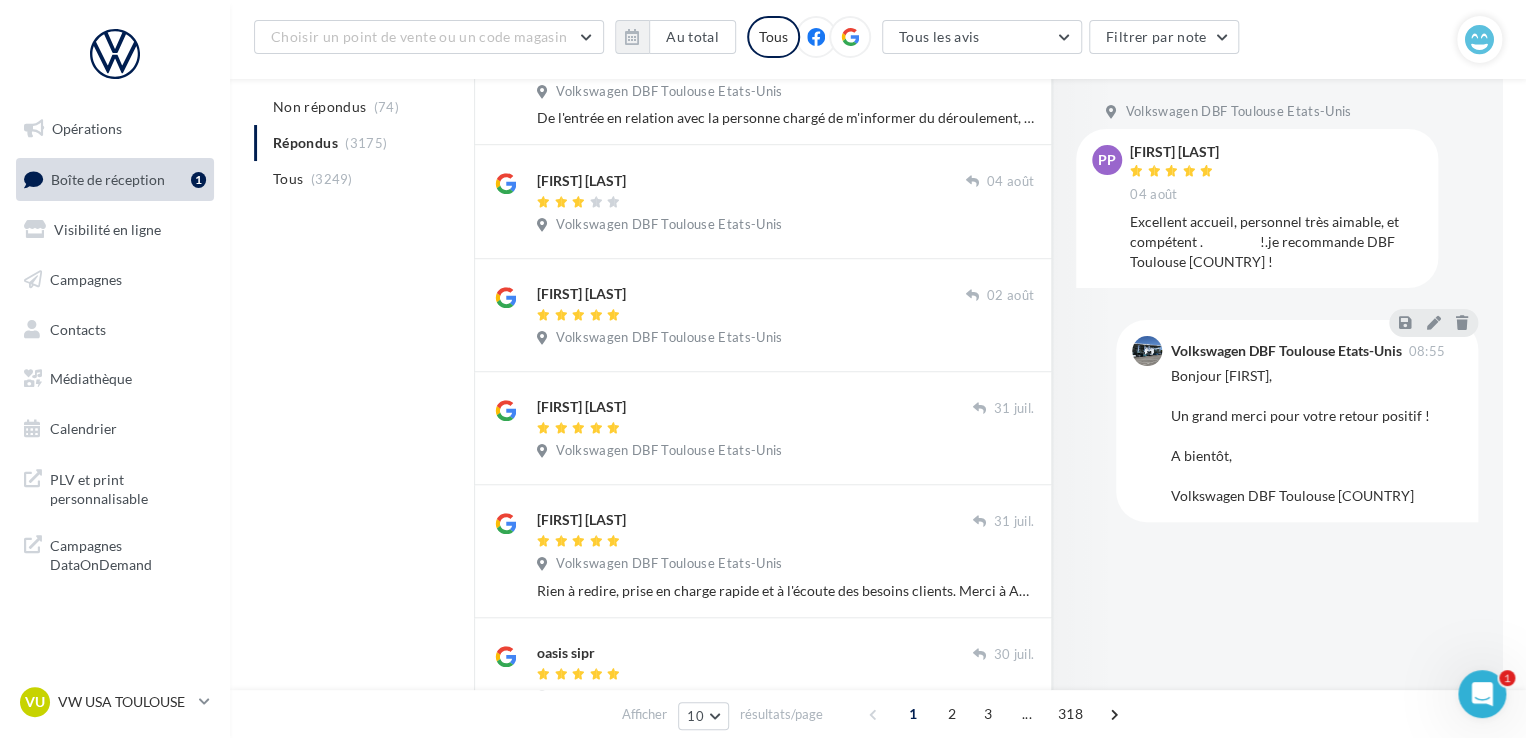 scroll, scrollTop: 600, scrollLeft: 0, axis: vertical 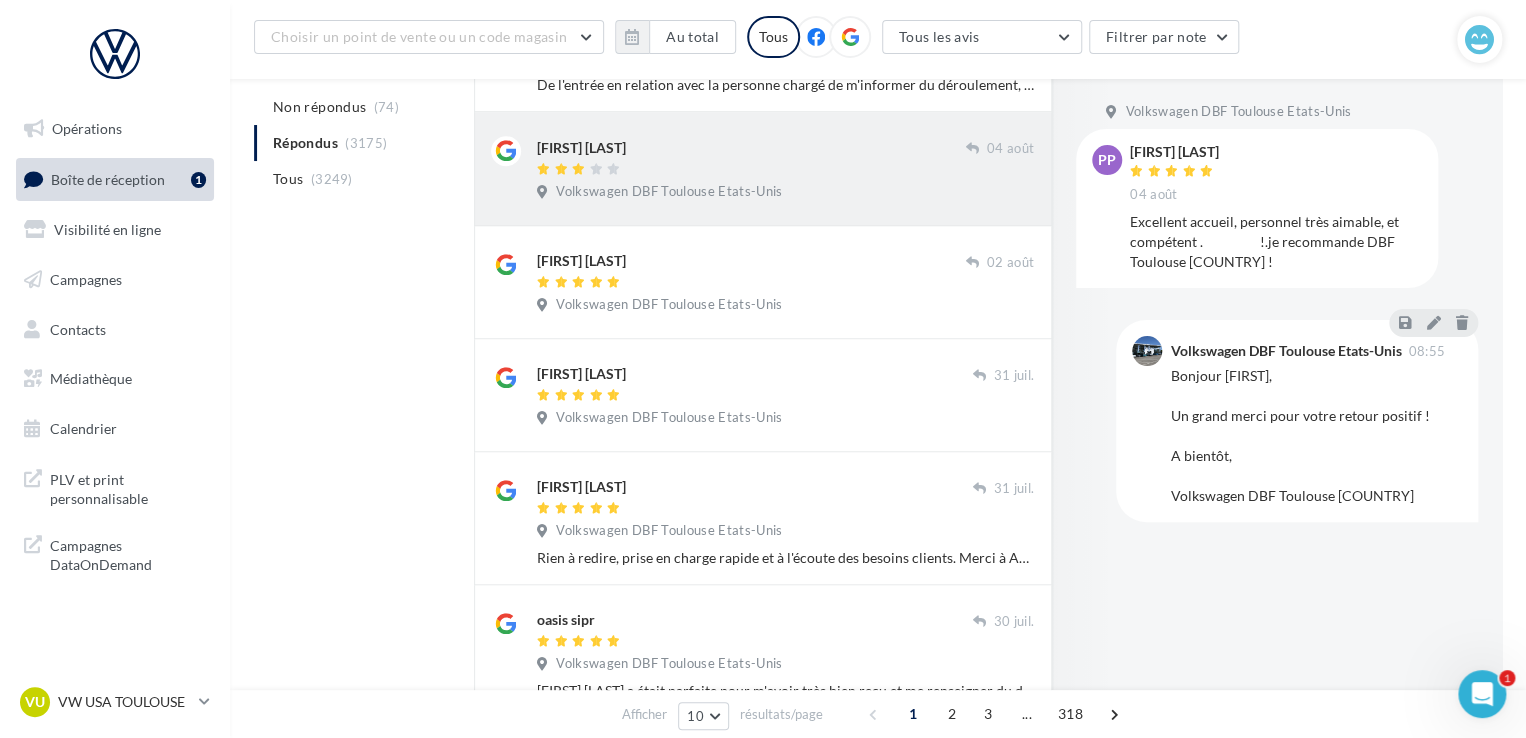 click on "[FIRST] [LAST]
[DATE]
Volkswagen DBF Toulouse [COUNTRY]" at bounding box center (785, 172) 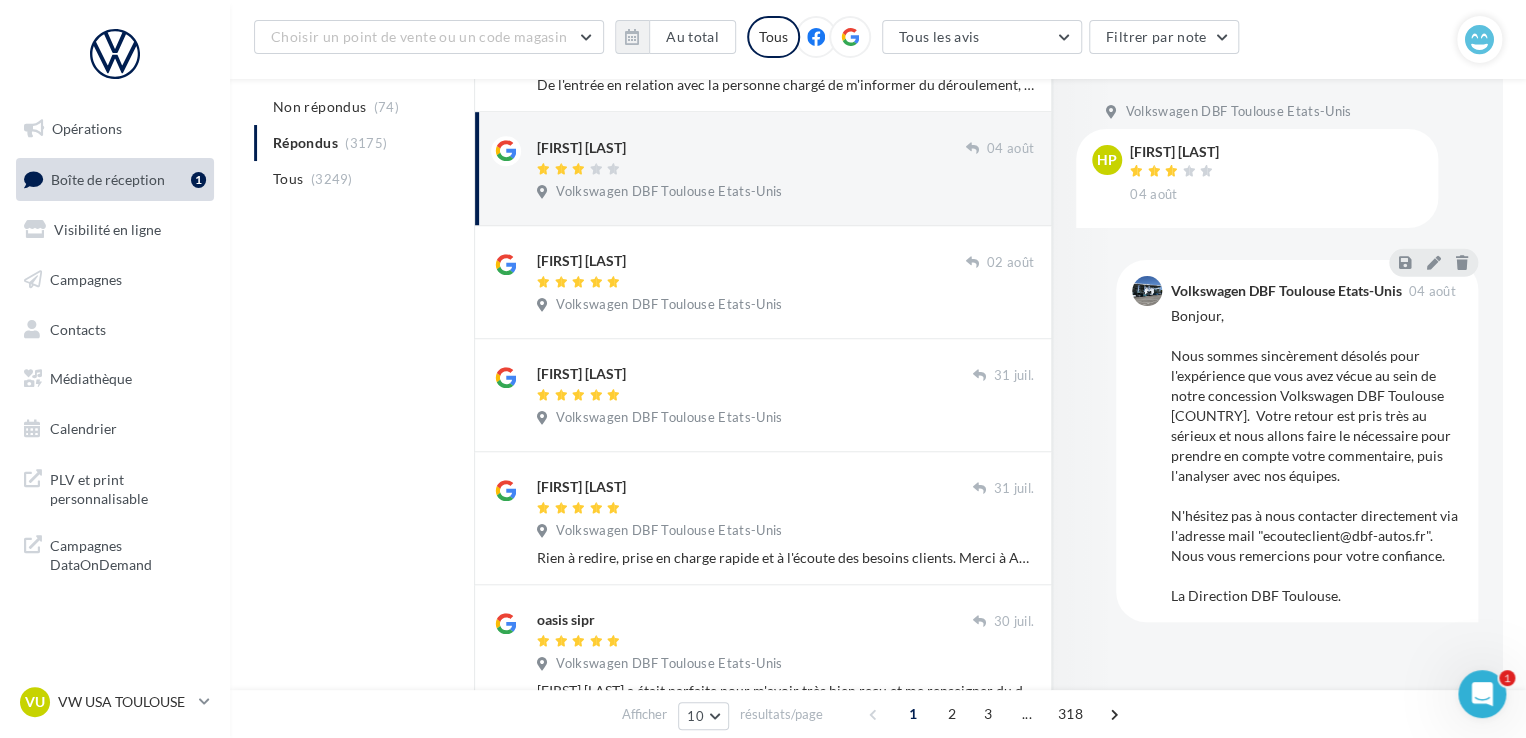 drag, startPoint x: 1167, startPoint y: 315, endPoint x: 1349, endPoint y: 602, distance: 339.84262 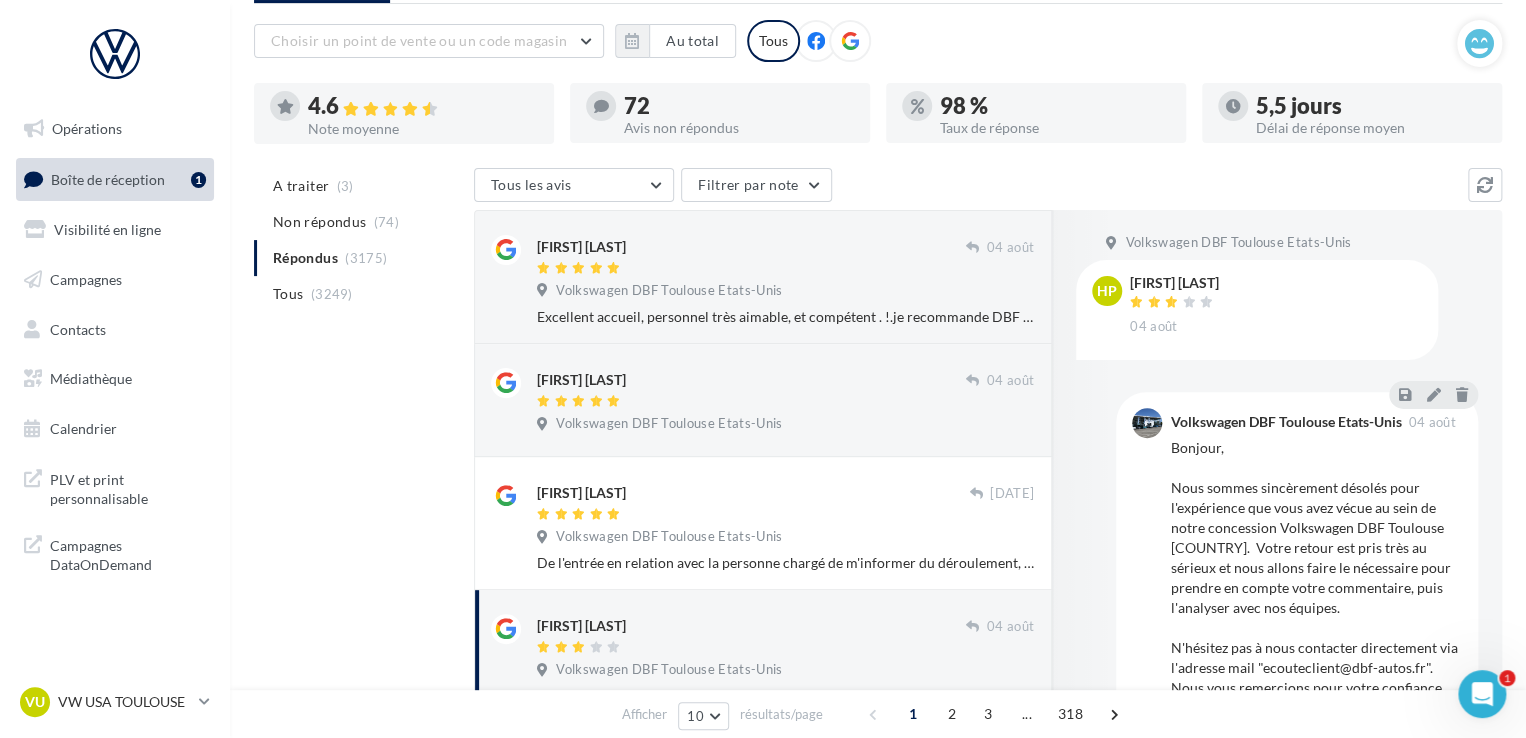 scroll, scrollTop: 100, scrollLeft: 0, axis: vertical 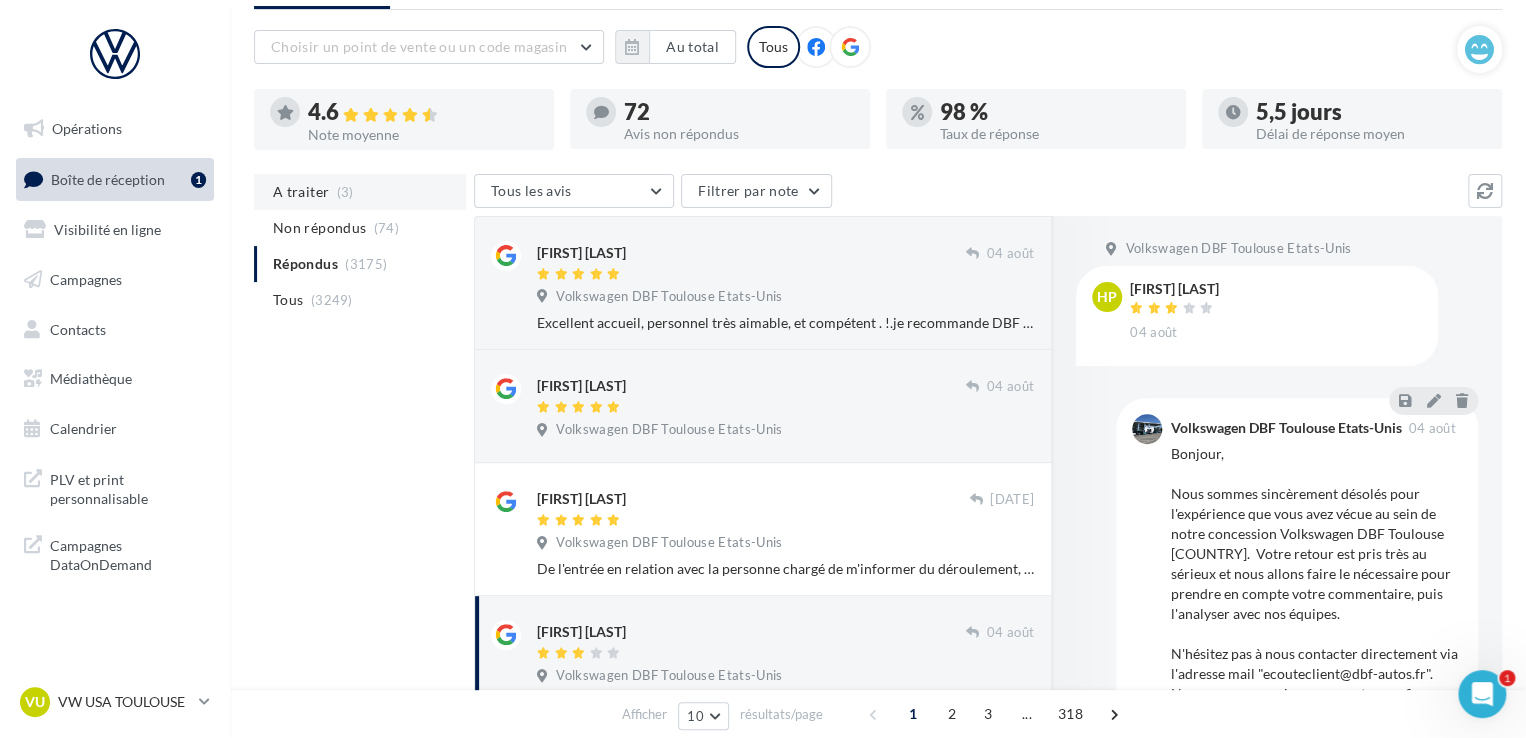 click on "(3)" at bounding box center (345, 192) 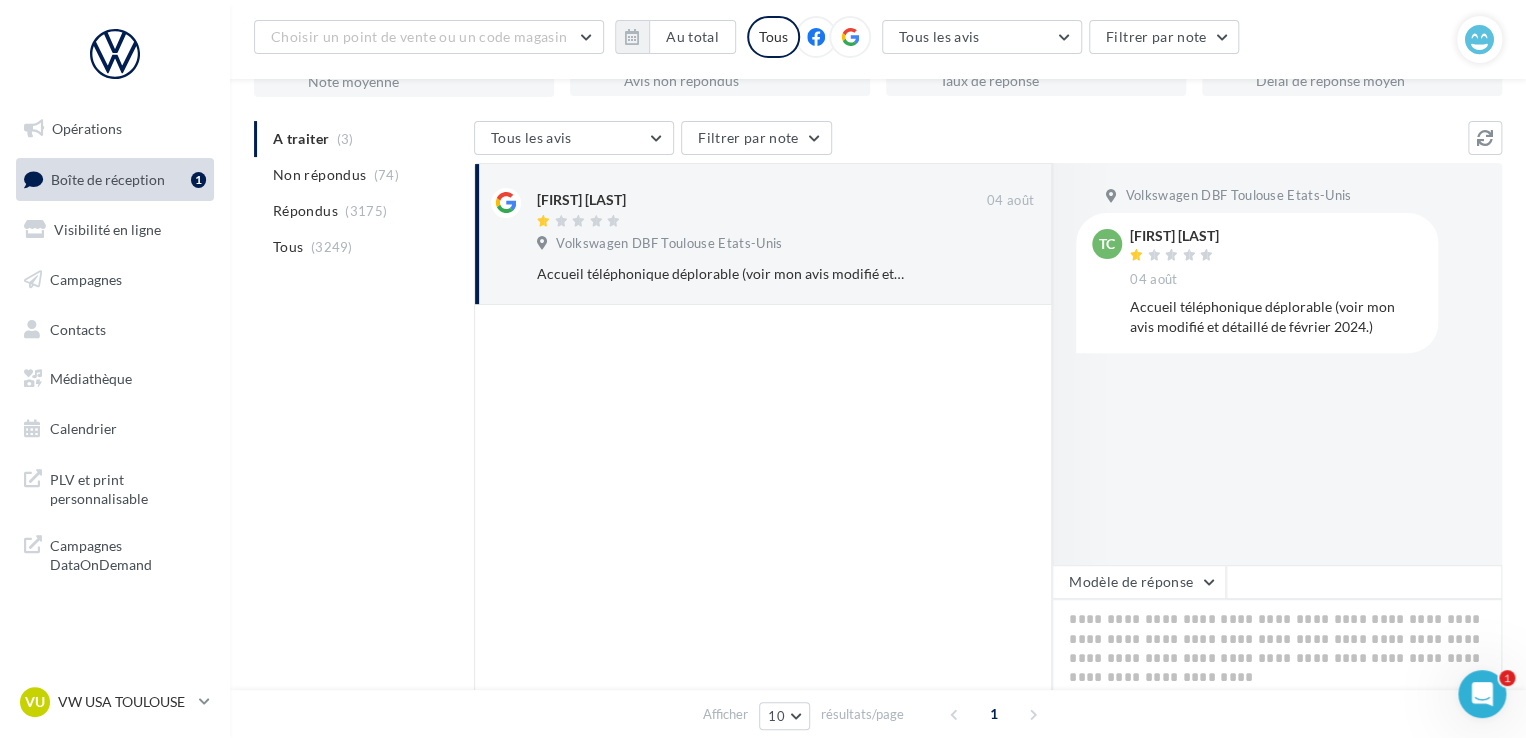 scroll, scrollTop: 200, scrollLeft: 0, axis: vertical 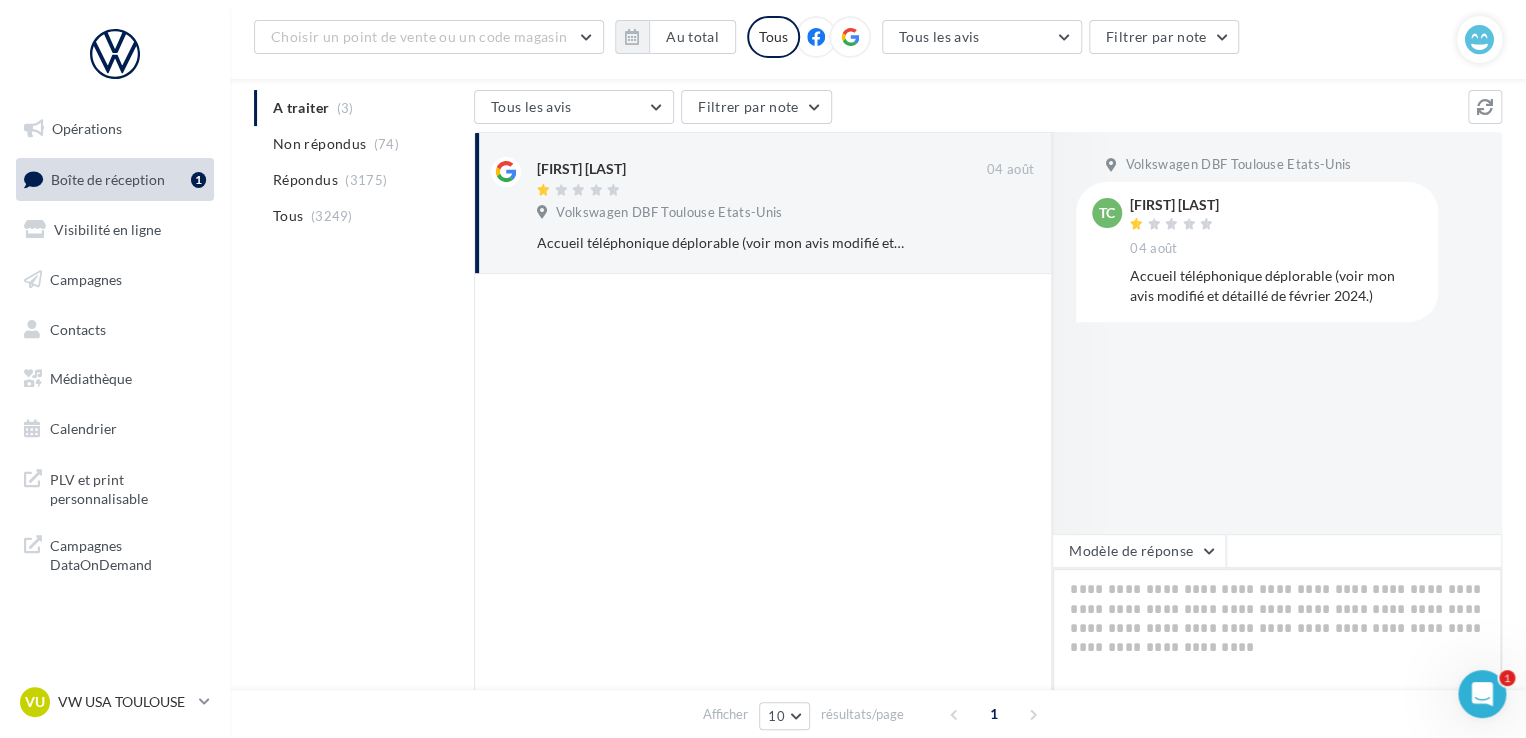 click at bounding box center (1277, 630) 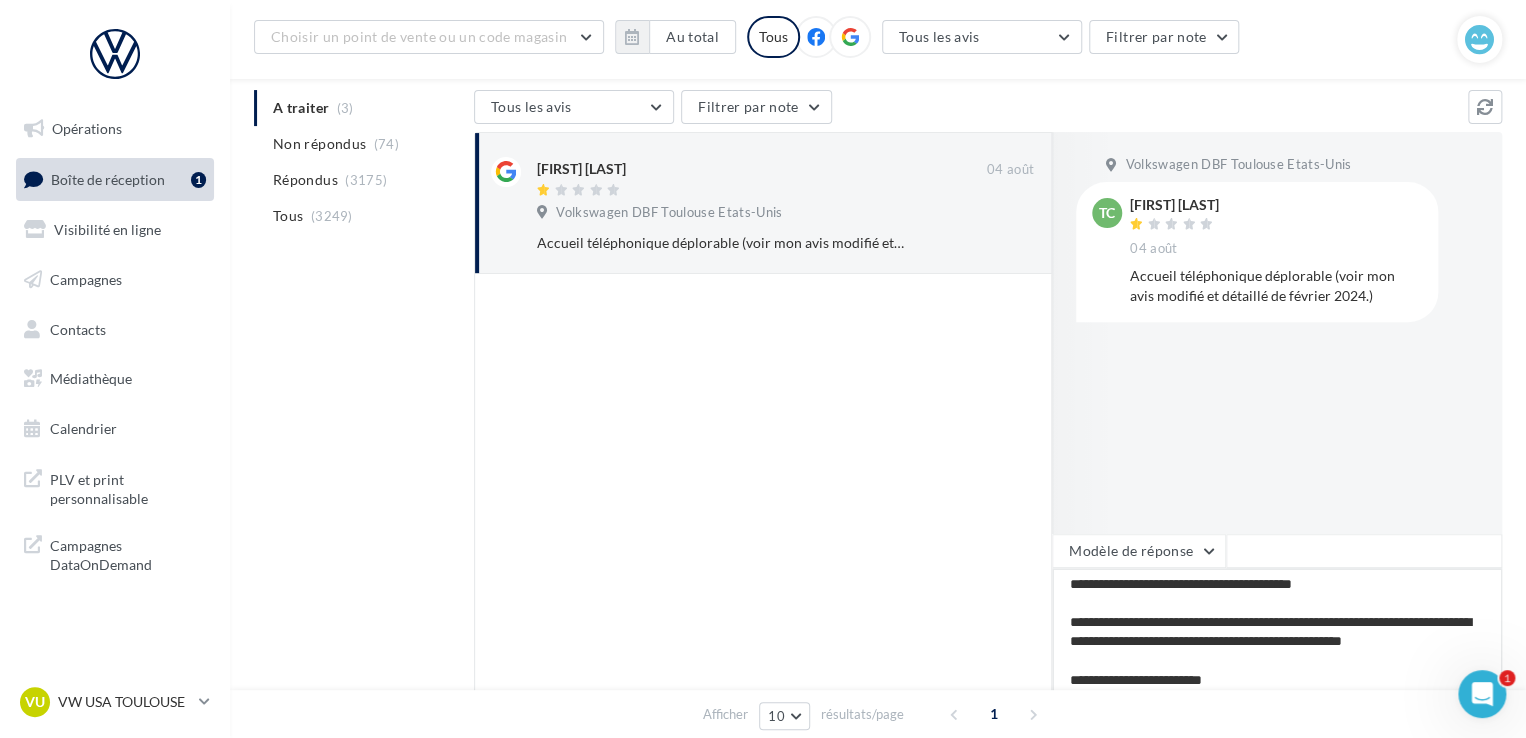 scroll, scrollTop: 145, scrollLeft: 0, axis: vertical 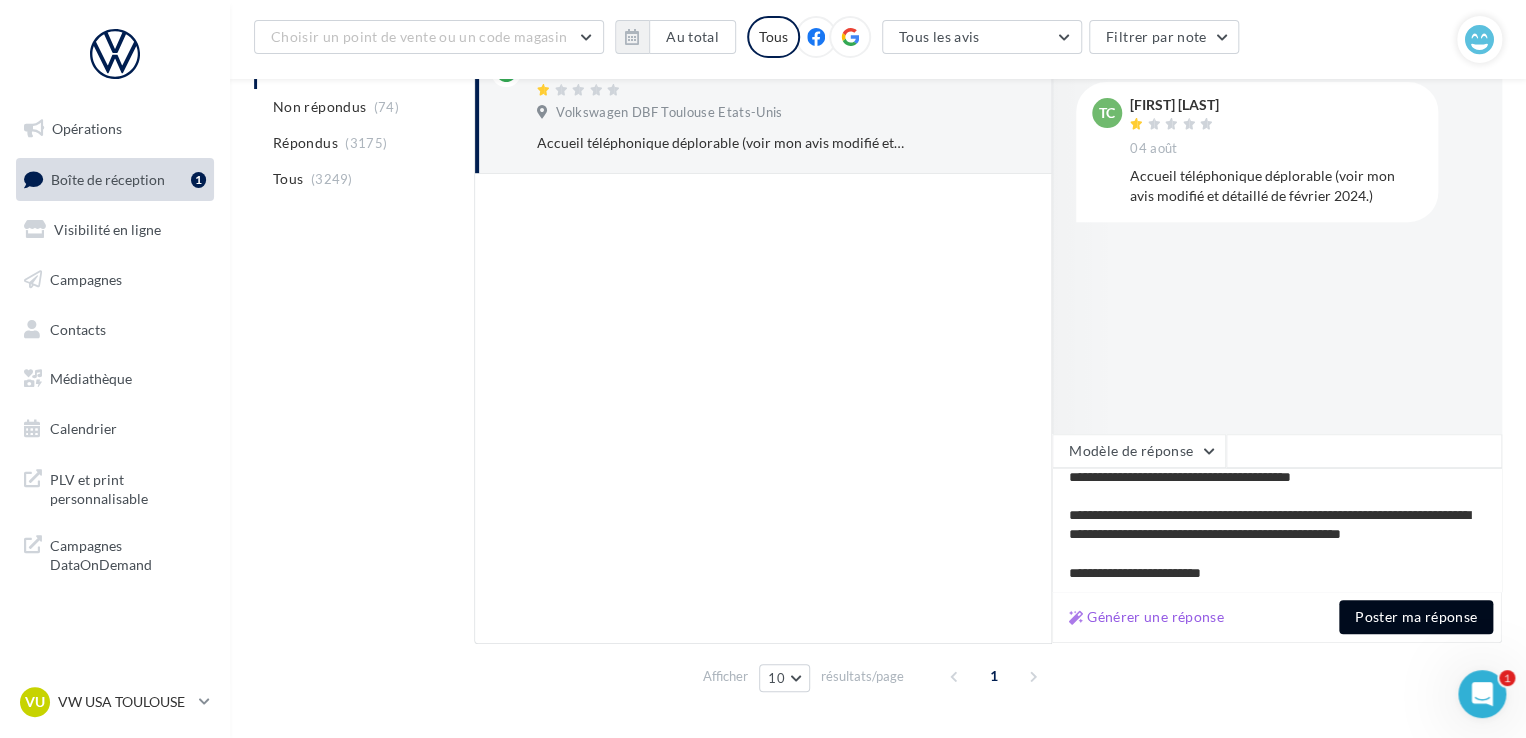 click on "Poster ma réponse" at bounding box center (1416, 617) 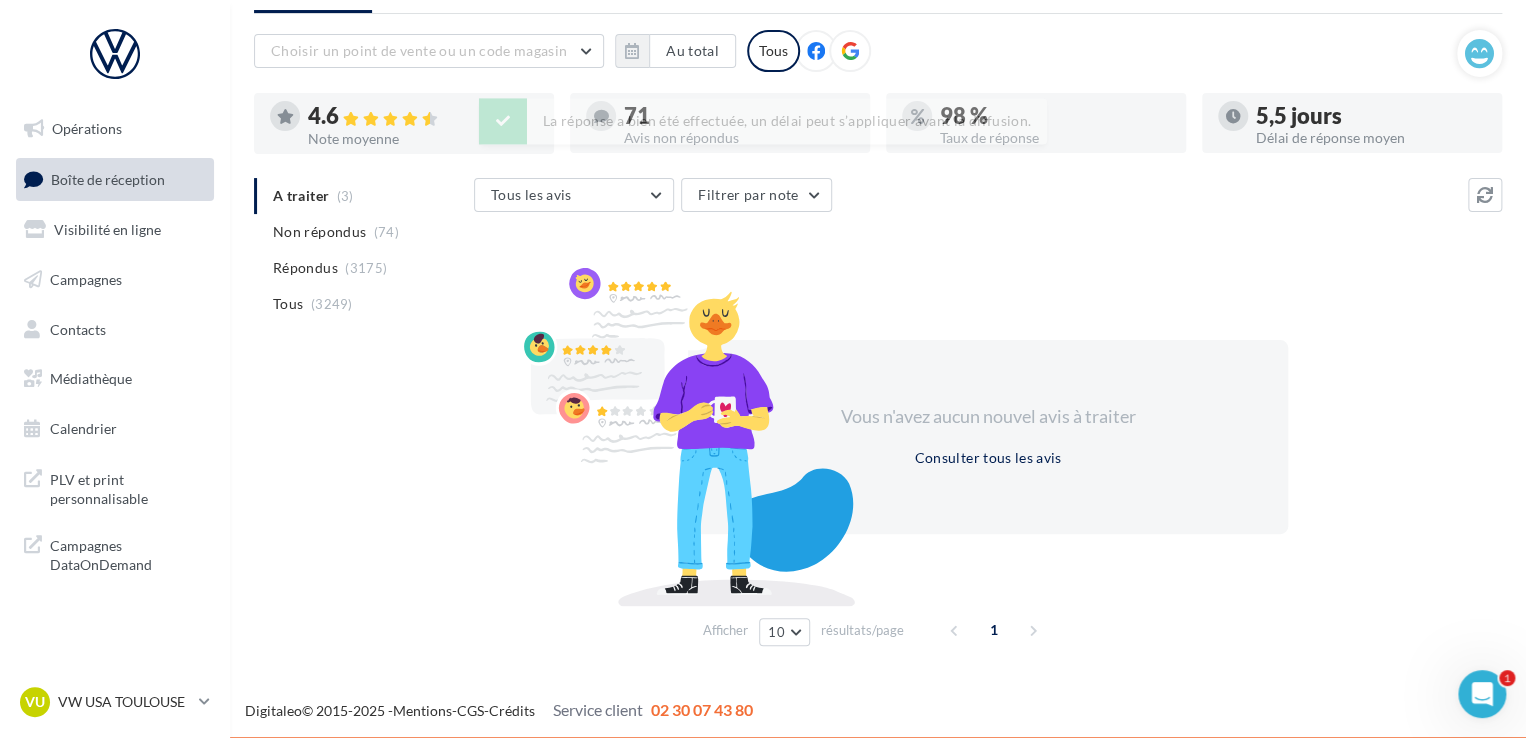 scroll, scrollTop: 97, scrollLeft: 0, axis: vertical 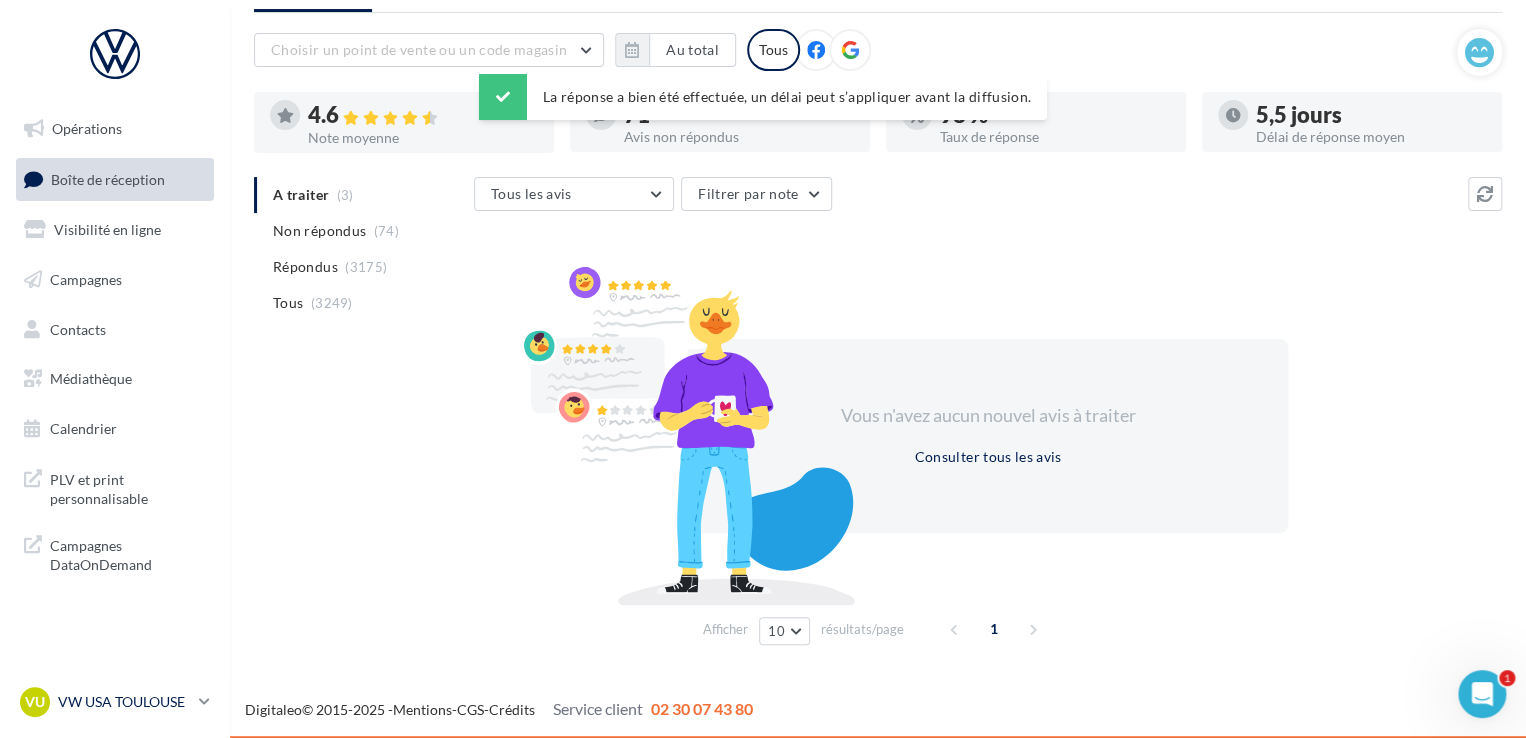 click on "VU" at bounding box center (35, 702) 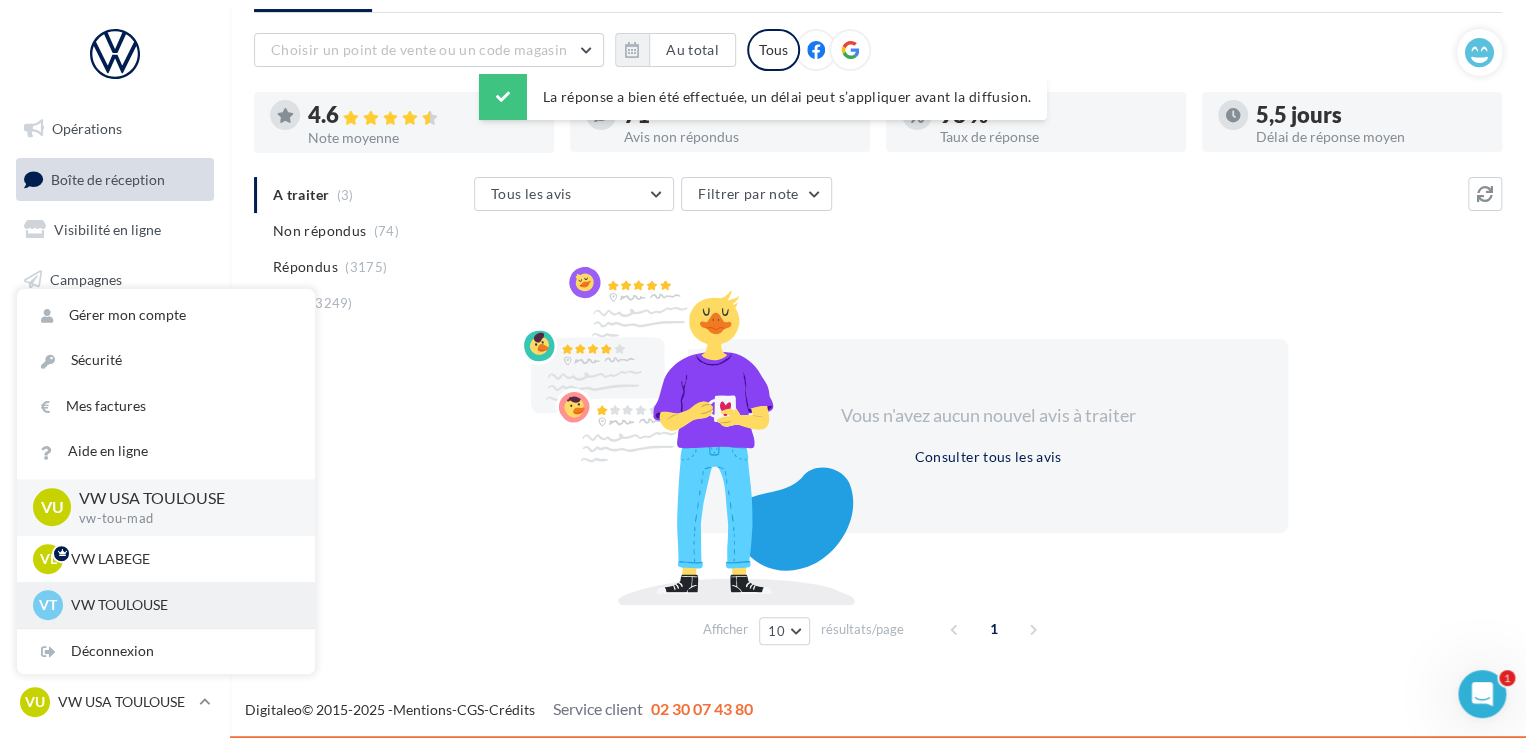 click on "VW TOULOUSE" at bounding box center [181, 605] 